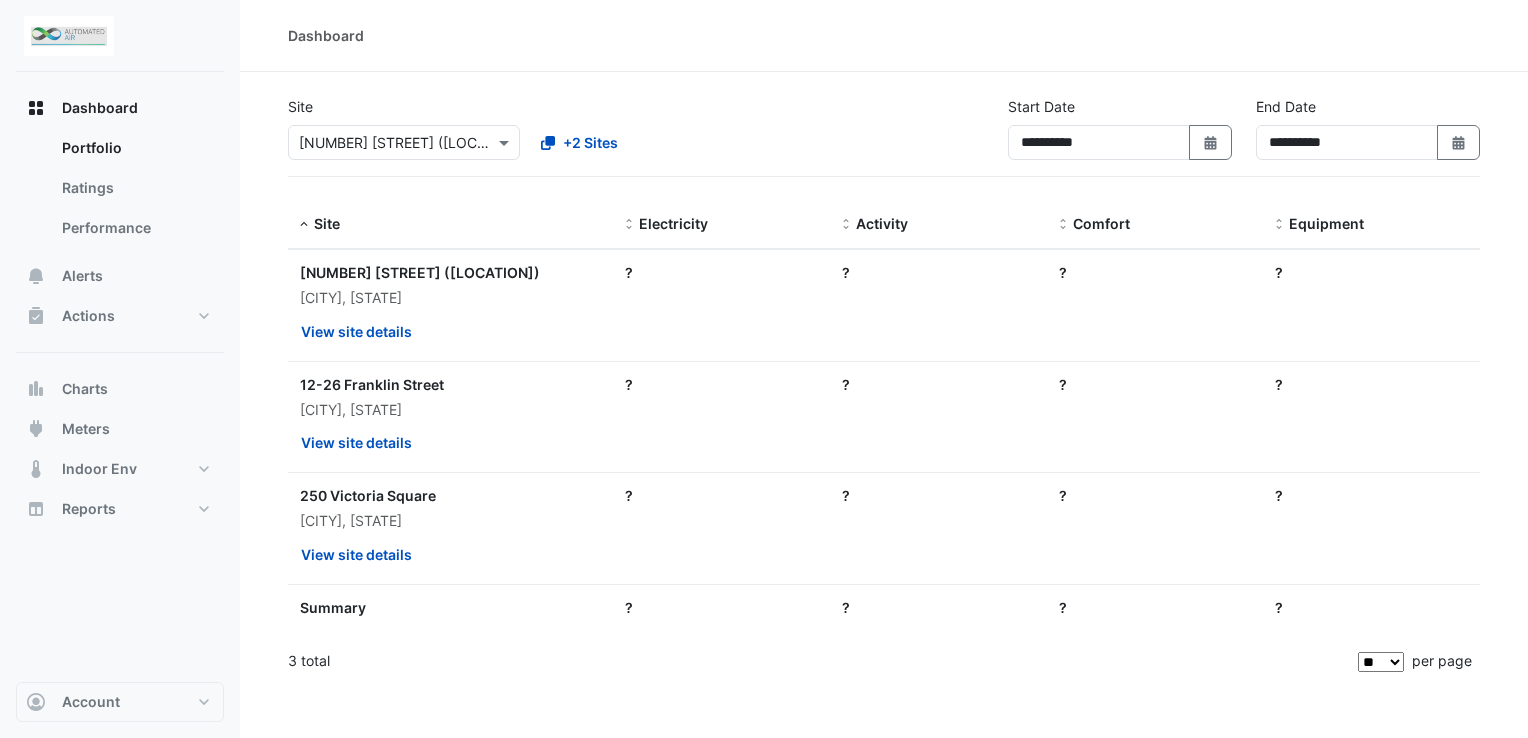 scroll, scrollTop: 0, scrollLeft: 0, axis: both 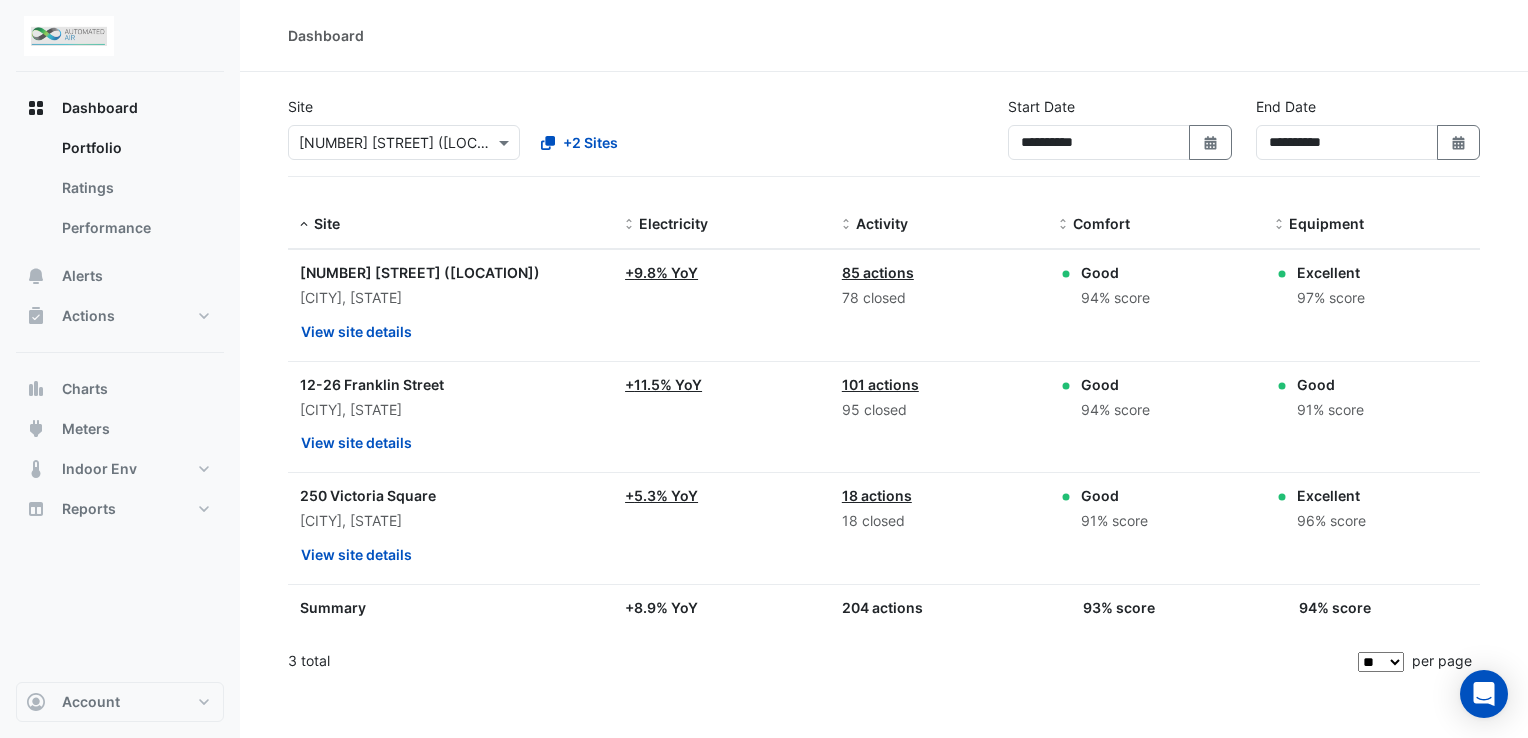 click on "**********" 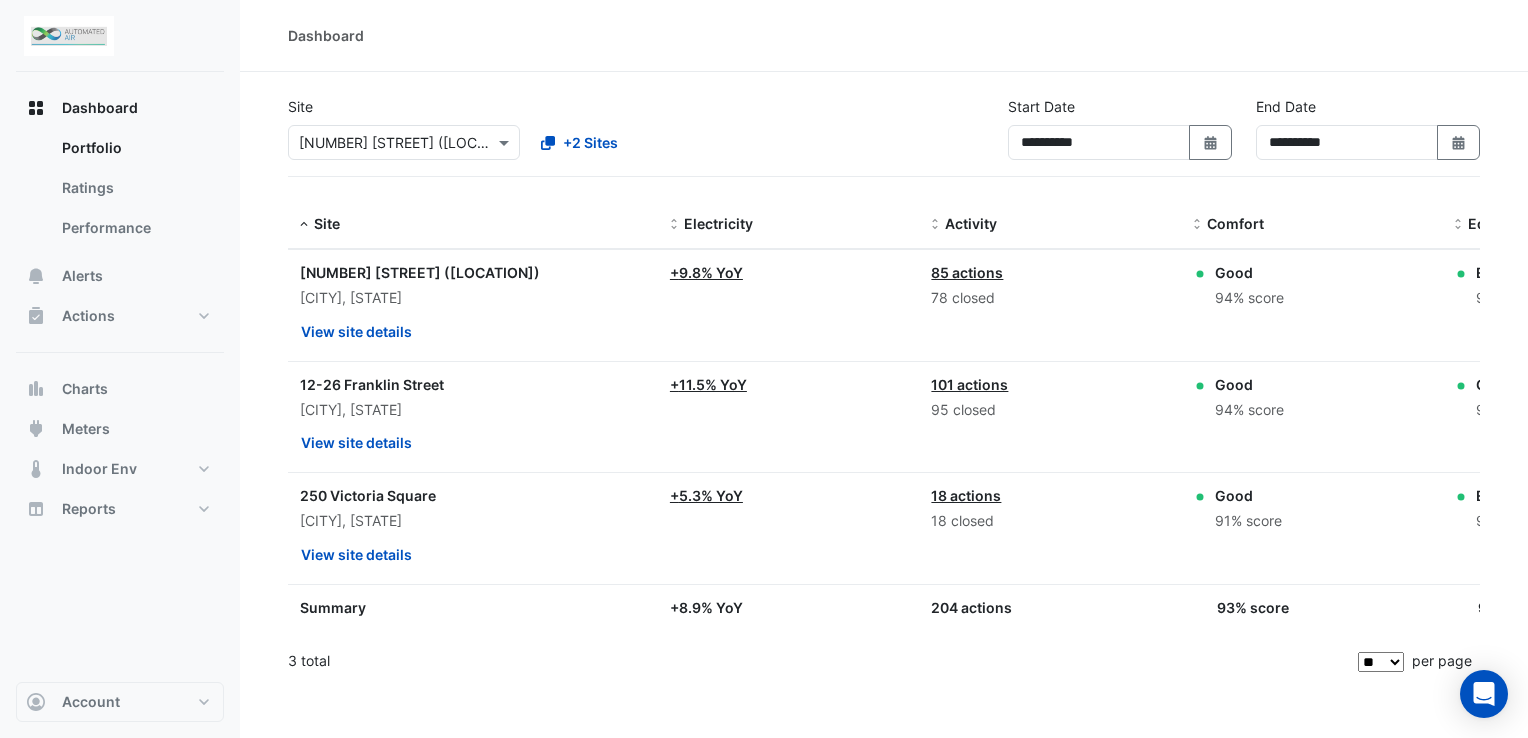 click on "Dashboard" 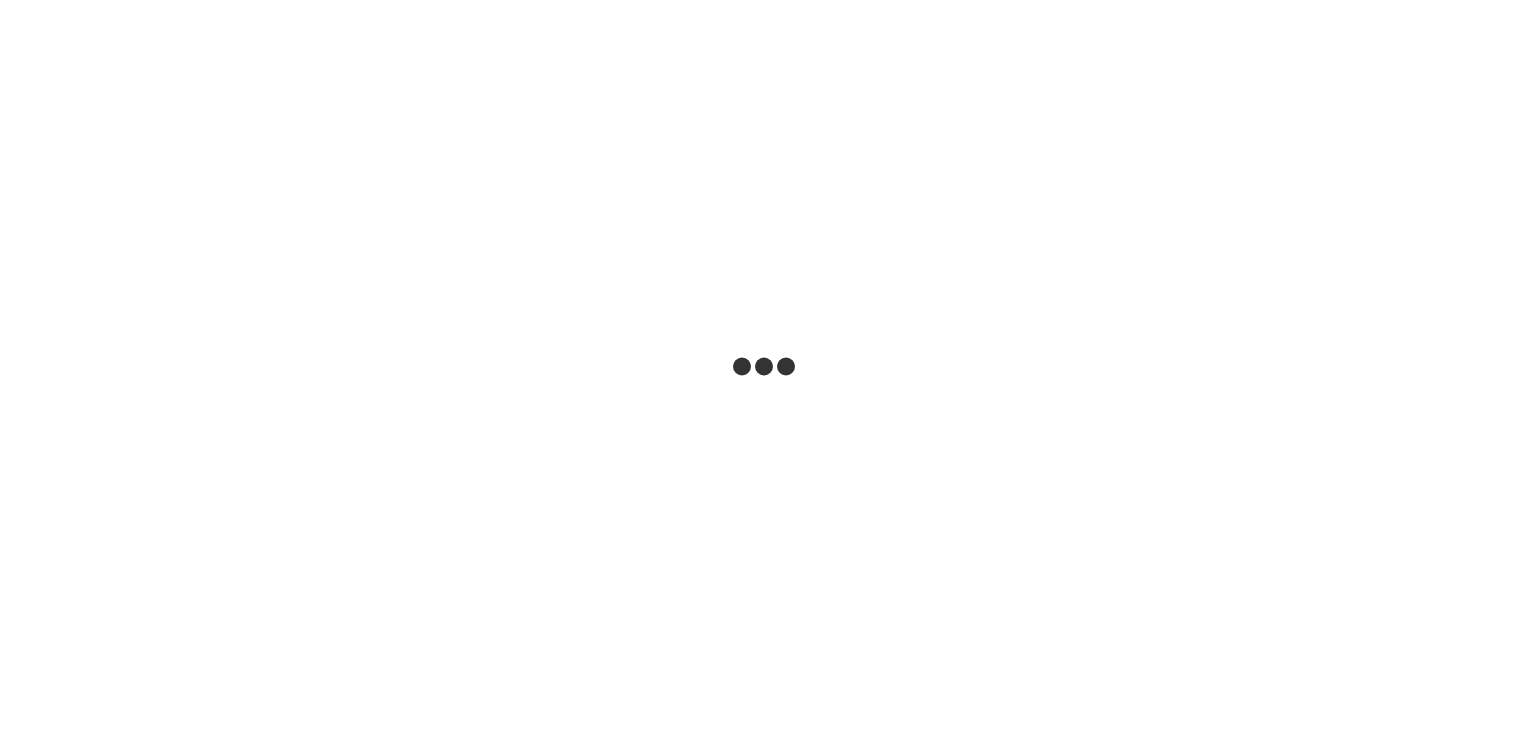 scroll, scrollTop: 0, scrollLeft: 0, axis: both 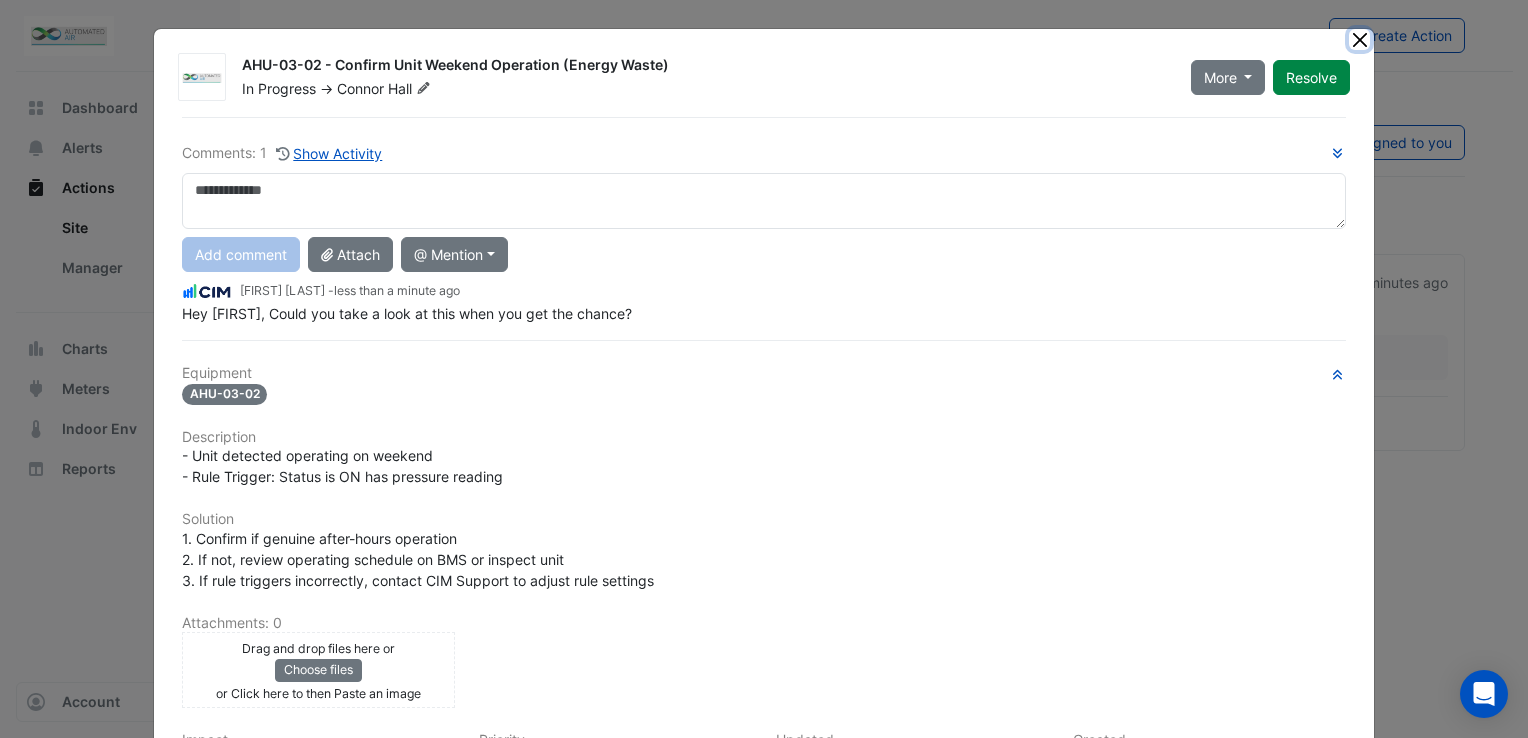 click 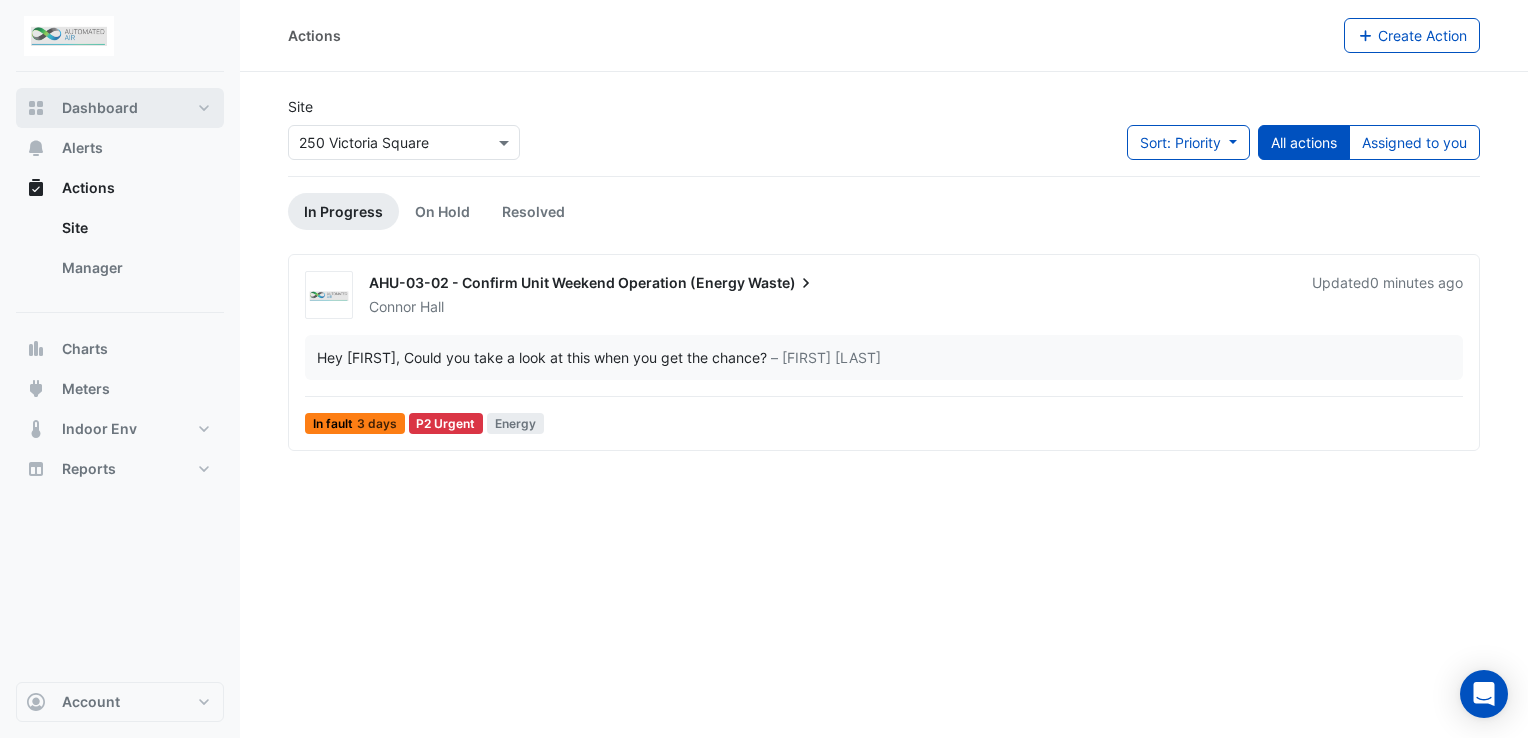 click on "Dashboard" at bounding box center (100, 108) 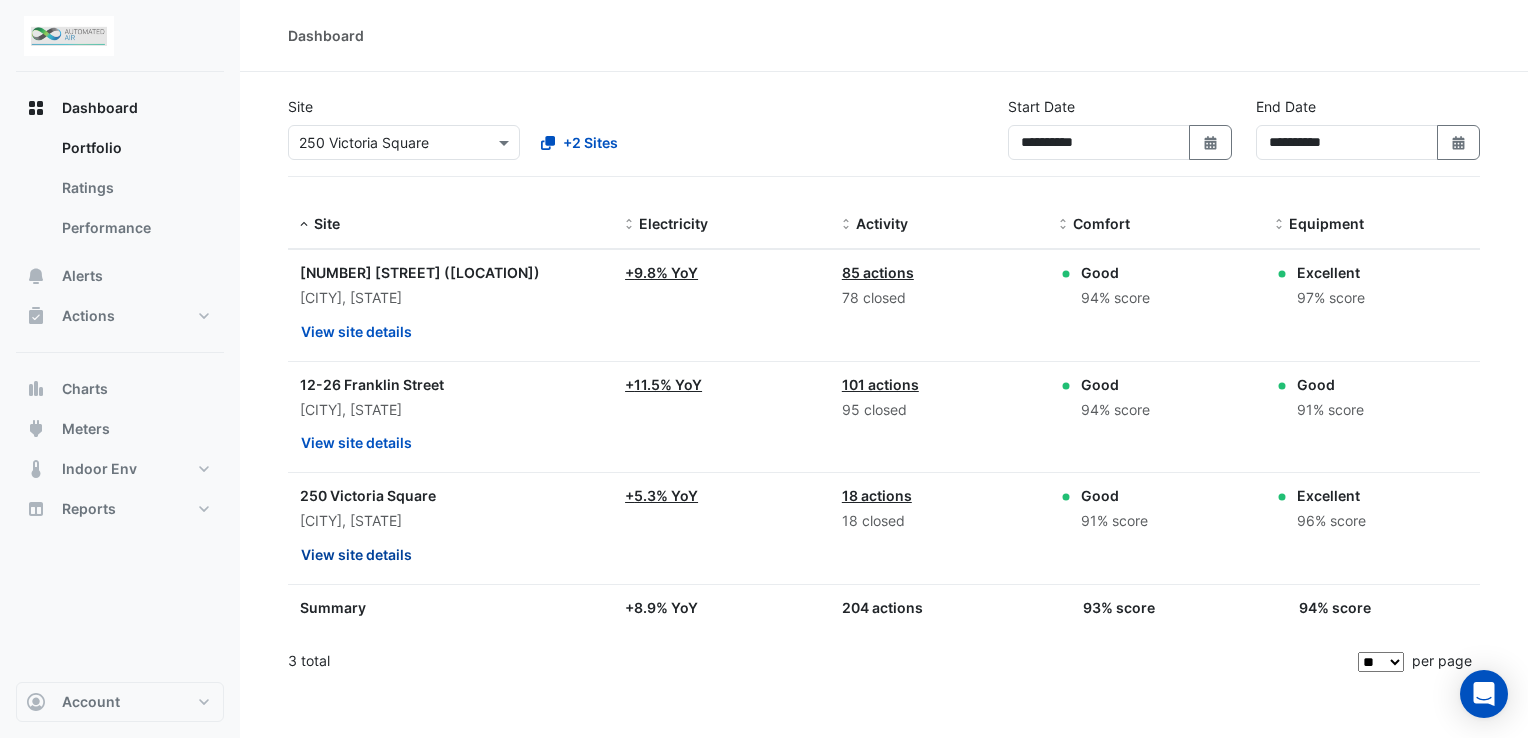 click on "View site details" 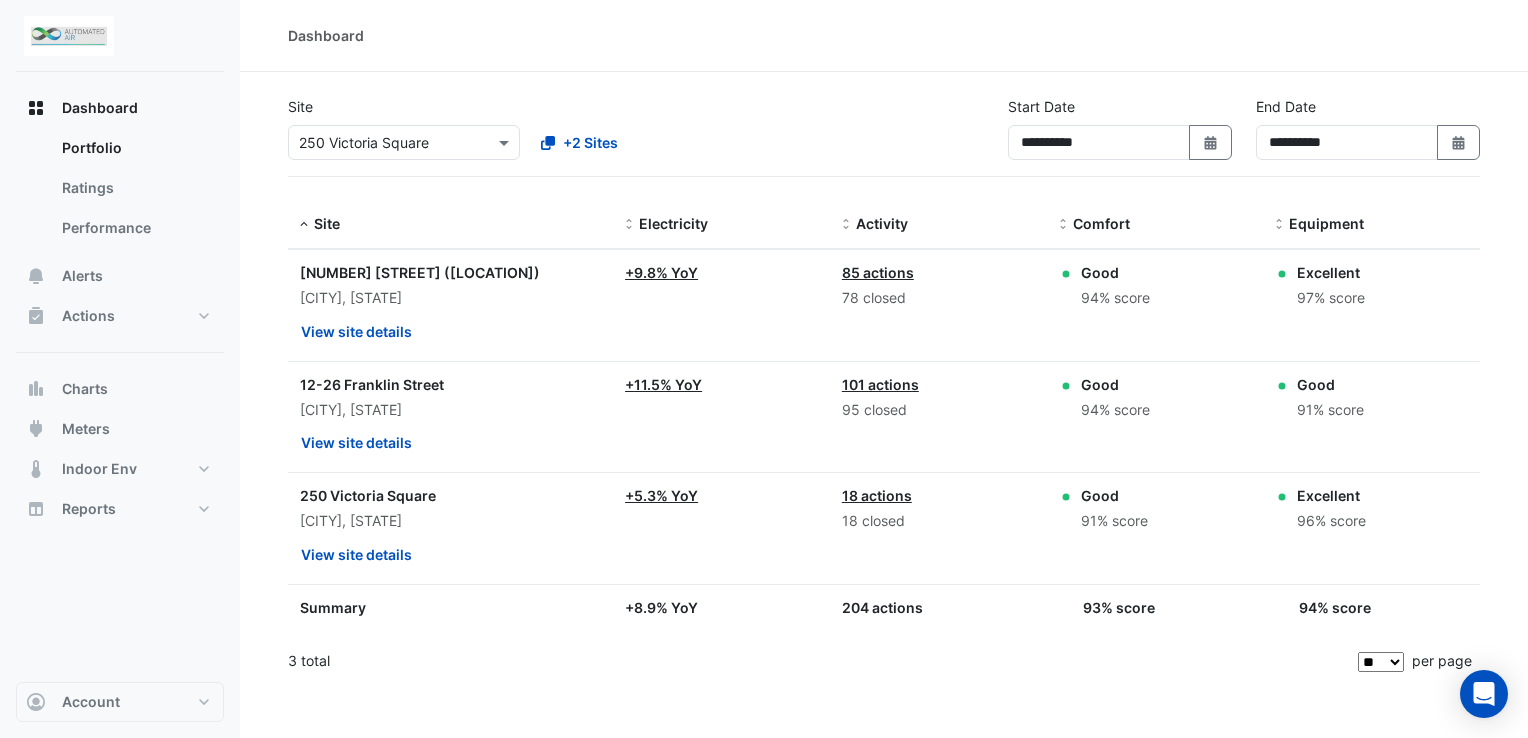 click 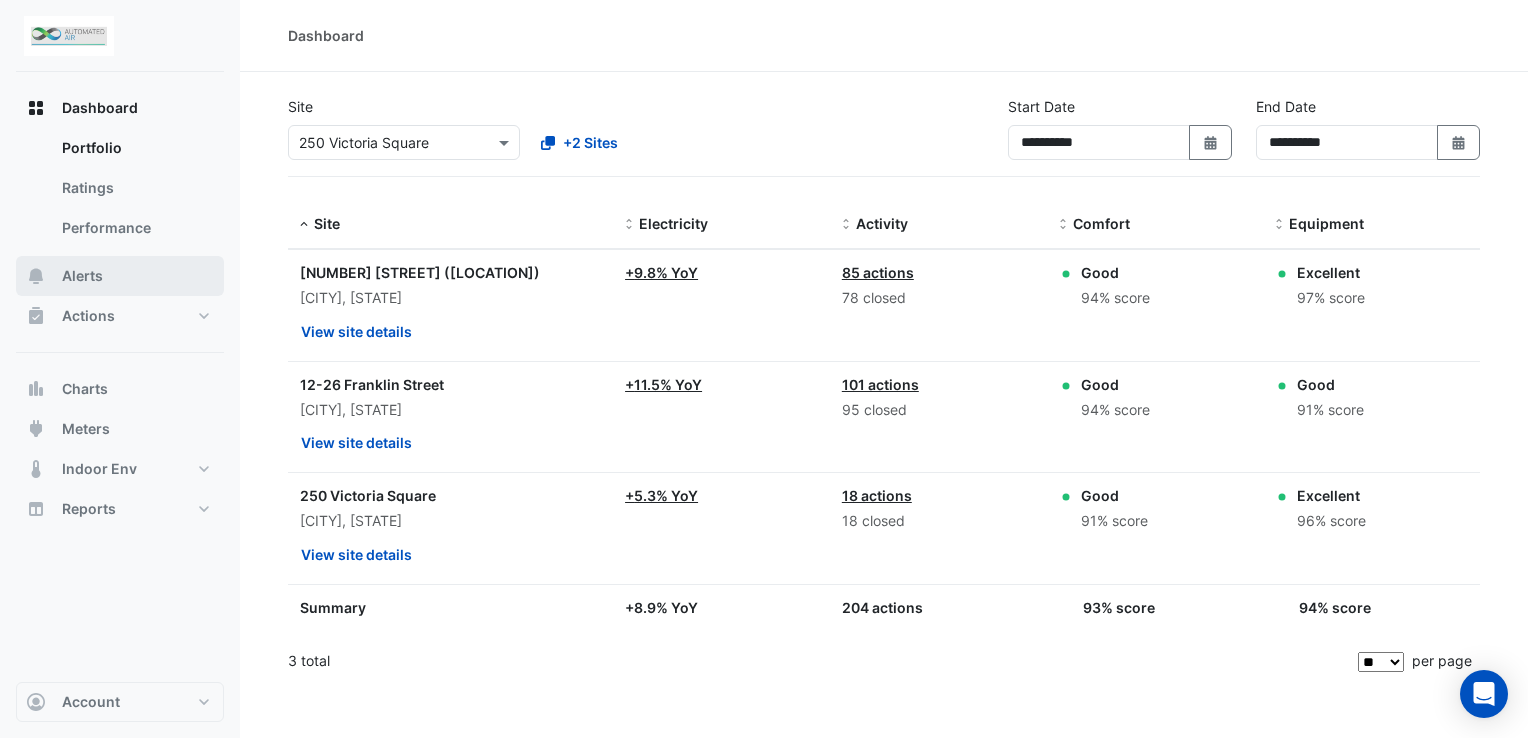 click on "Alerts" at bounding box center [120, 276] 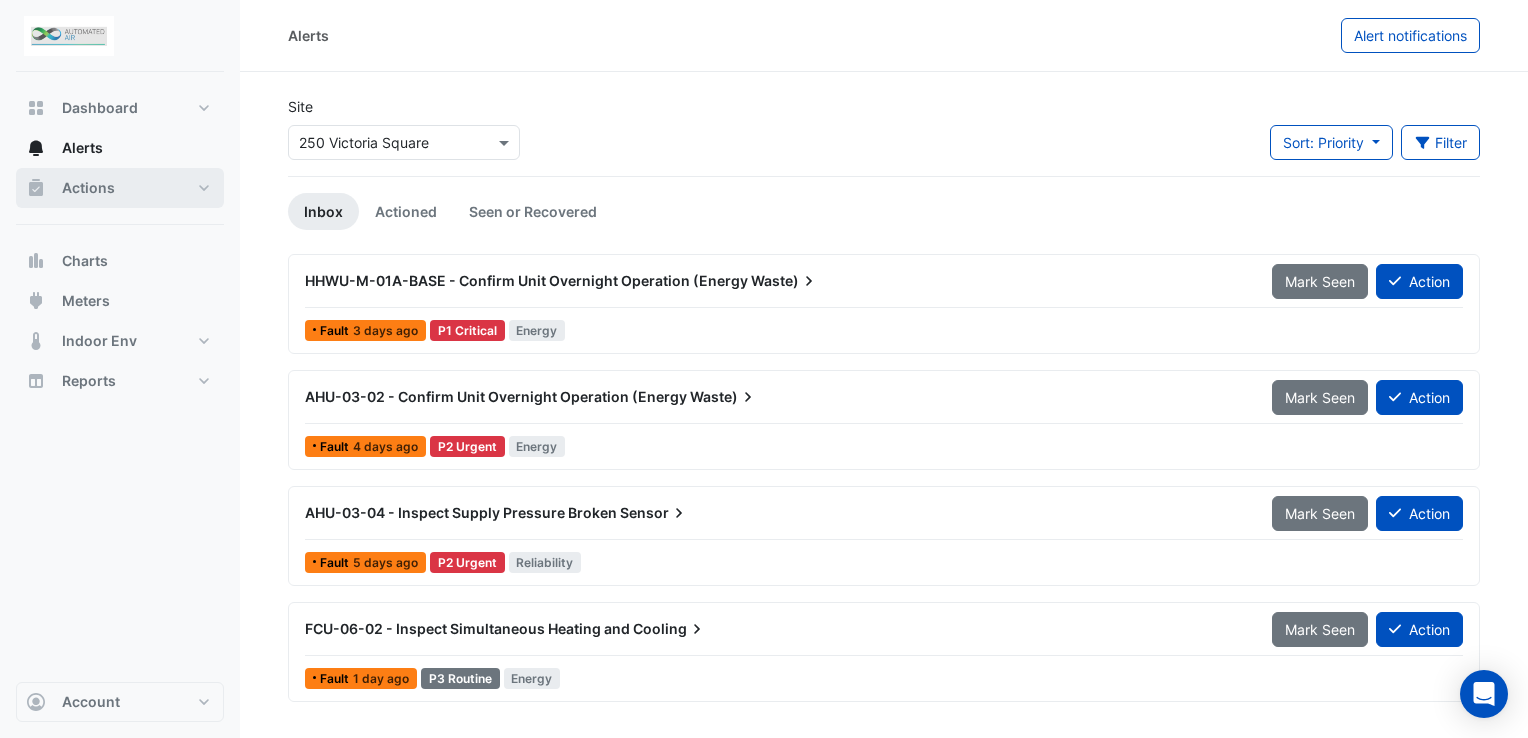 click on "Actions" at bounding box center (120, 188) 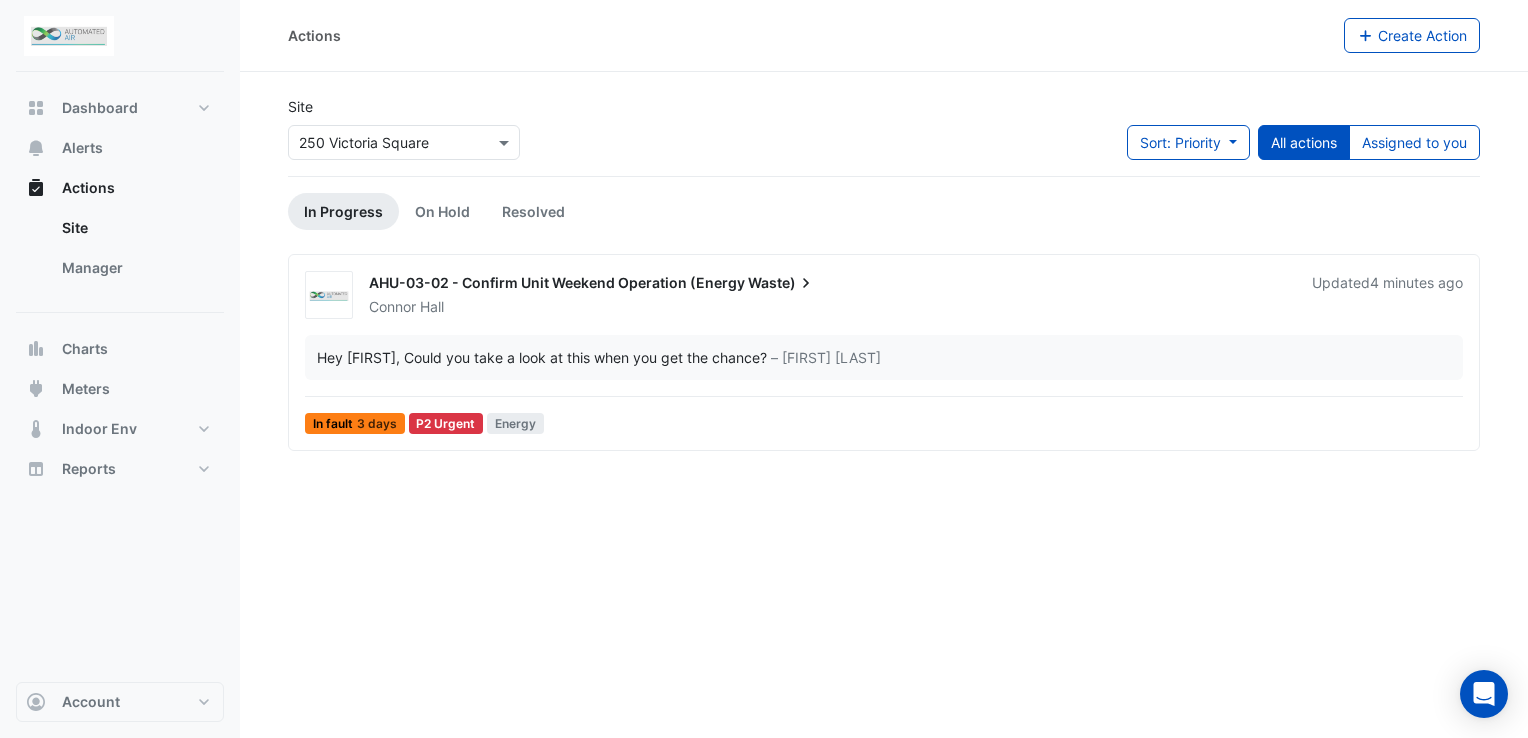 click on "AHU-03-02 - Confirm Unit Weekend Operation (Energy" at bounding box center [557, 282] 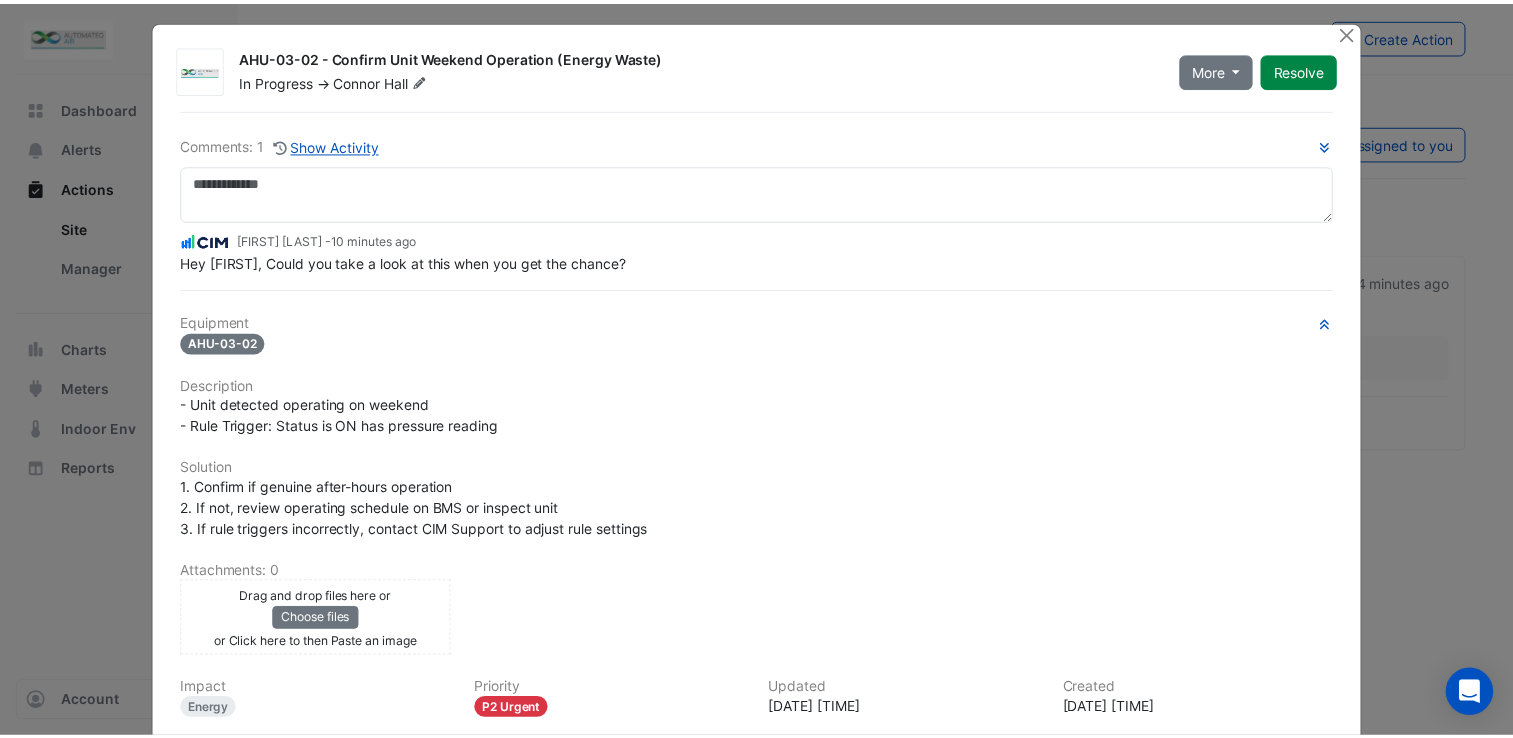 scroll, scrollTop: 0, scrollLeft: 0, axis: both 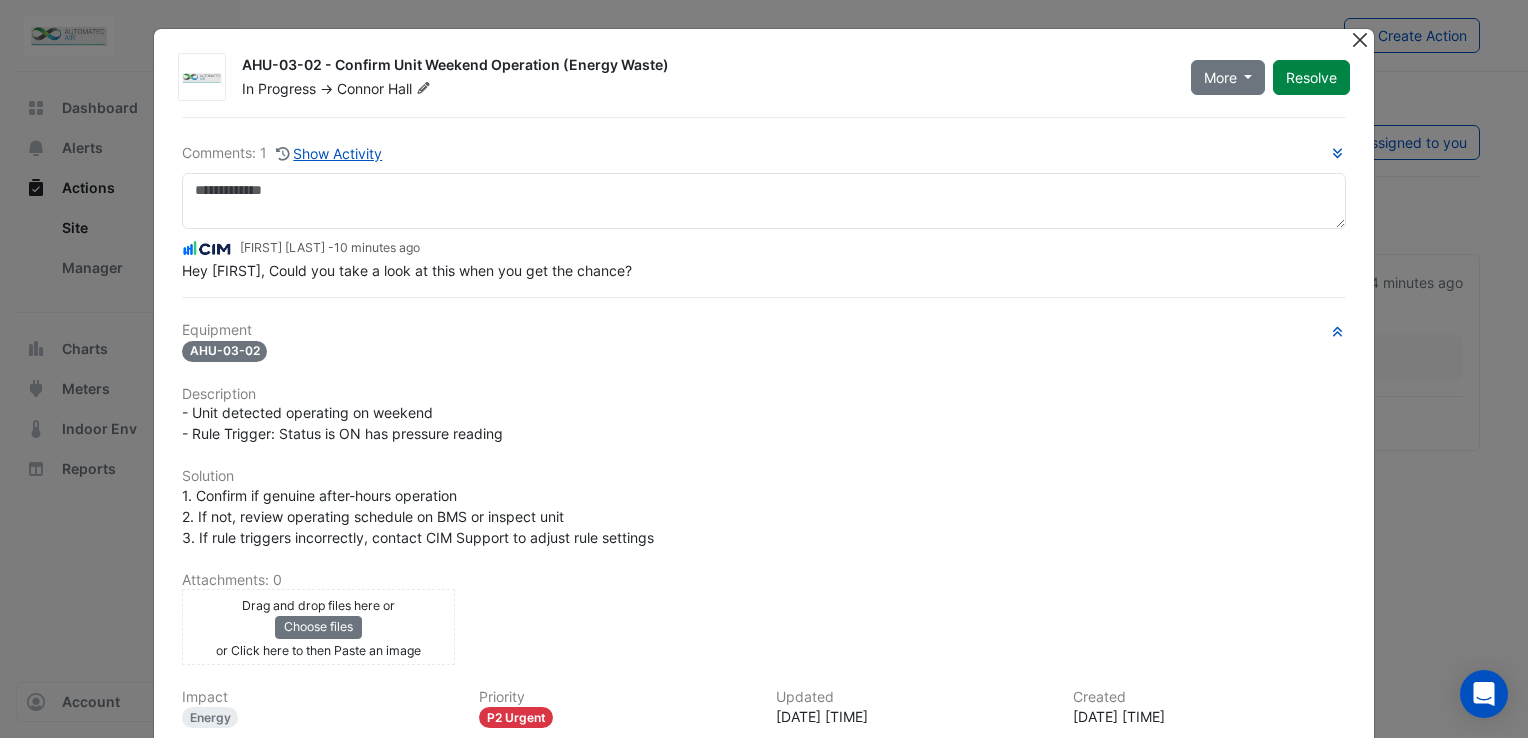 click 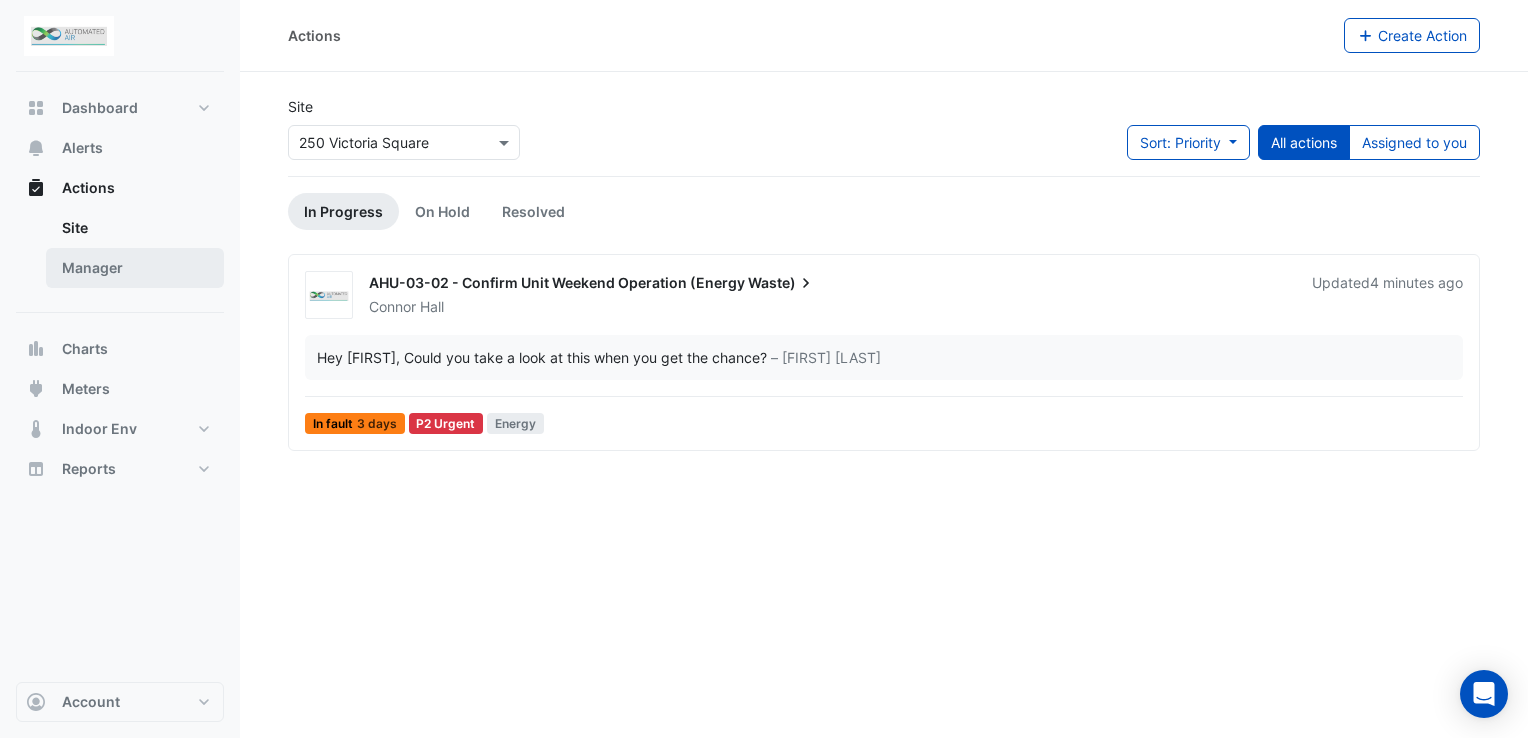 click on "Manager" at bounding box center [135, 268] 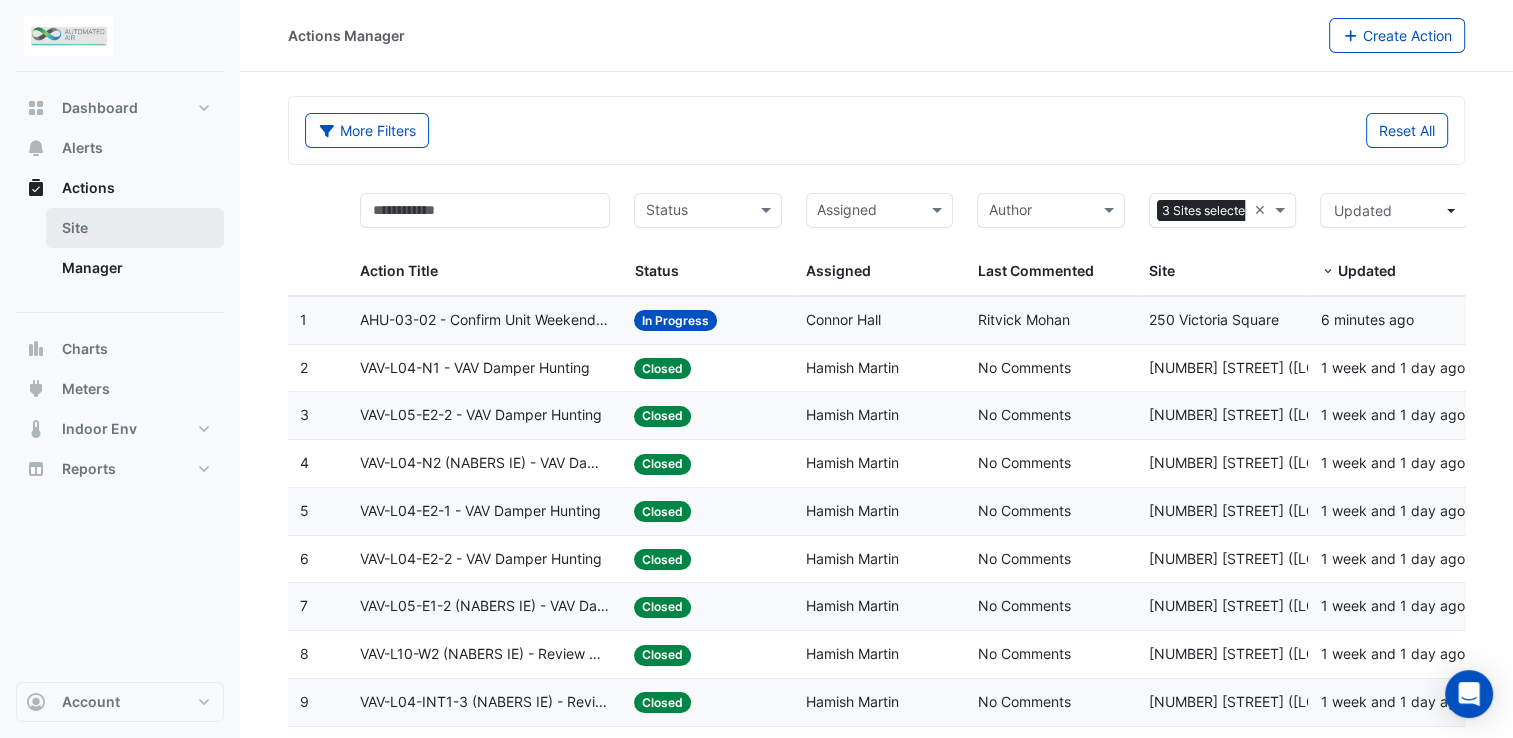 click on "Site" at bounding box center [135, 228] 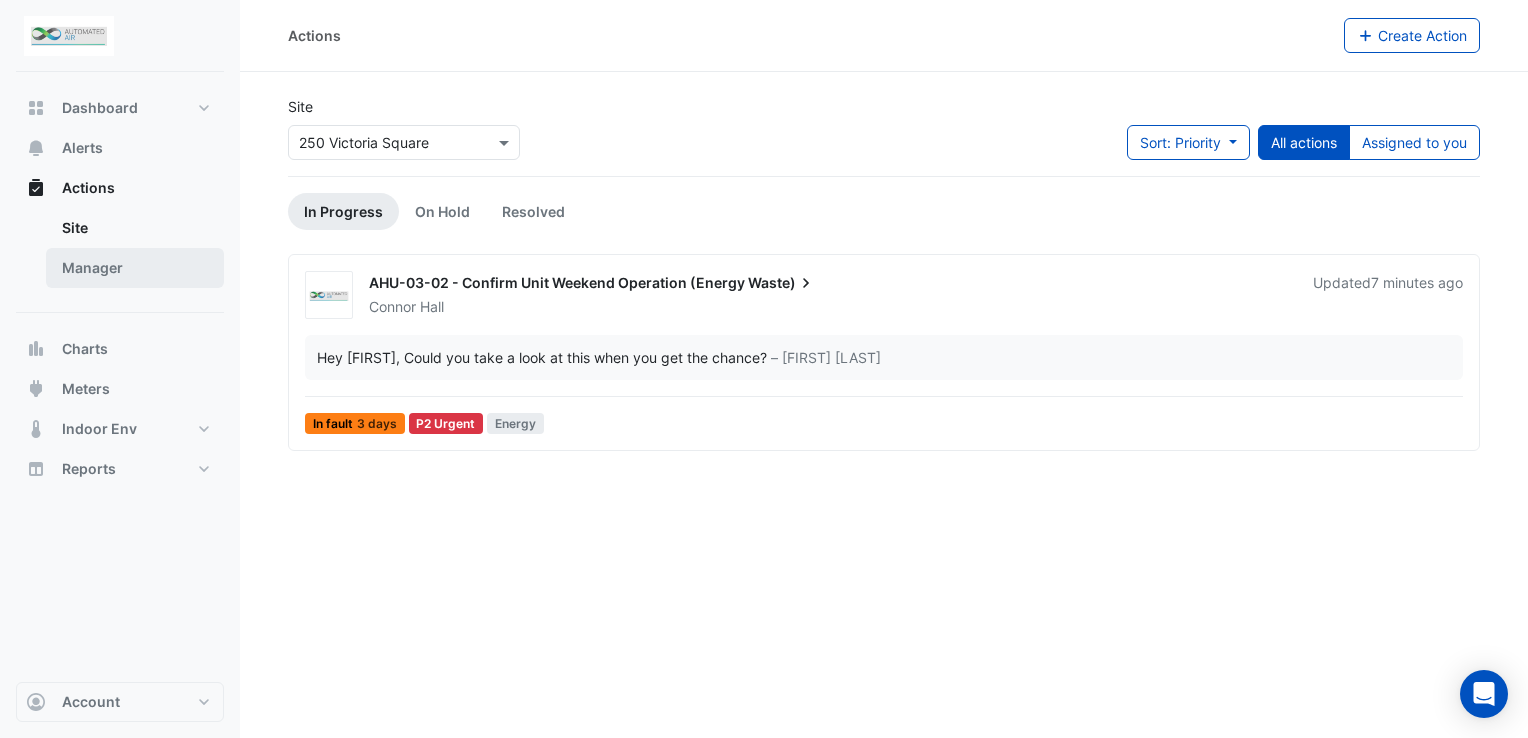 click on "Manager" at bounding box center [135, 268] 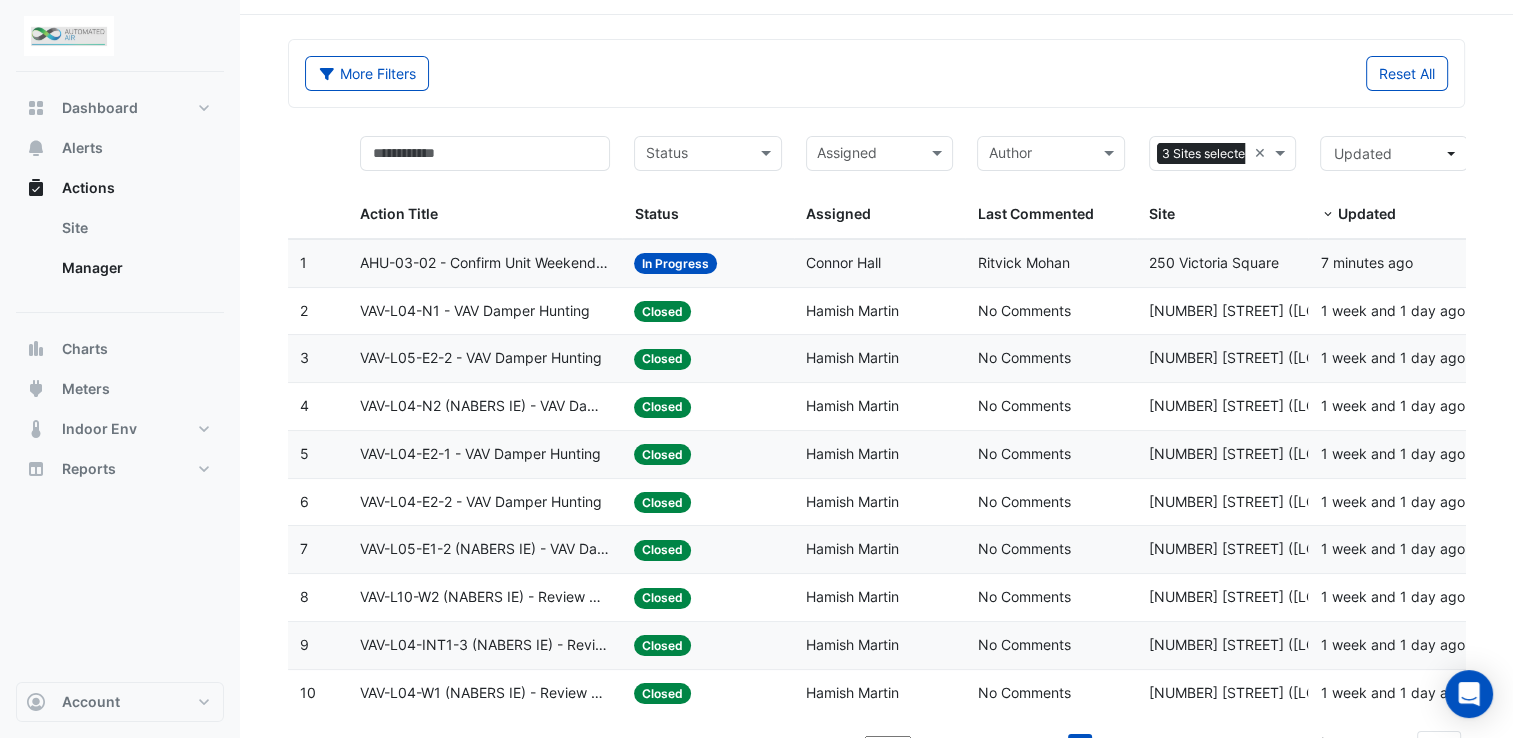 scroll, scrollTop: 86, scrollLeft: 0, axis: vertical 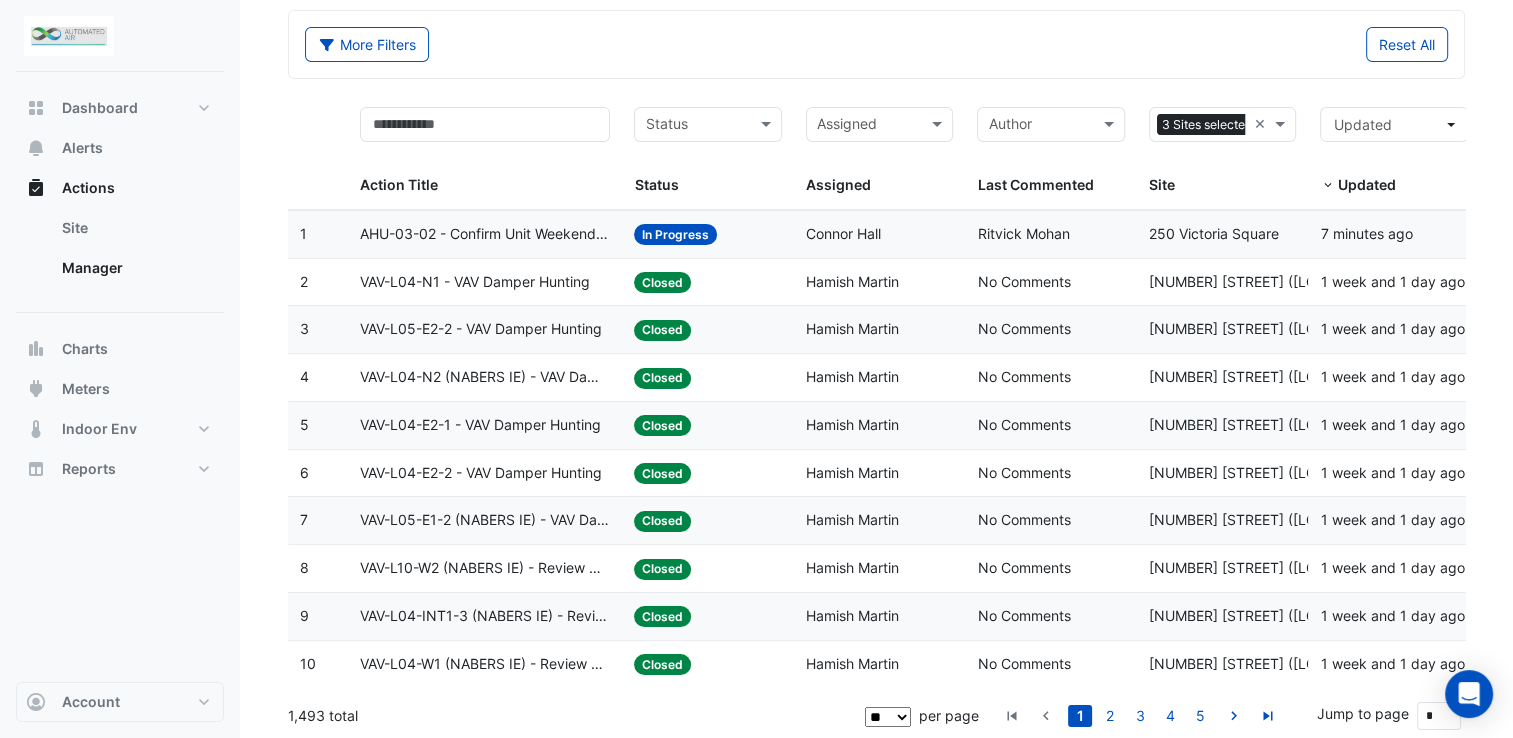 click on "** ** ** ***" 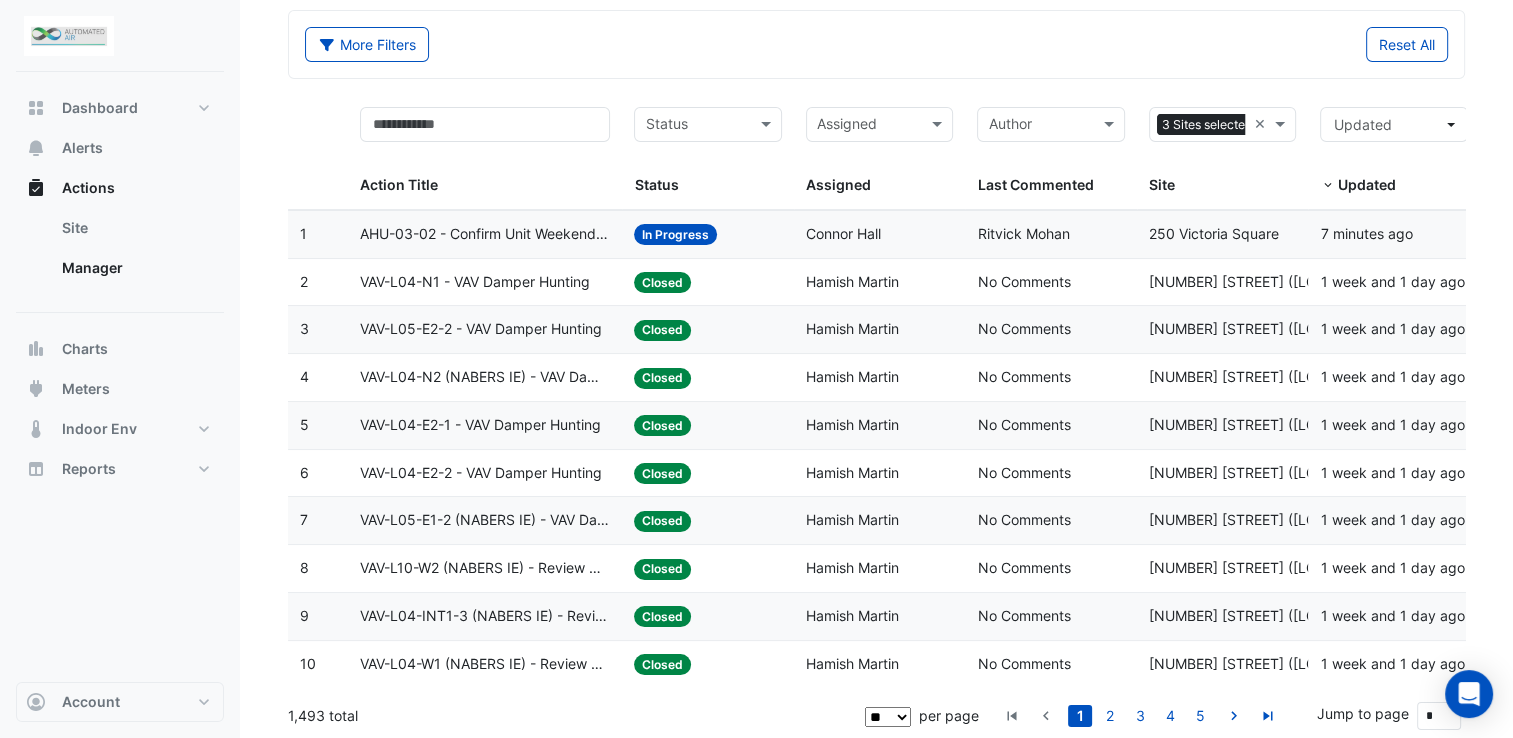 click on "** ** ** ***" 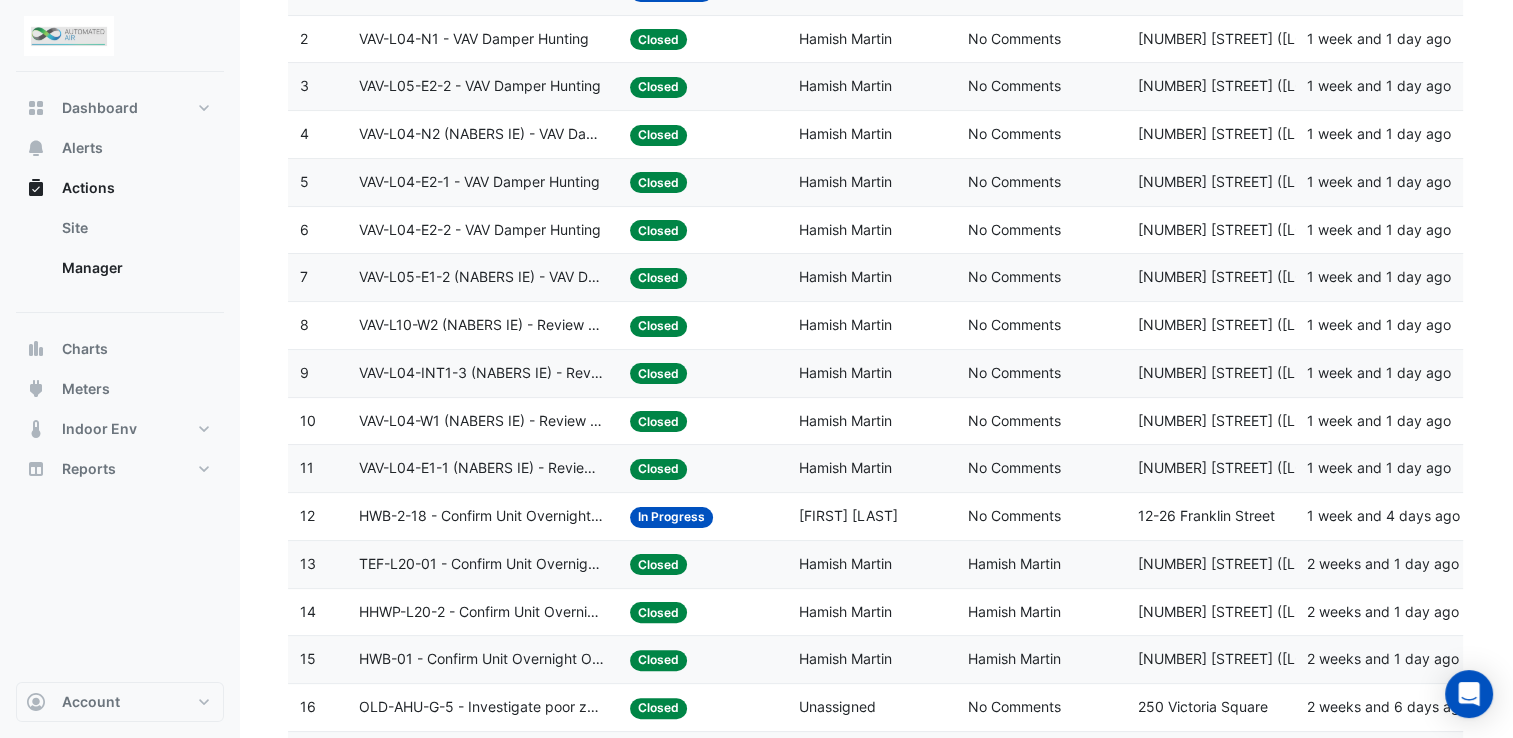 scroll, scrollTop: 0, scrollLeft: 0, axis: both 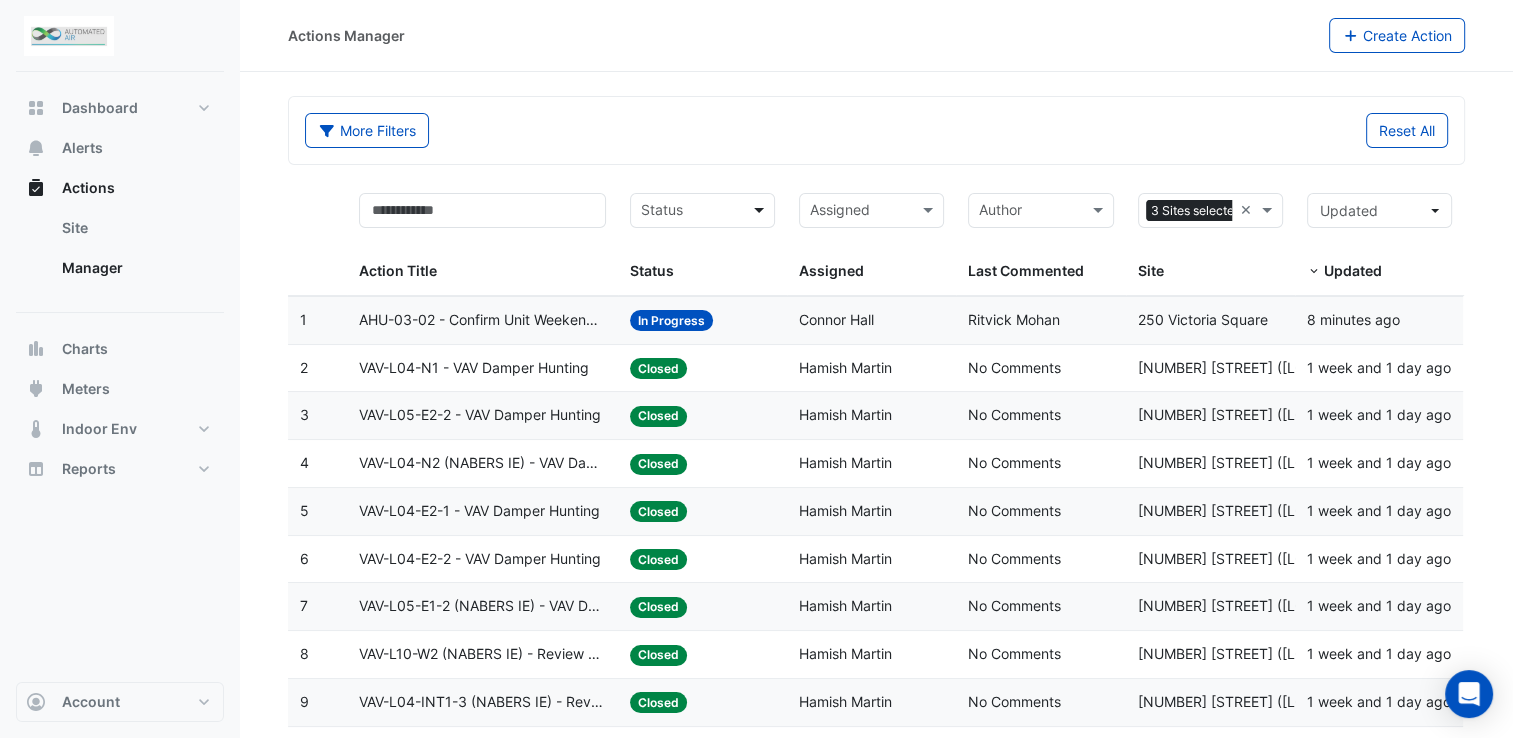 click at bounding box center [761, 210] 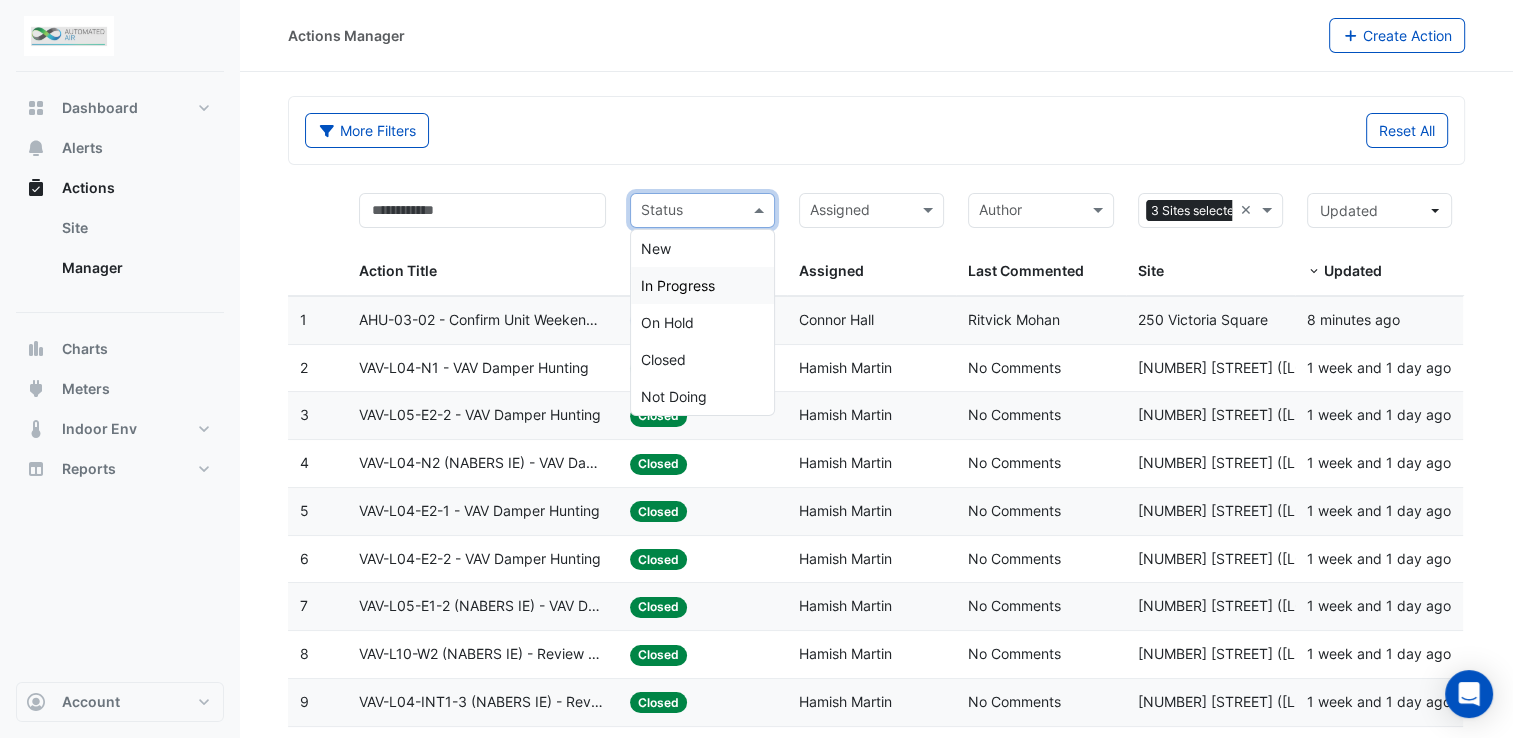 click on "In Progress" at bounding box center [702, 285] 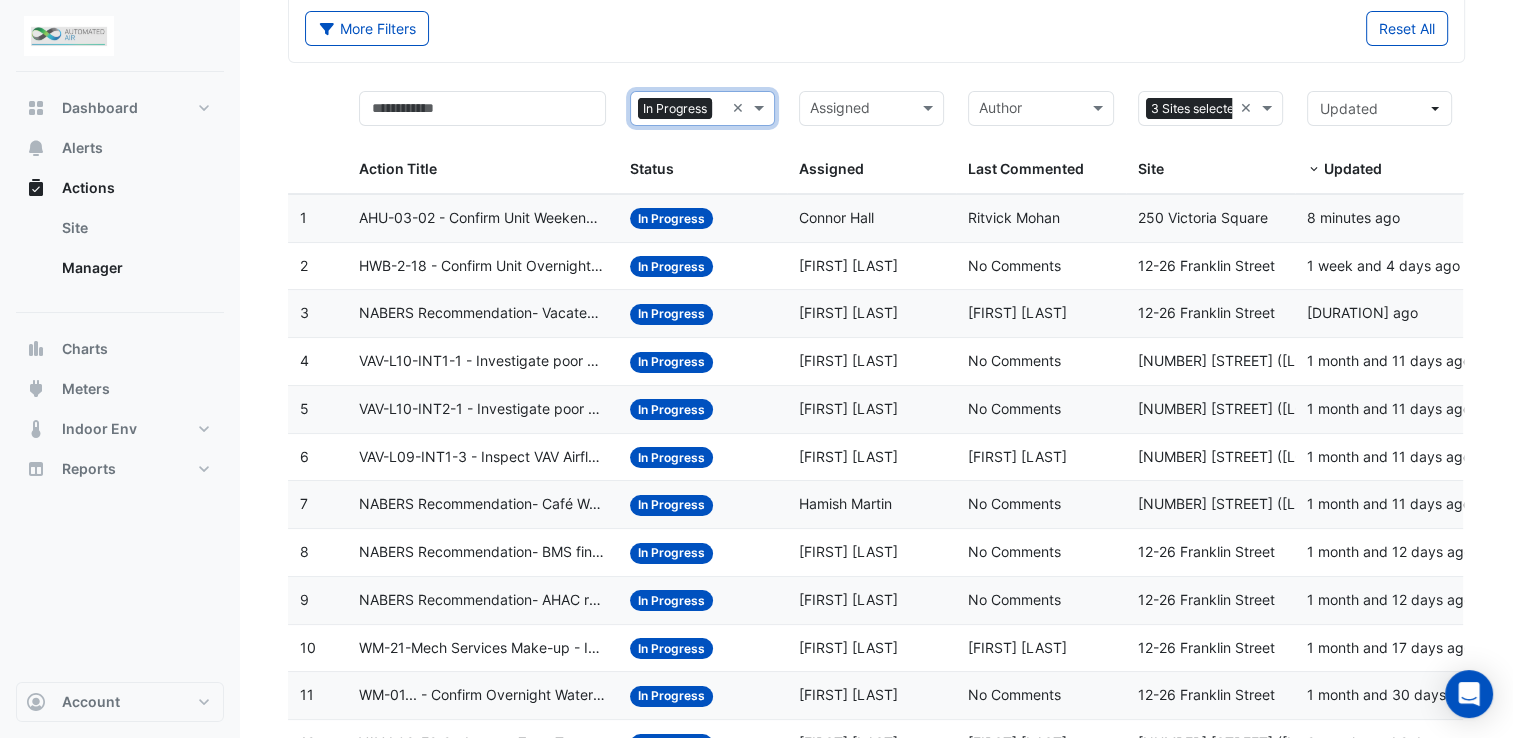 scroll, scrollTop: 229, scrollLeft: 0, axis: vertical 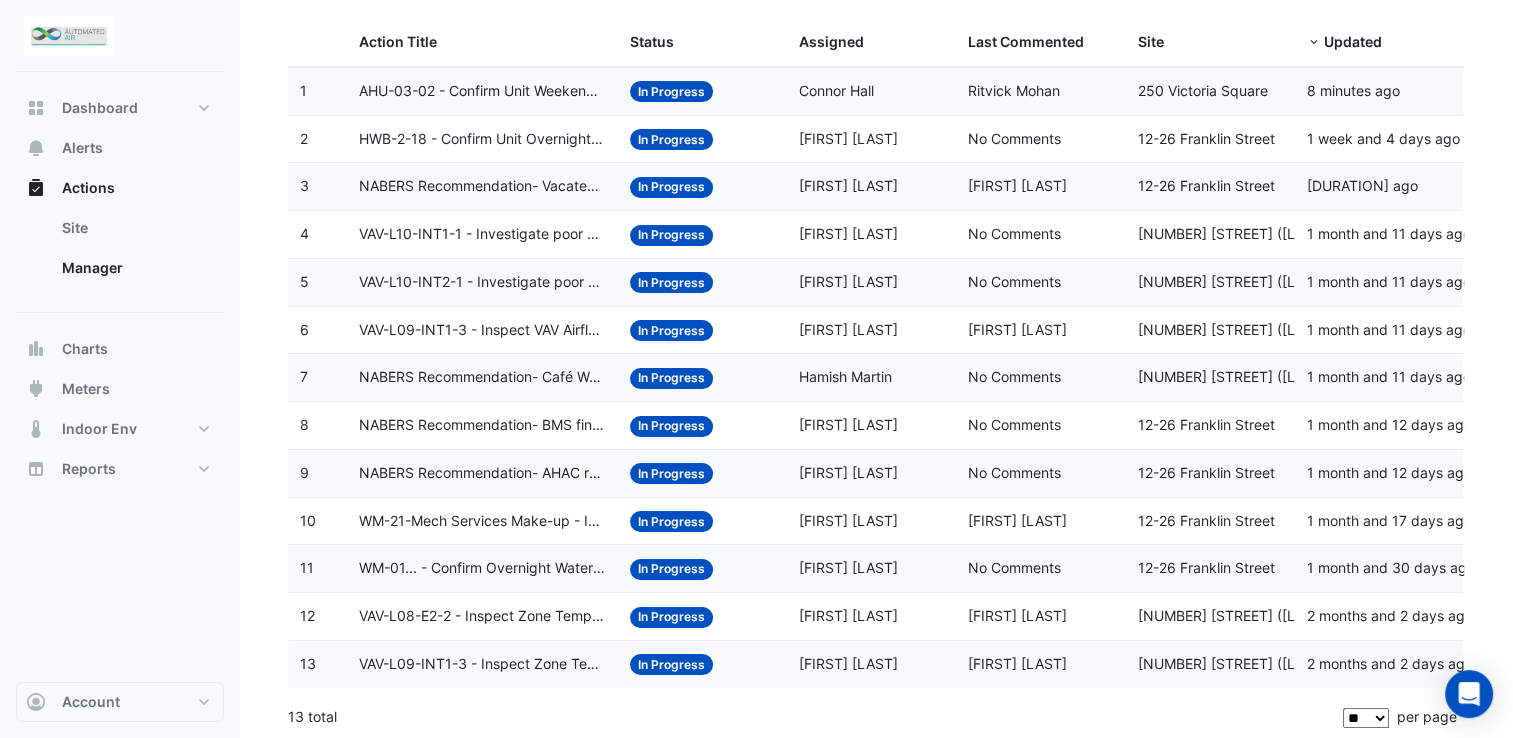 click on "** ** ** ***" 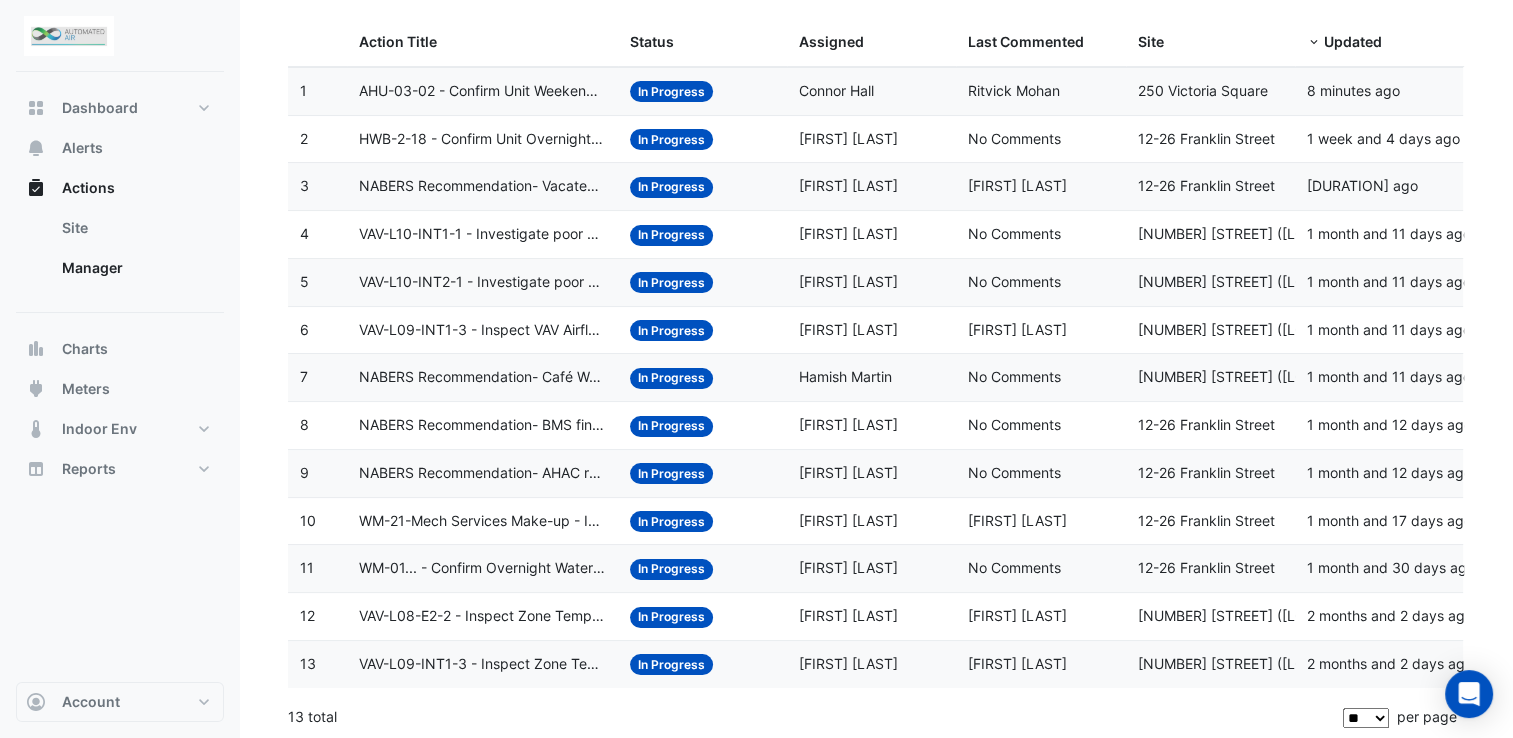 select on "***" 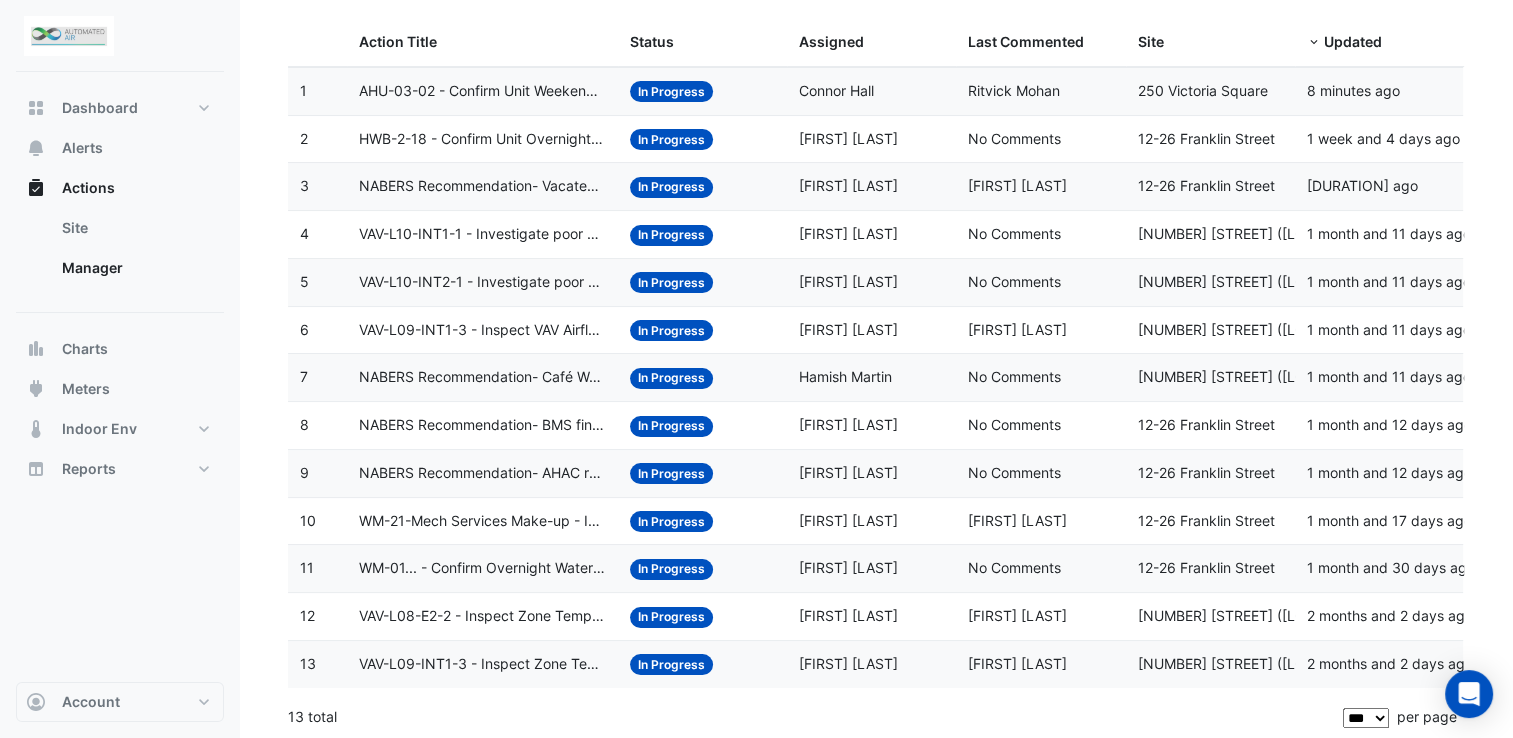 click on "** ** ** ***" 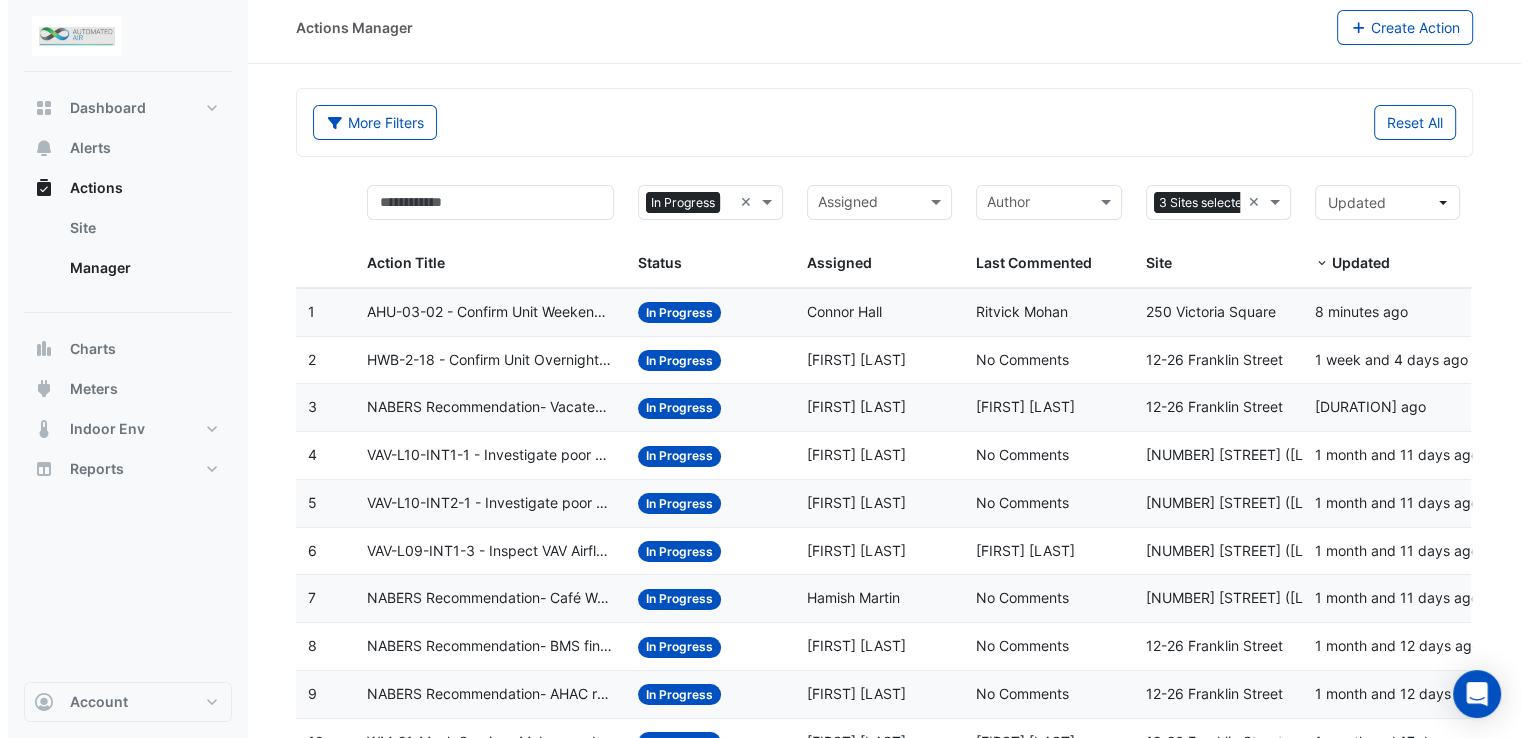scroll, scrollTop: 0, scrollLeft: 0, axis: both 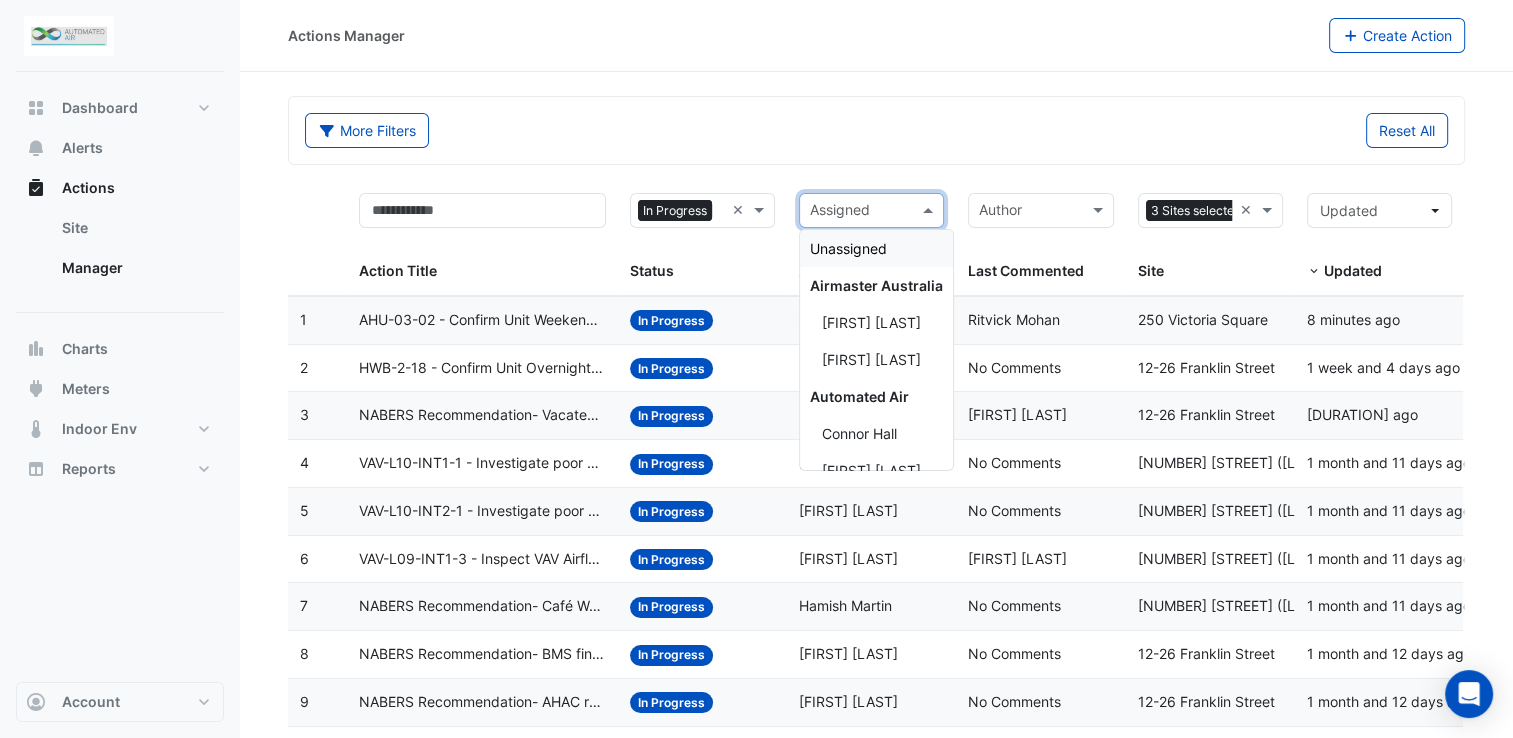 click at bounding box center (860, 212) 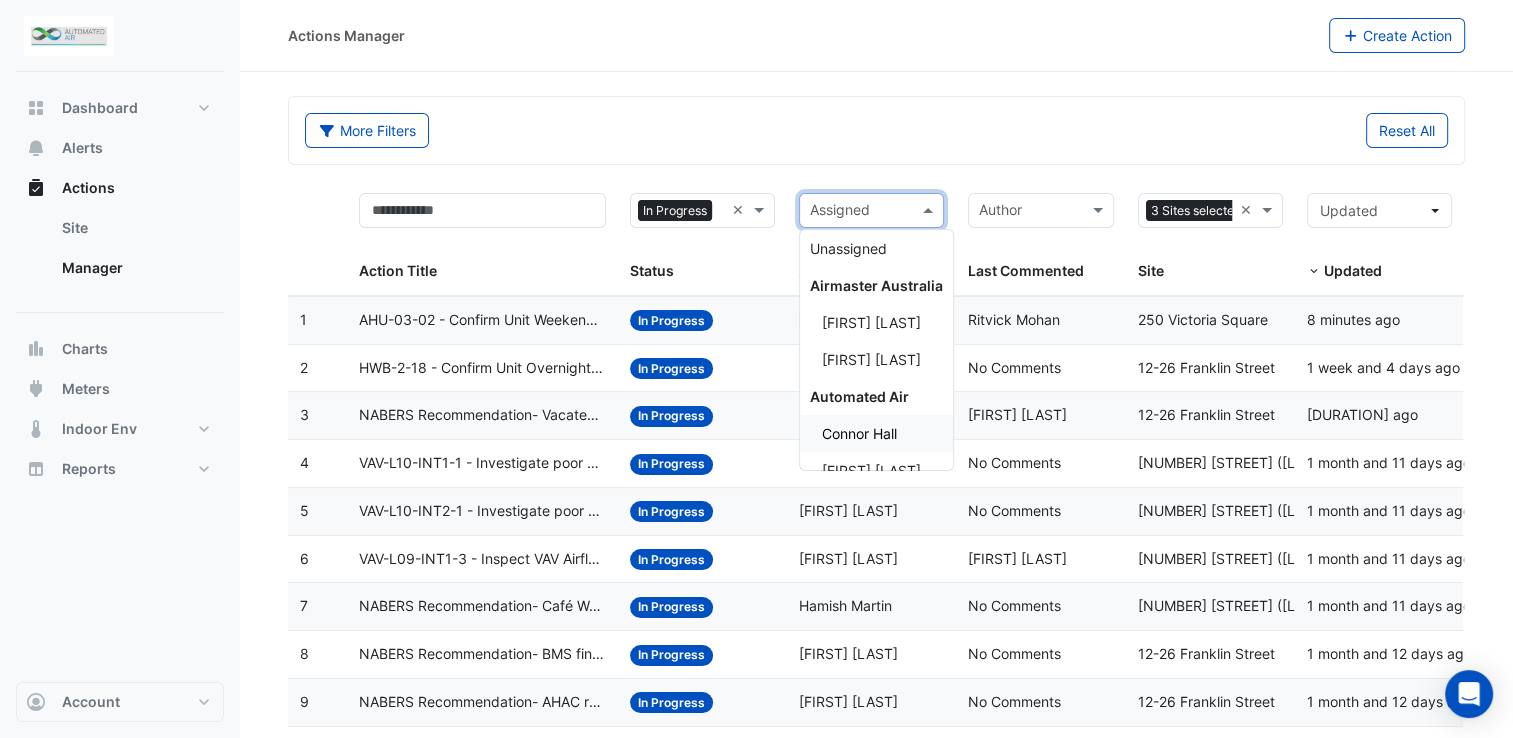 click on "Connor Hall" at bounding box center [859, 433] 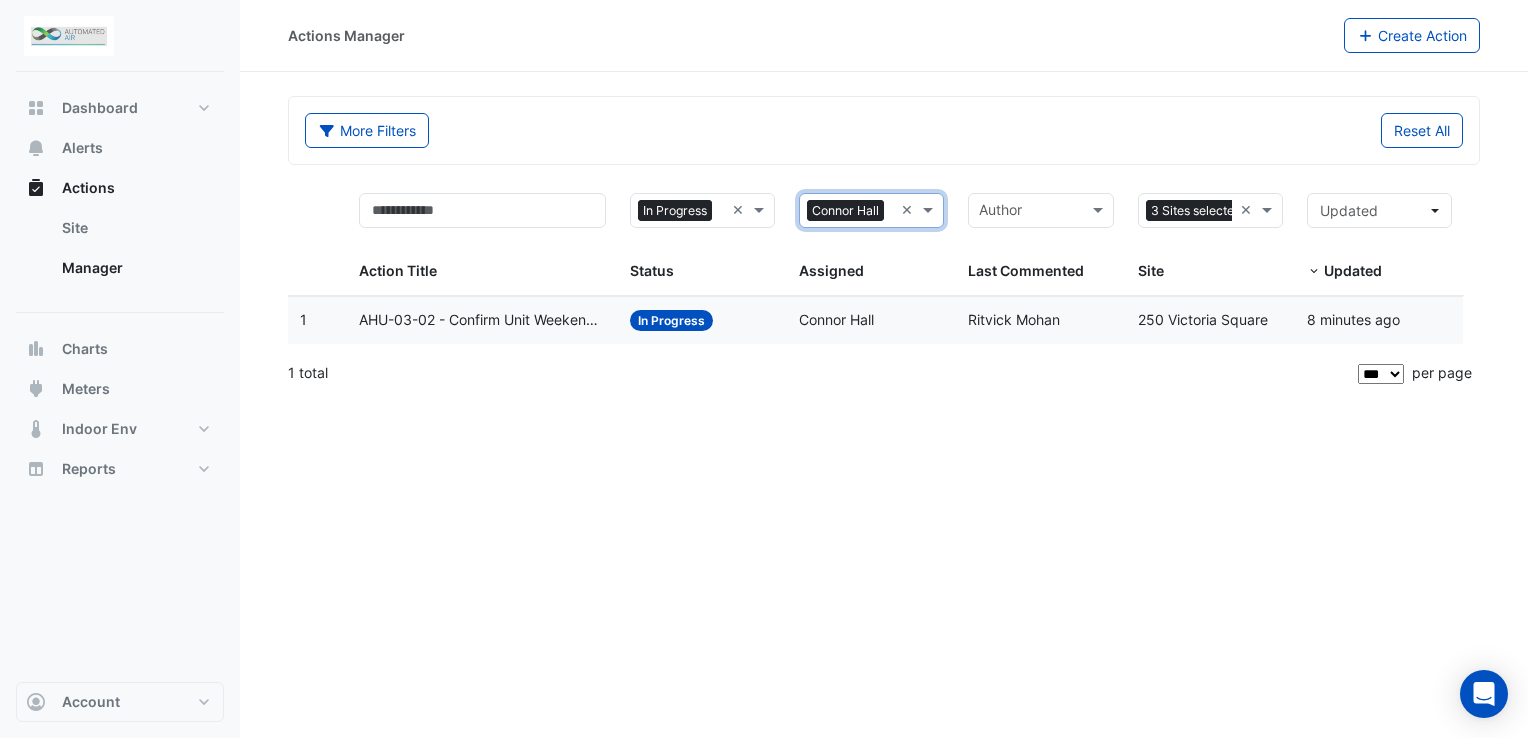 click on "AHU-03-02 - Confirm Unit Weekend Operation (Energy Waste)" 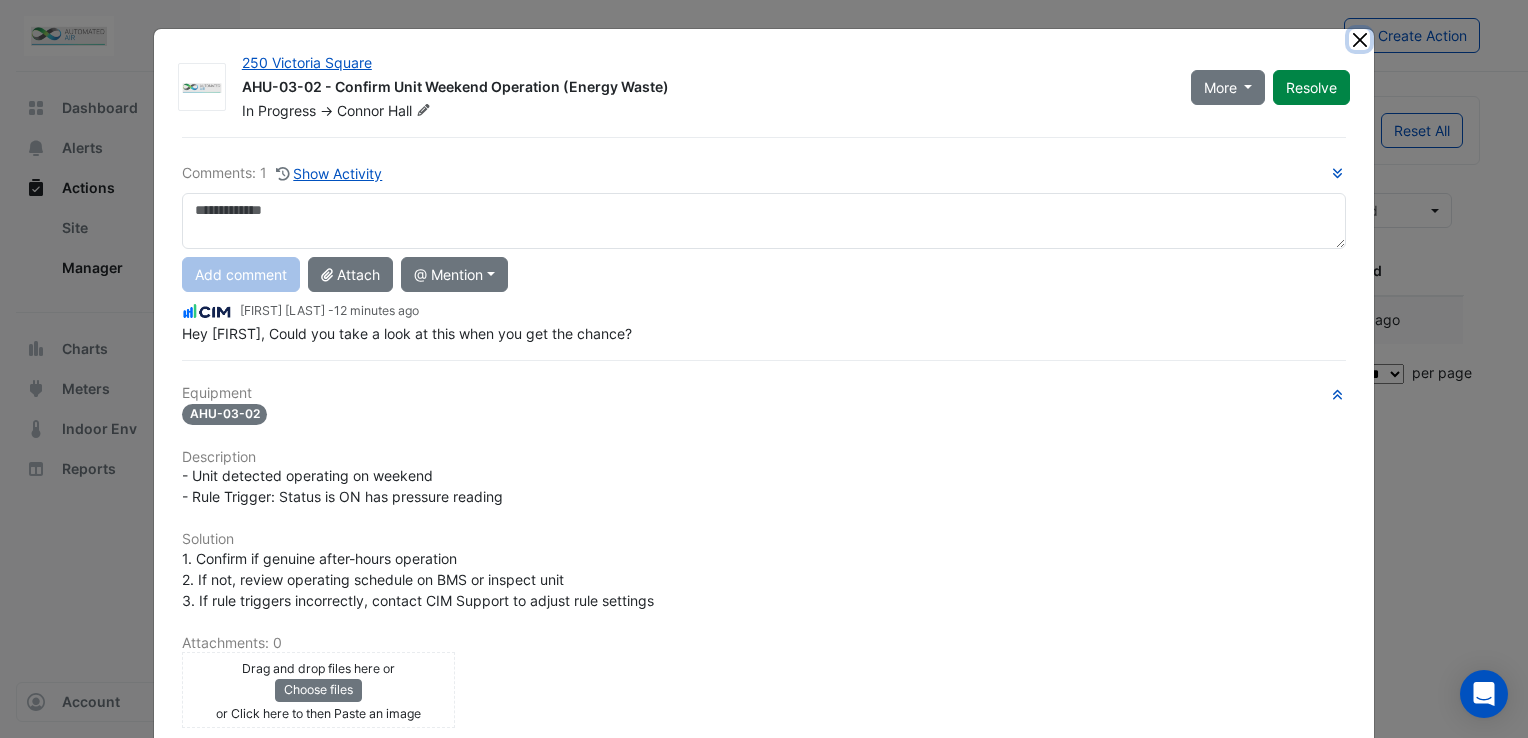 click 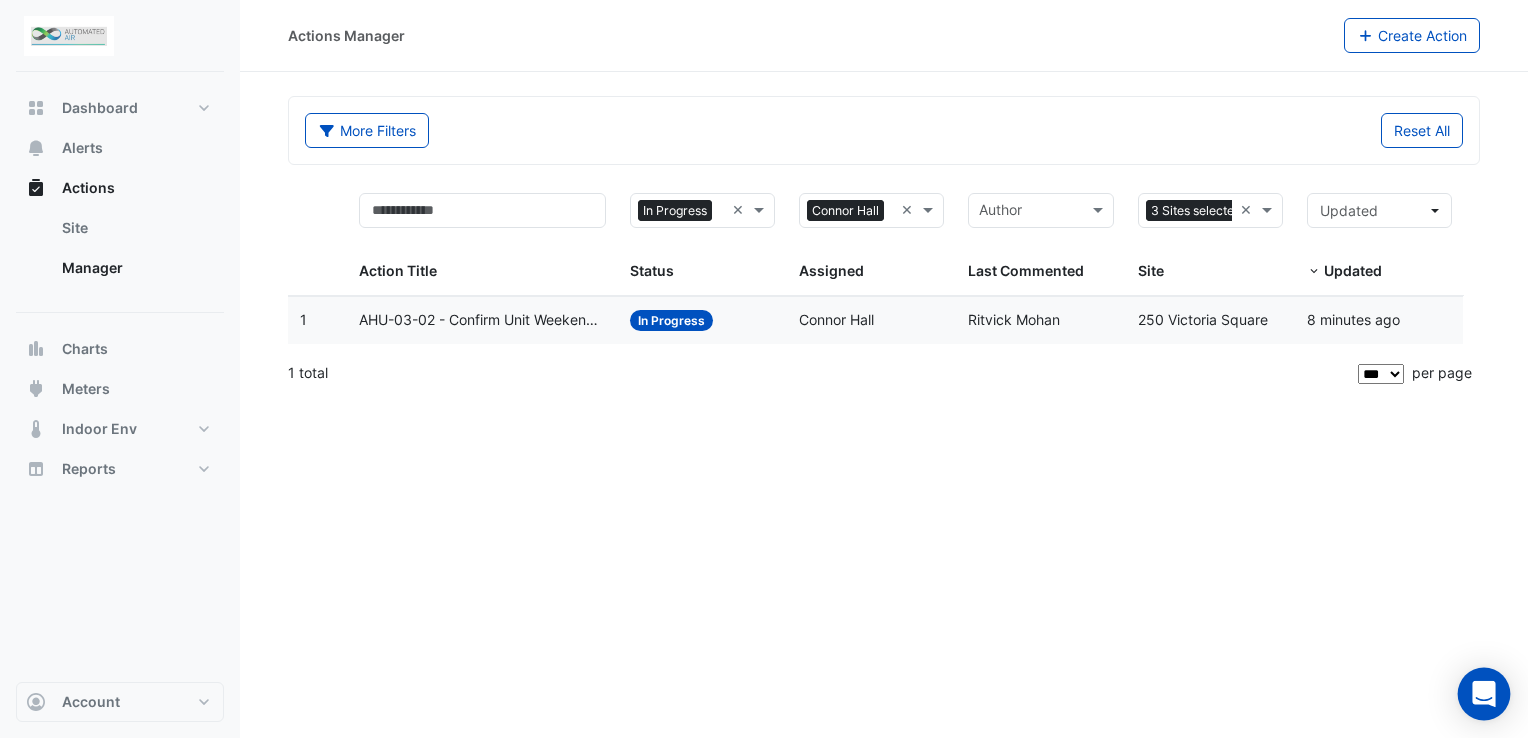 click 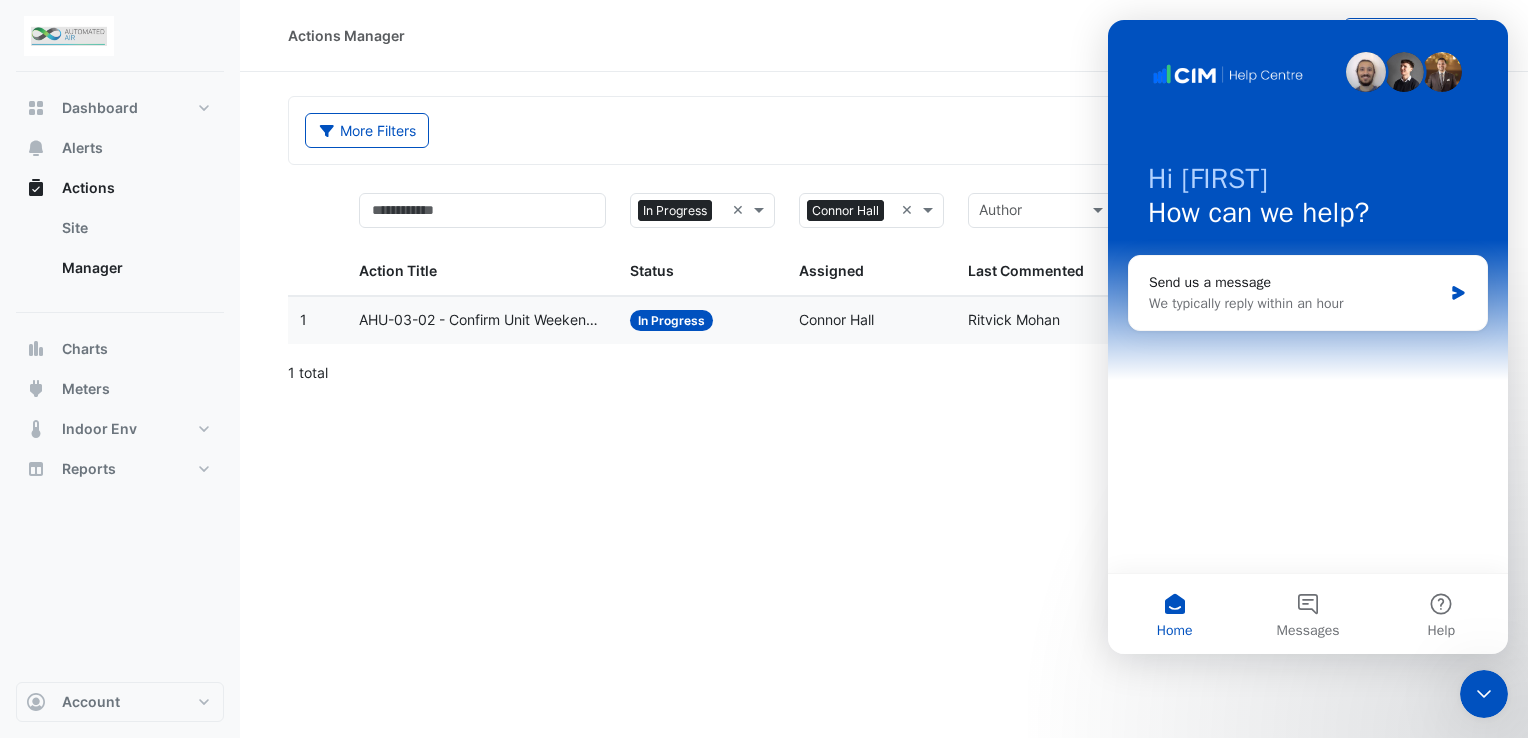 scroll, scrollTop: 0, scrollLeft: 0, axis: both 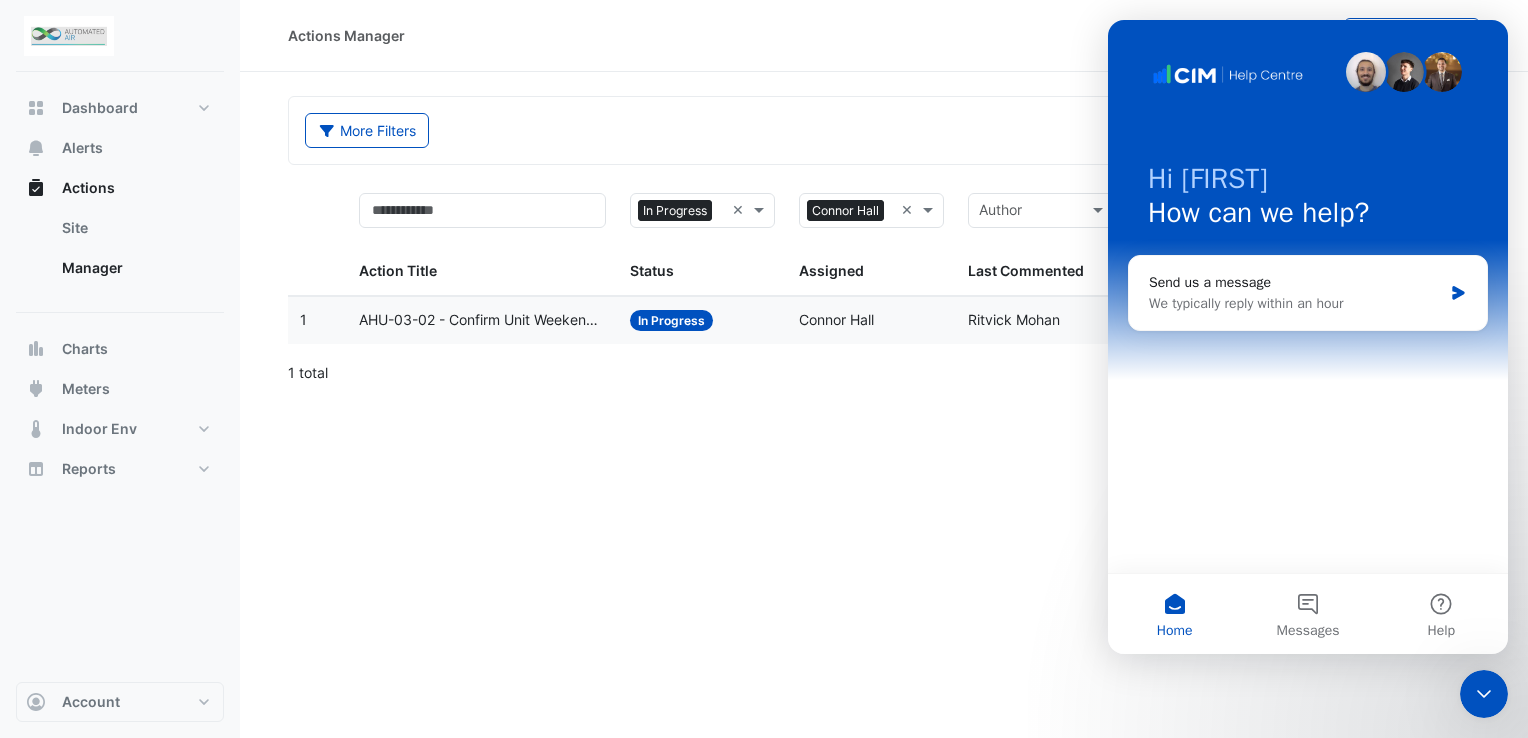click on "Actions Manager" 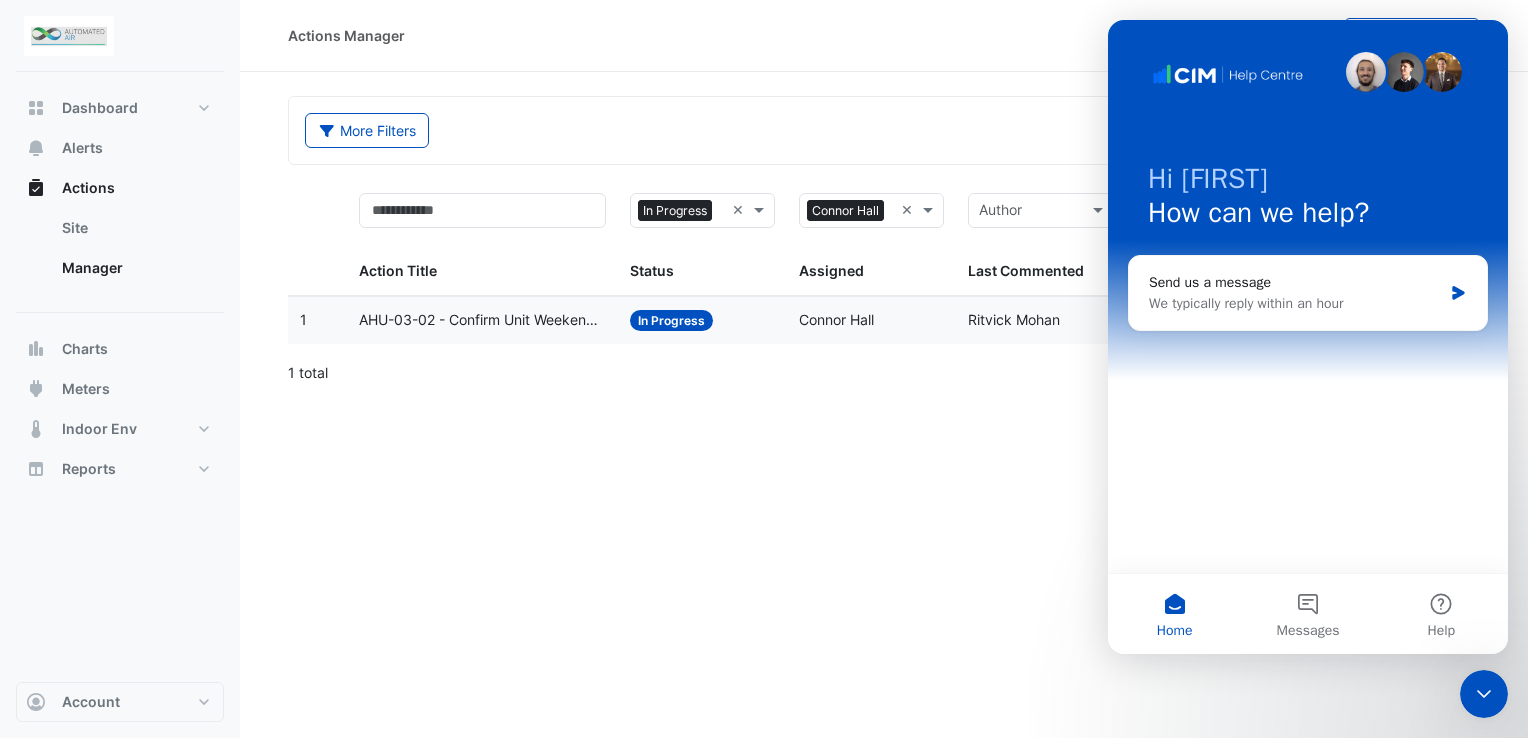 click on "Actions Manager
Create Action
More Filters
Reset All
Status × In Progress ×
Assigned × Connor Hall ×
Sites
3 Sites selected
×
Action Title
Status × In Progress ×
Status
×" 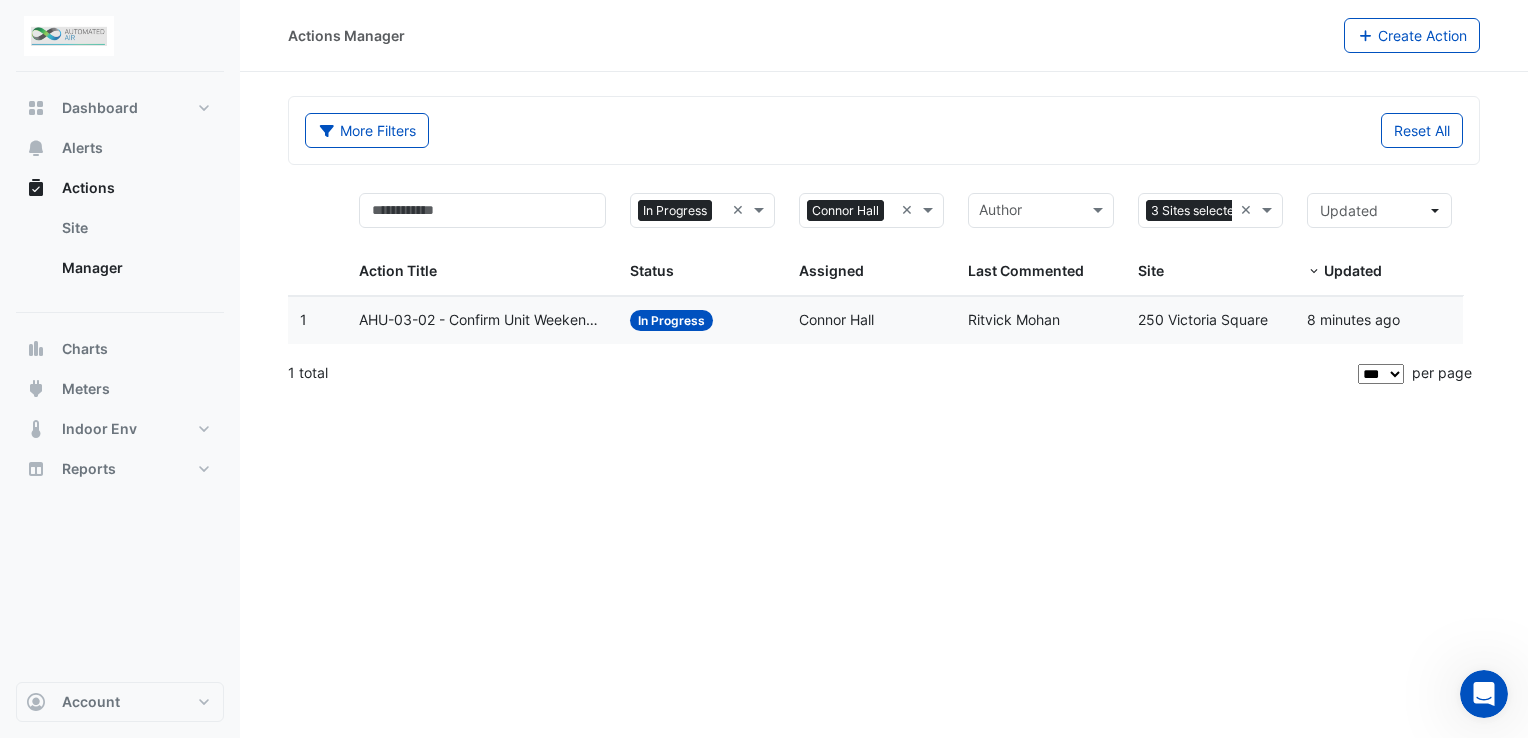 scroll, scrollTop: 0, scrollLeft: 0, axis: both 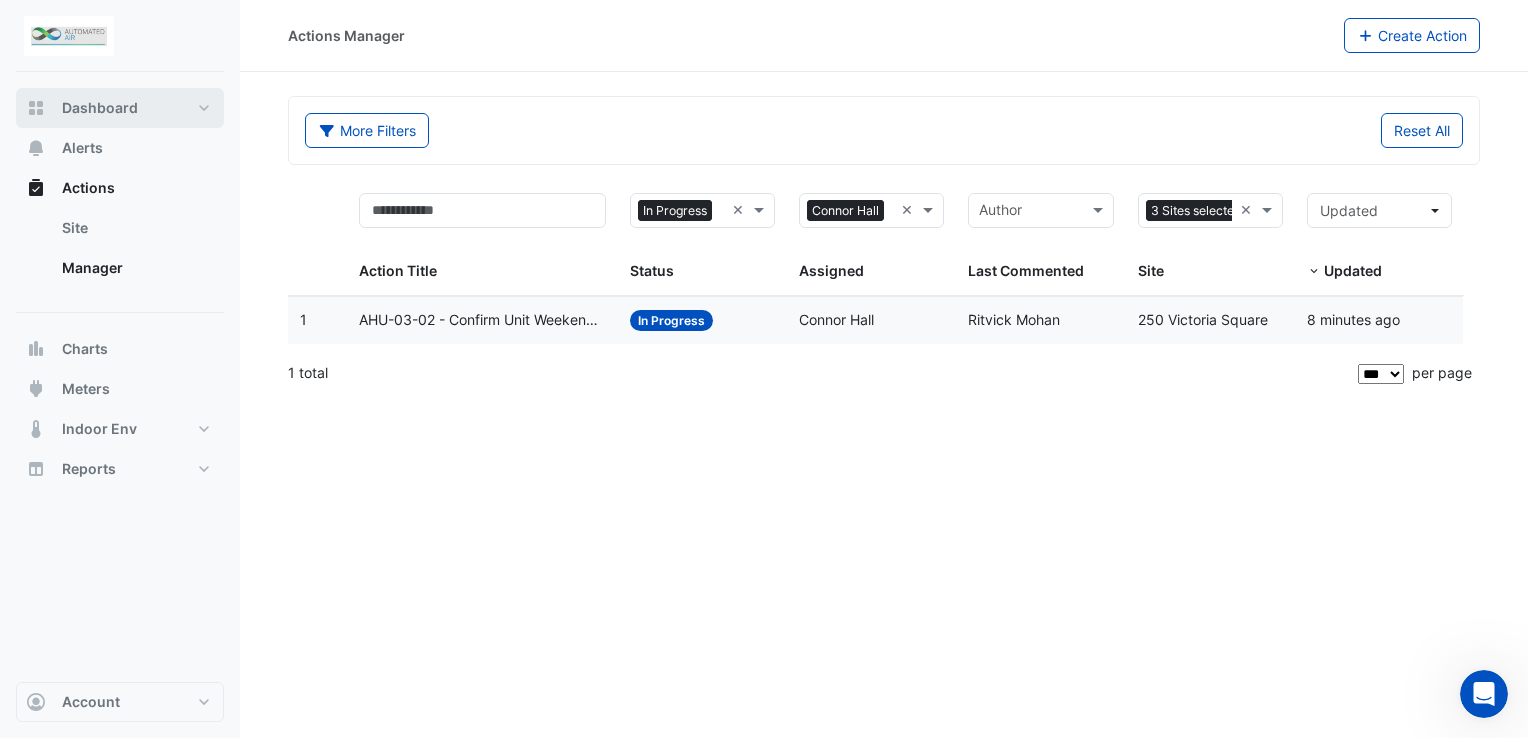 click on "Dashboard" at bounding box center (100, 108) 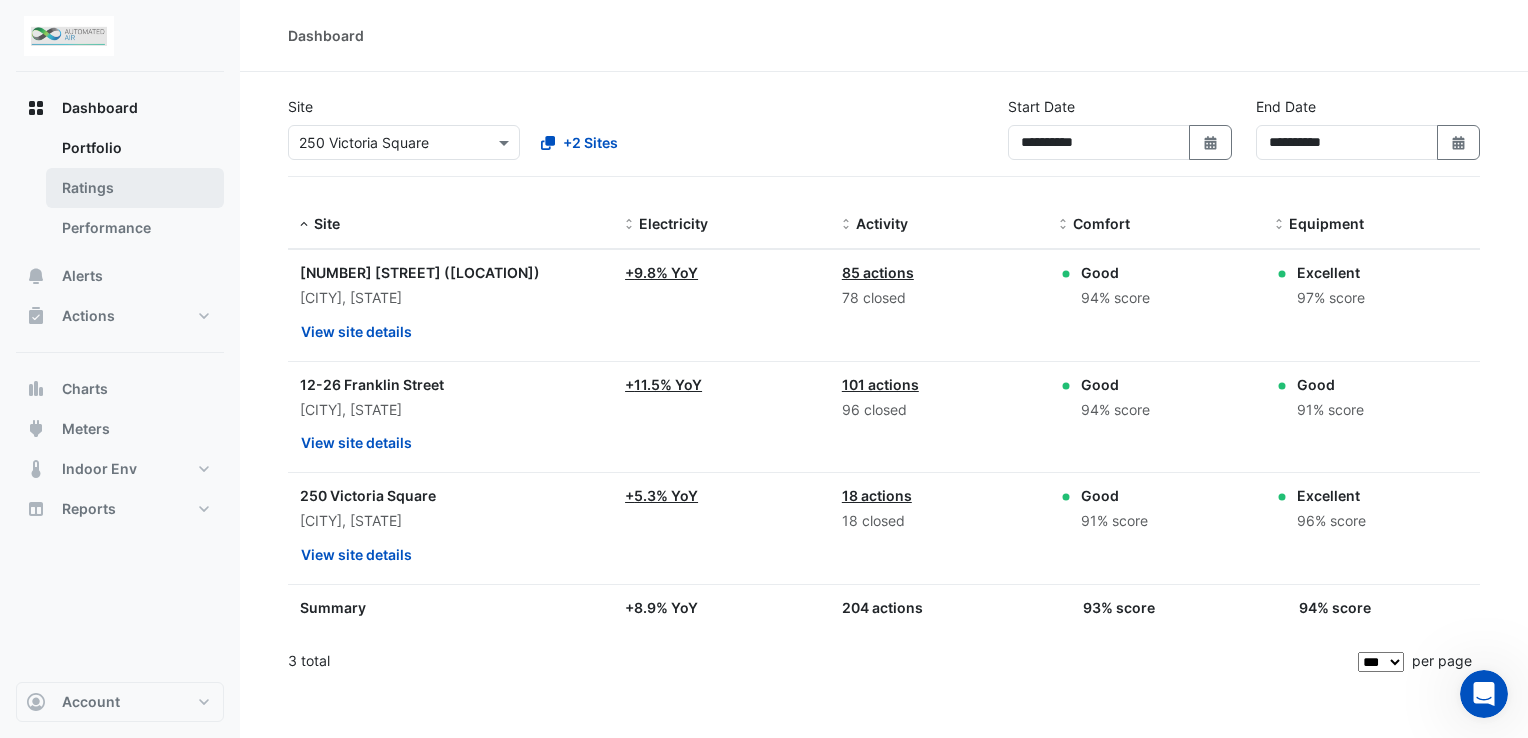 click on "Ratings" at bounding box center [135, 188] 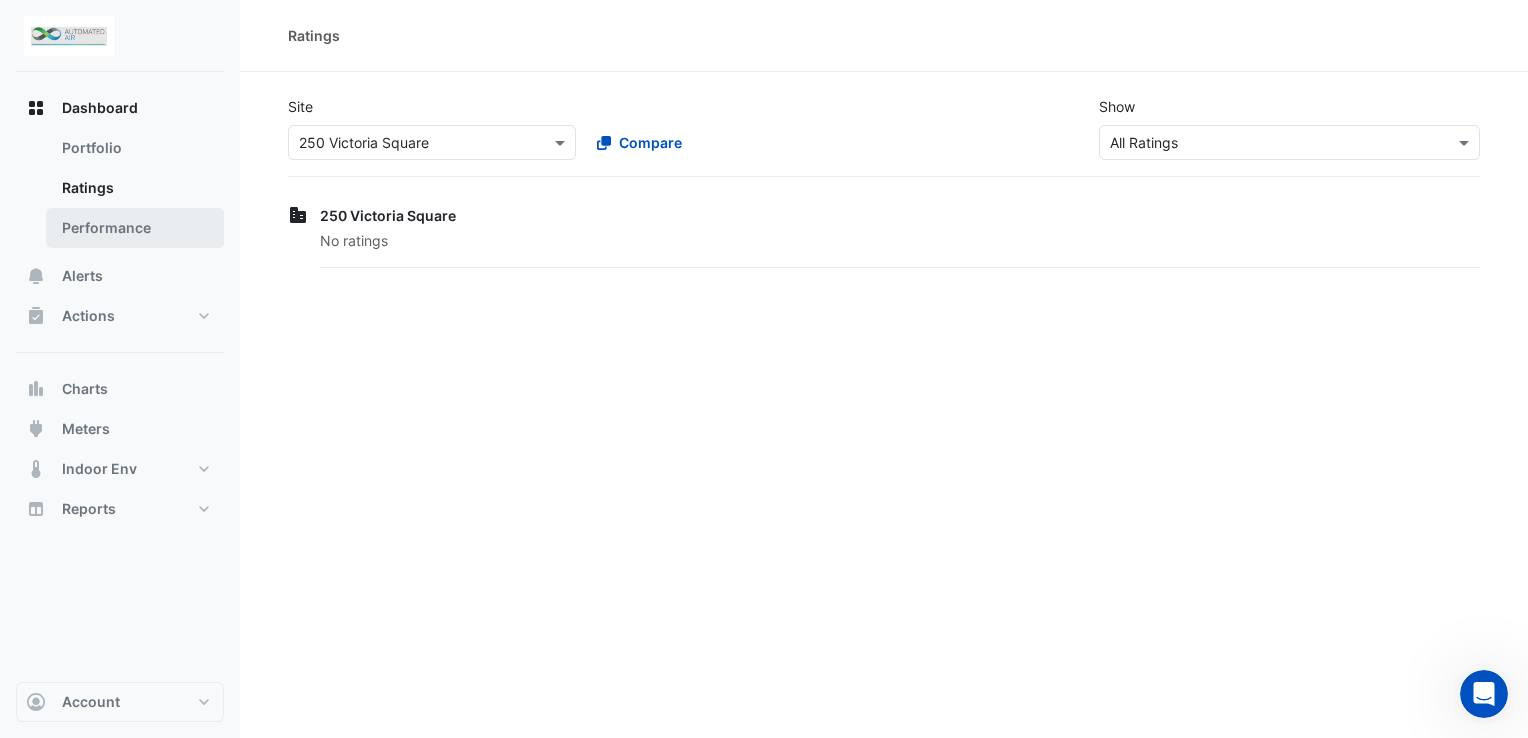 click on "Performance" at bounding box center (135, 228) 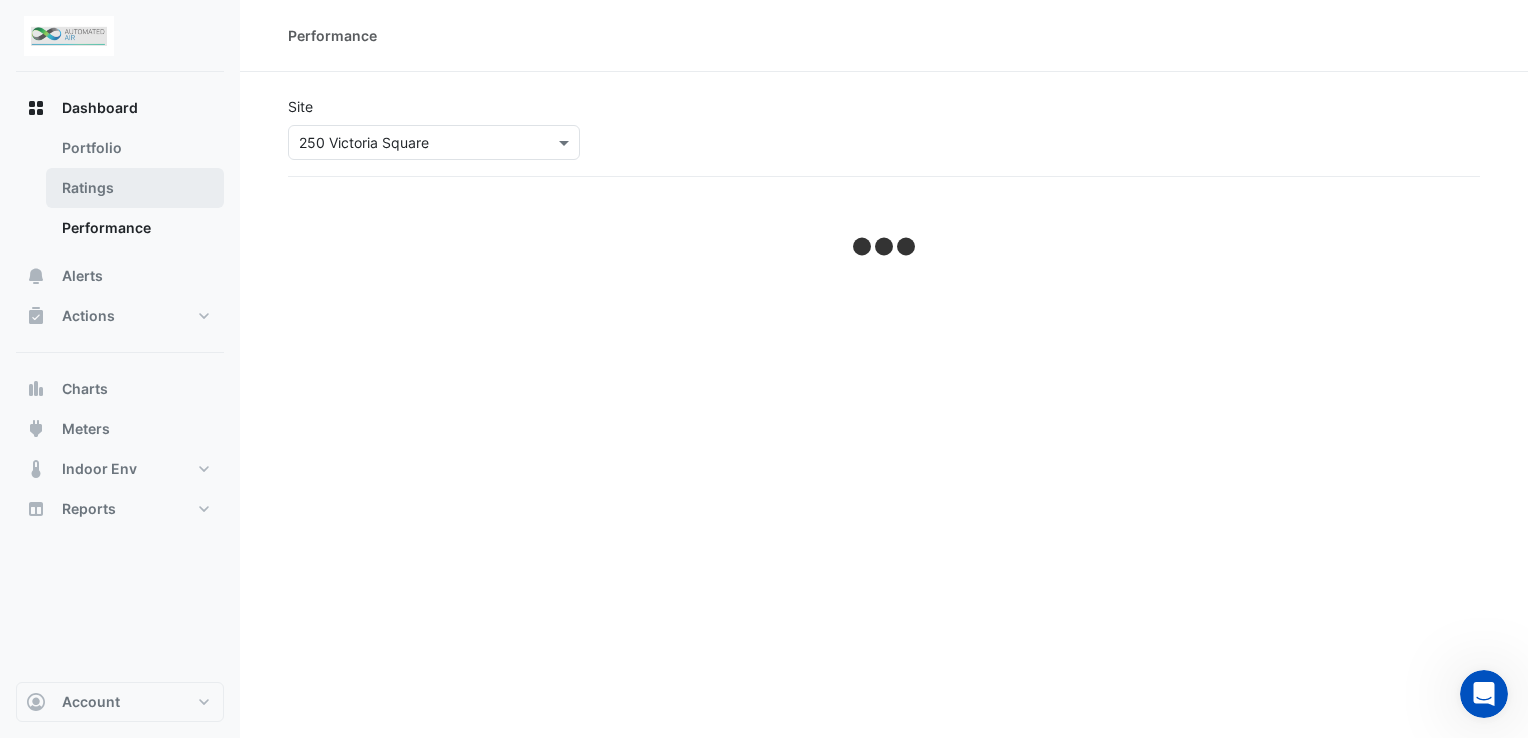 click on "Ratings" at bounding box center (135, 188) 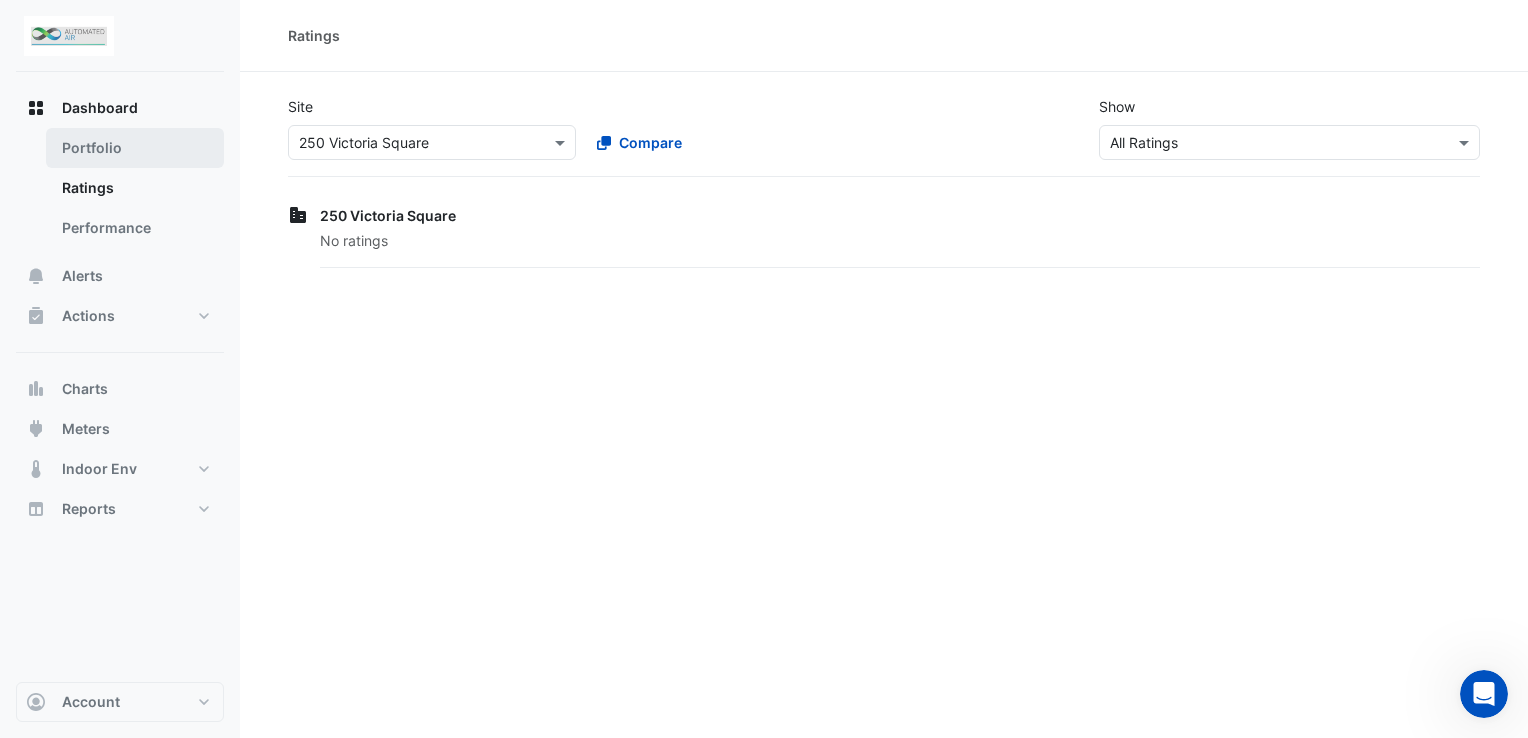 click on "Portfolio" at bounding box center [135, 148] 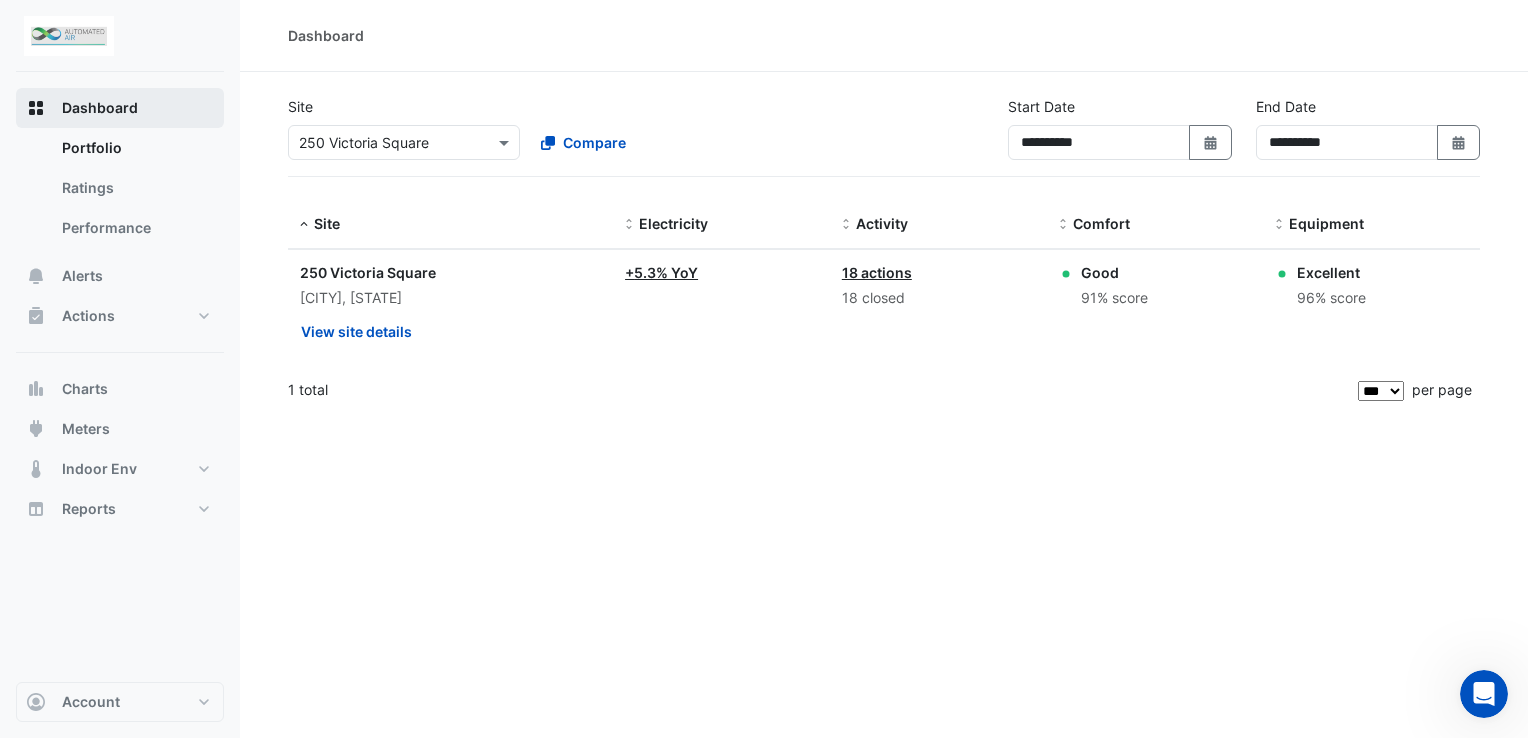 click on "Dashboard" at bounding box center [100, 108] 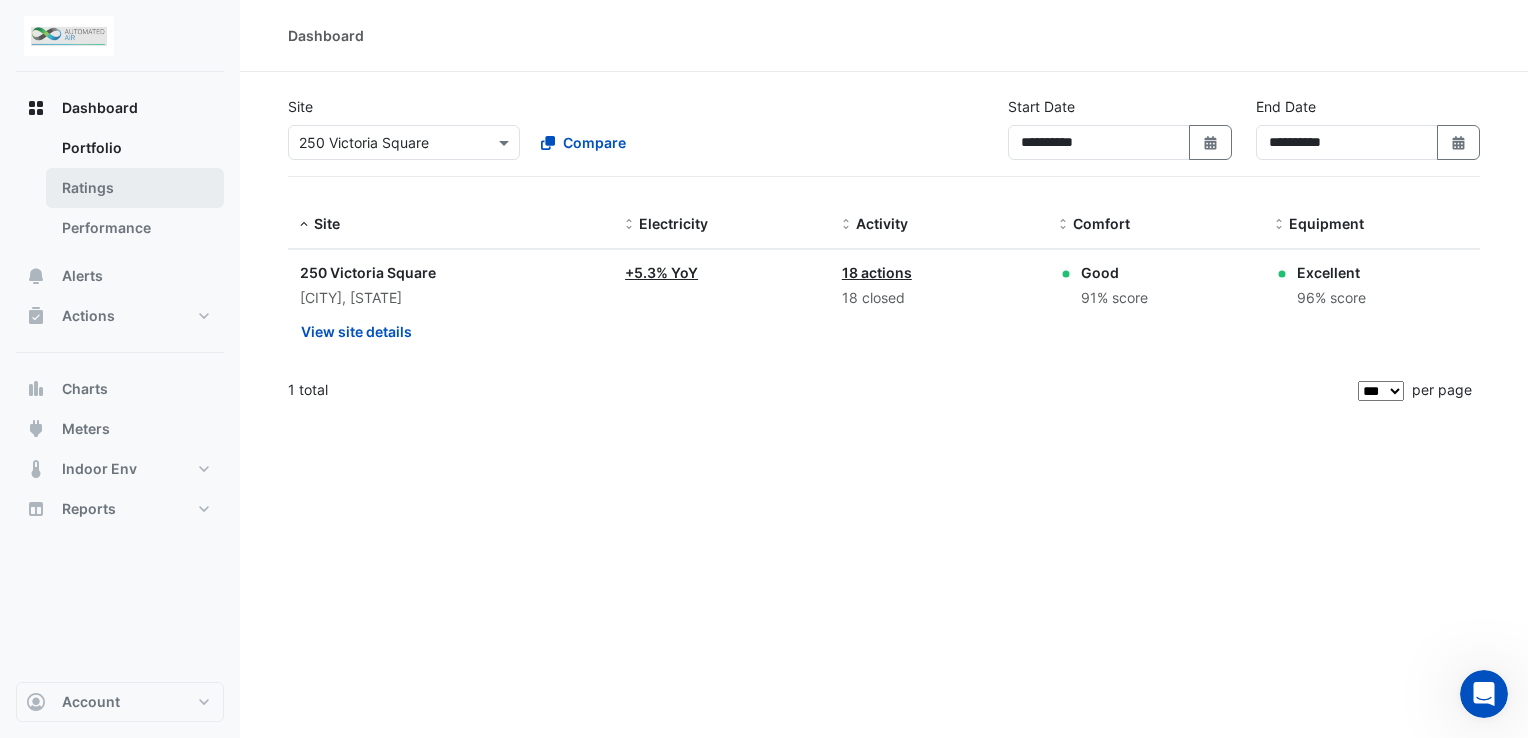 click on "Ratings" at bounding box center [135, 188] 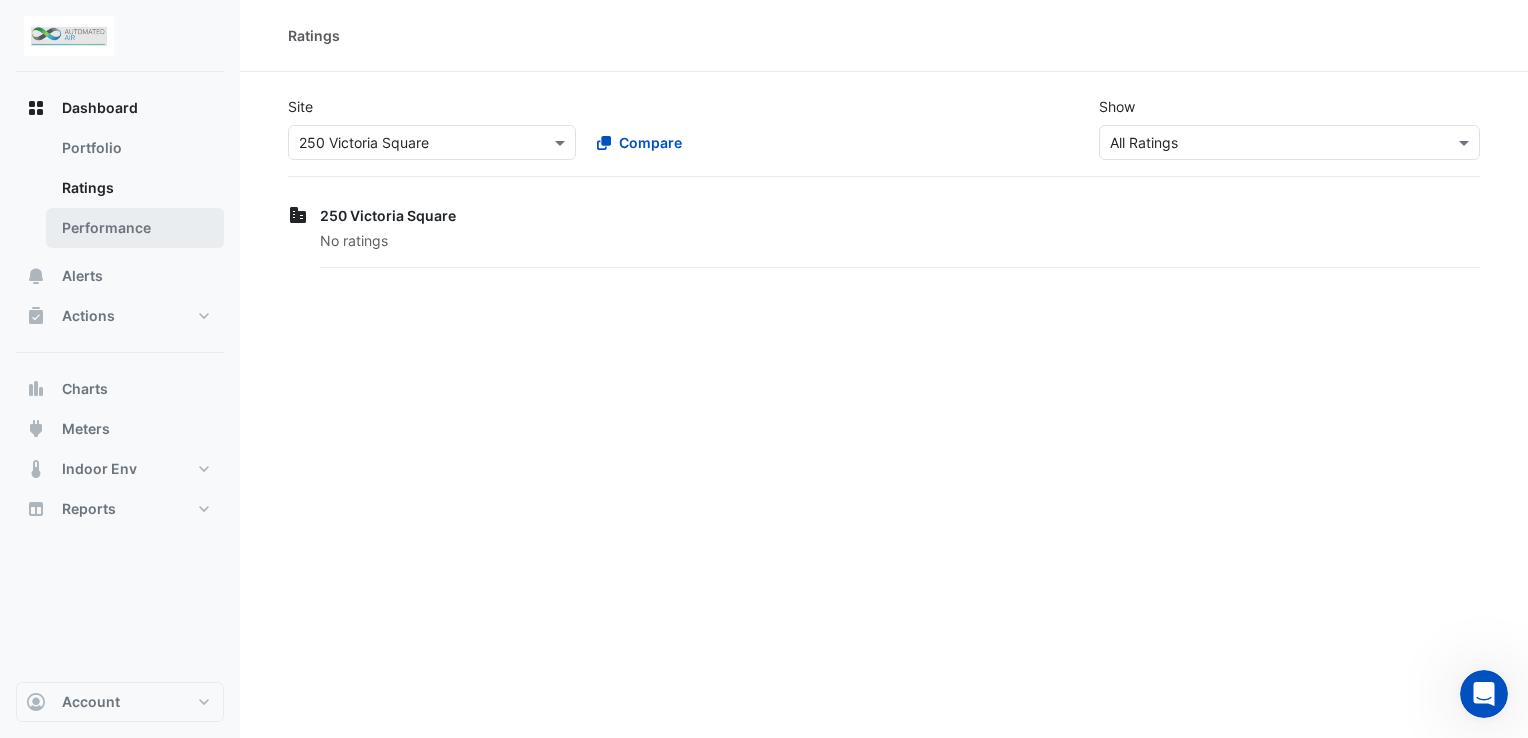 click on "Performance" at bounding box center [135, 228] 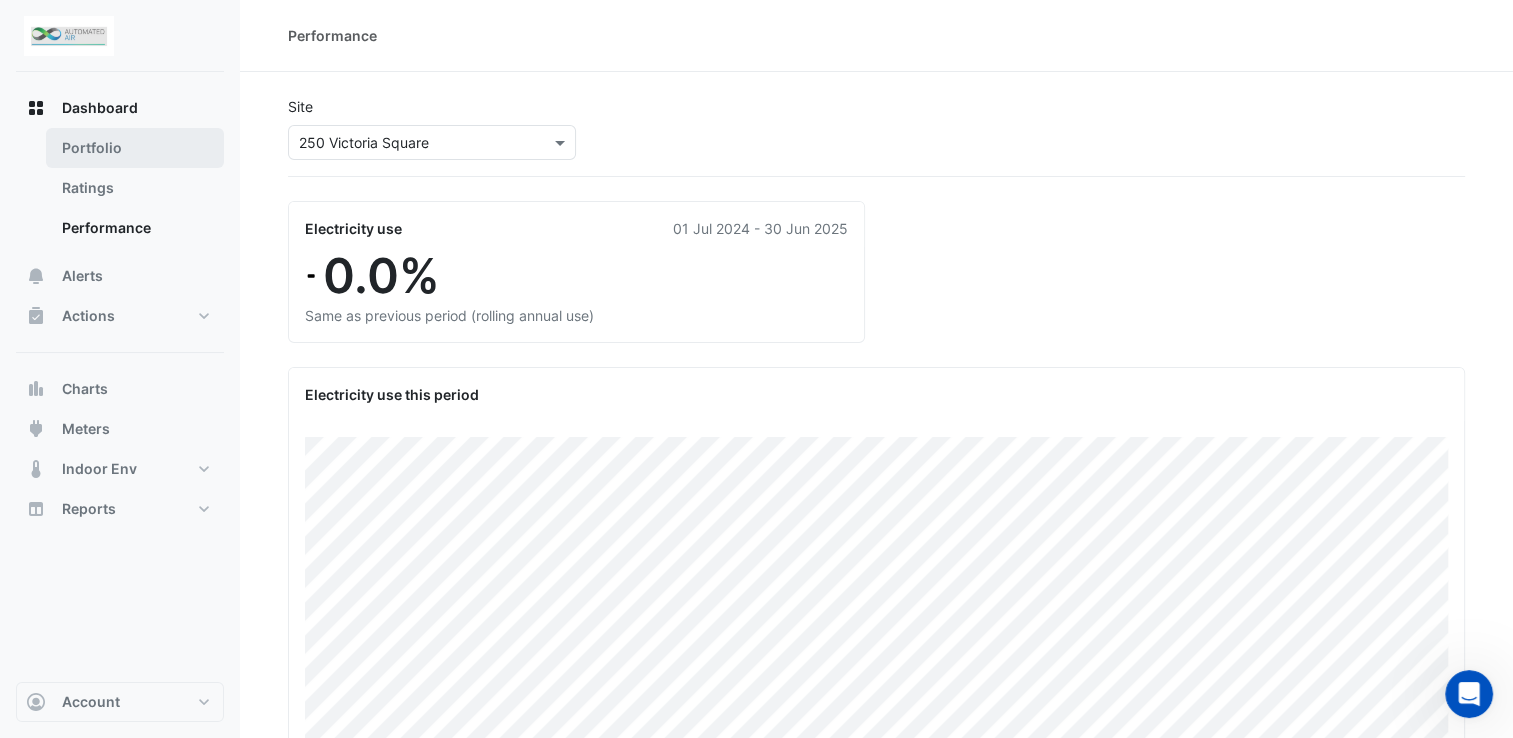 click on "Portfolio" at bounding box center (135, 148) 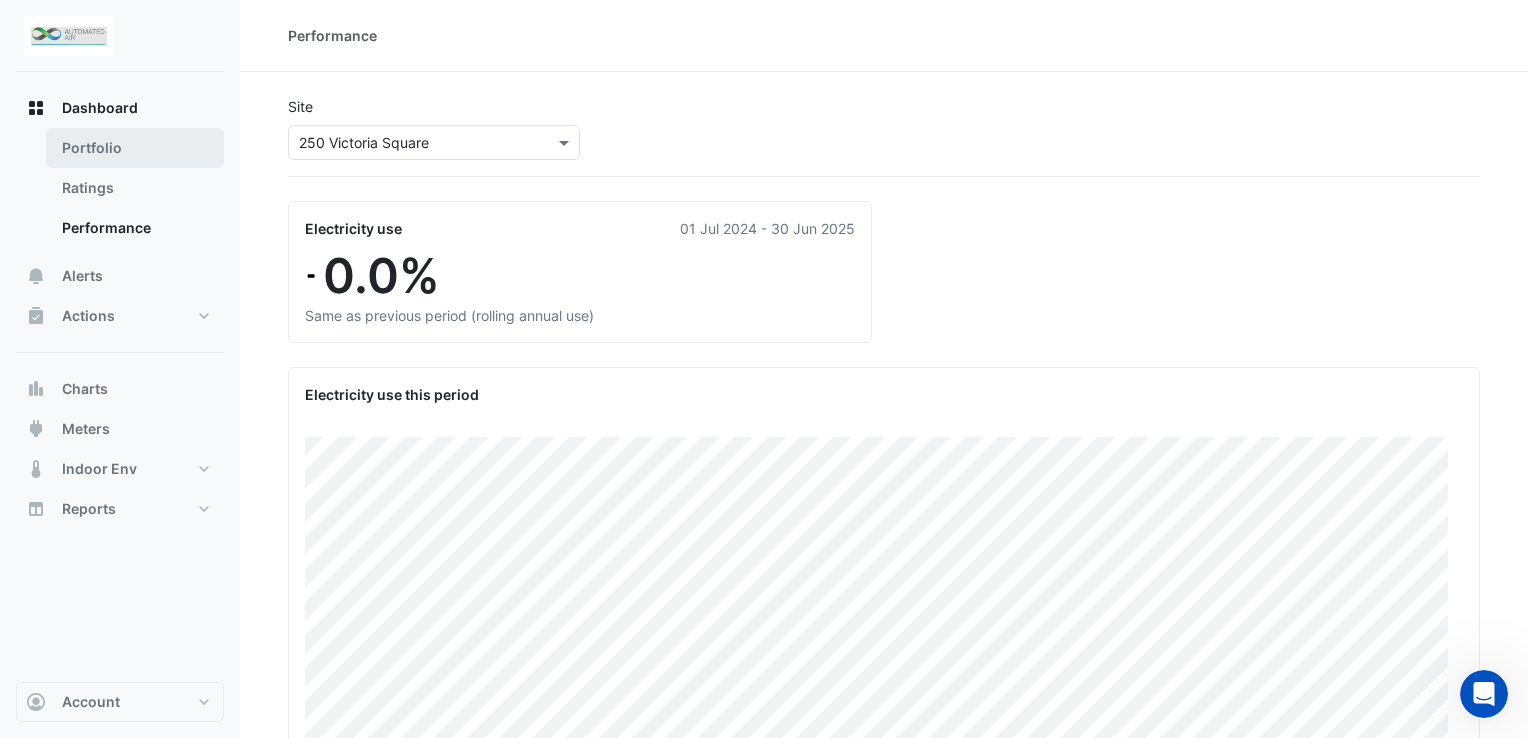 select on "***" 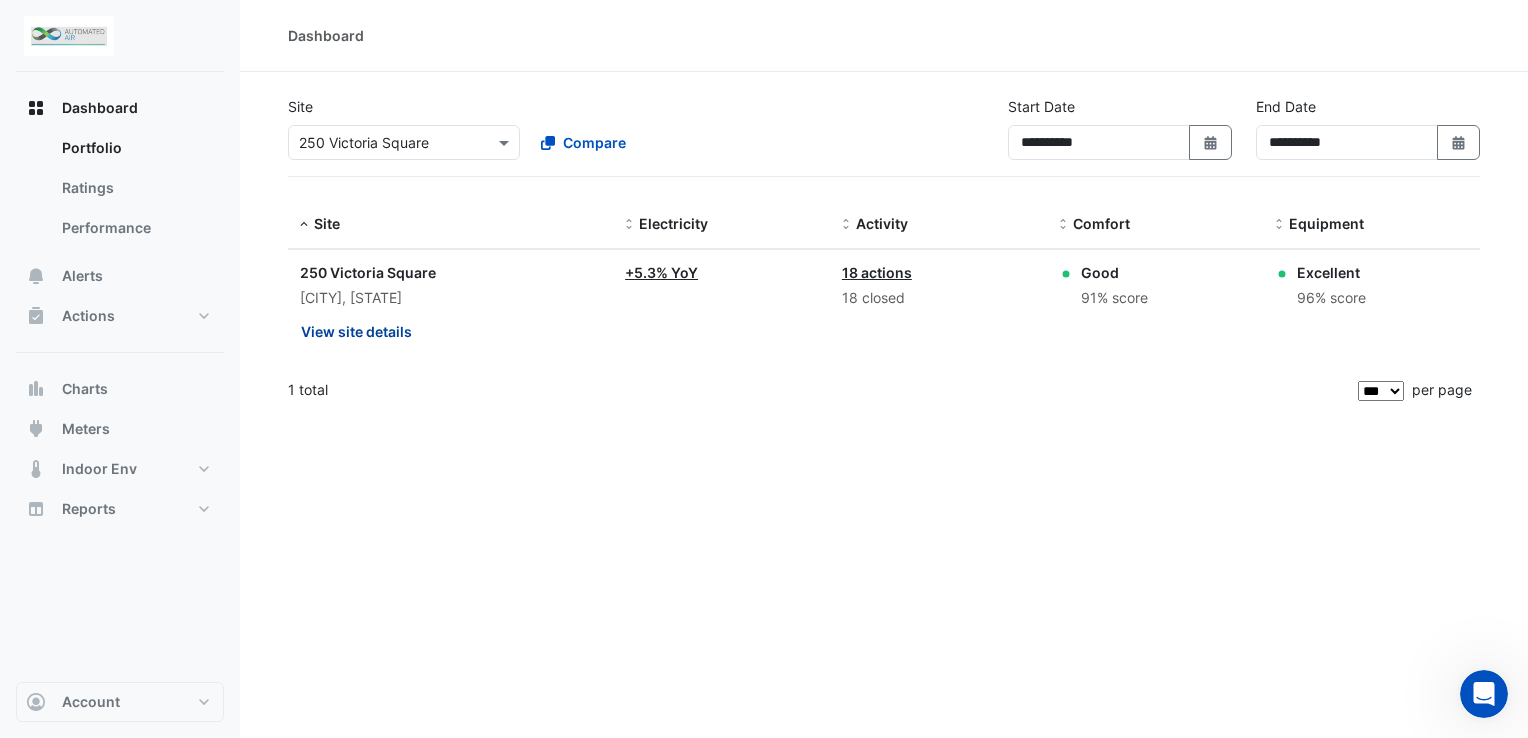 click on "View site details" 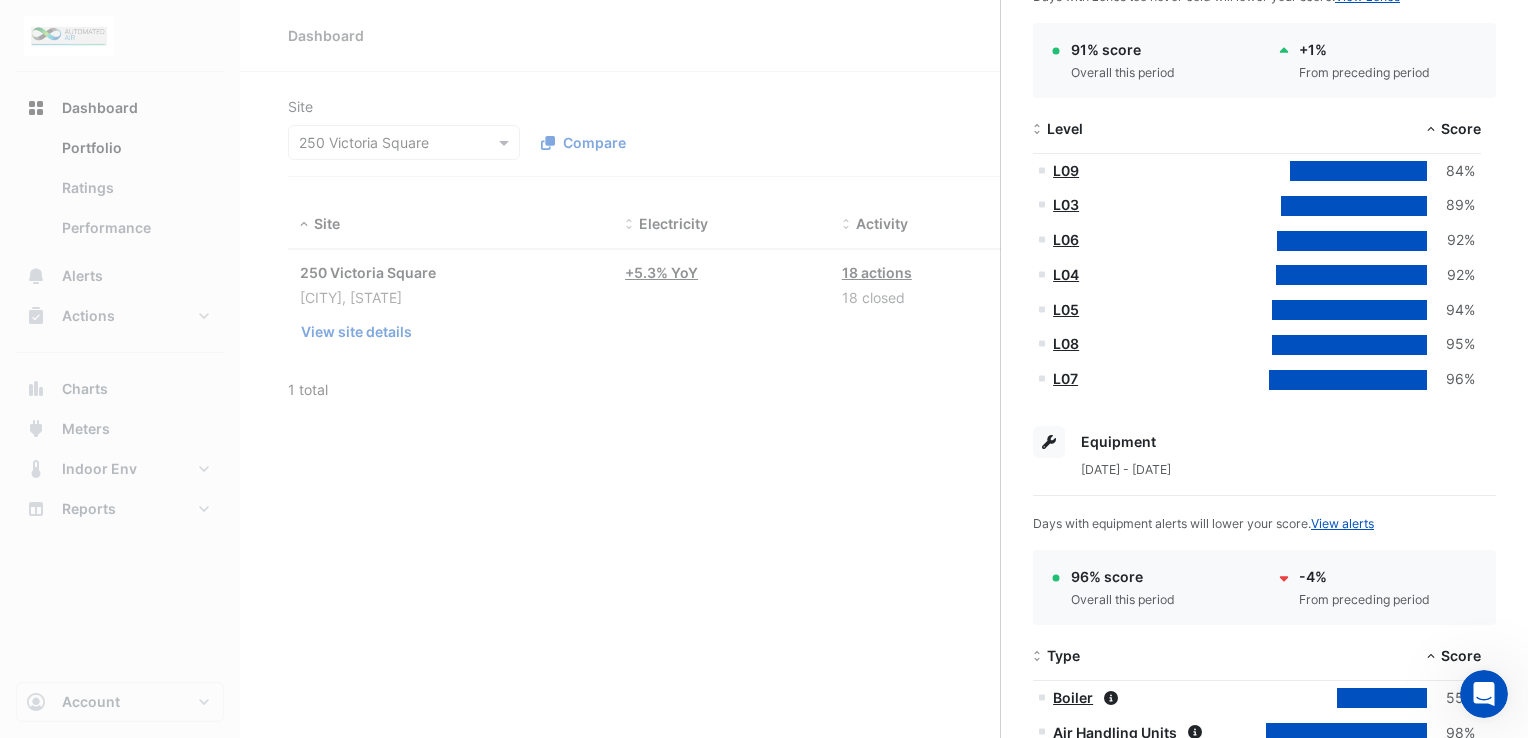 scroll, scrollTop: 0, scrollLeft: 0, axis: both 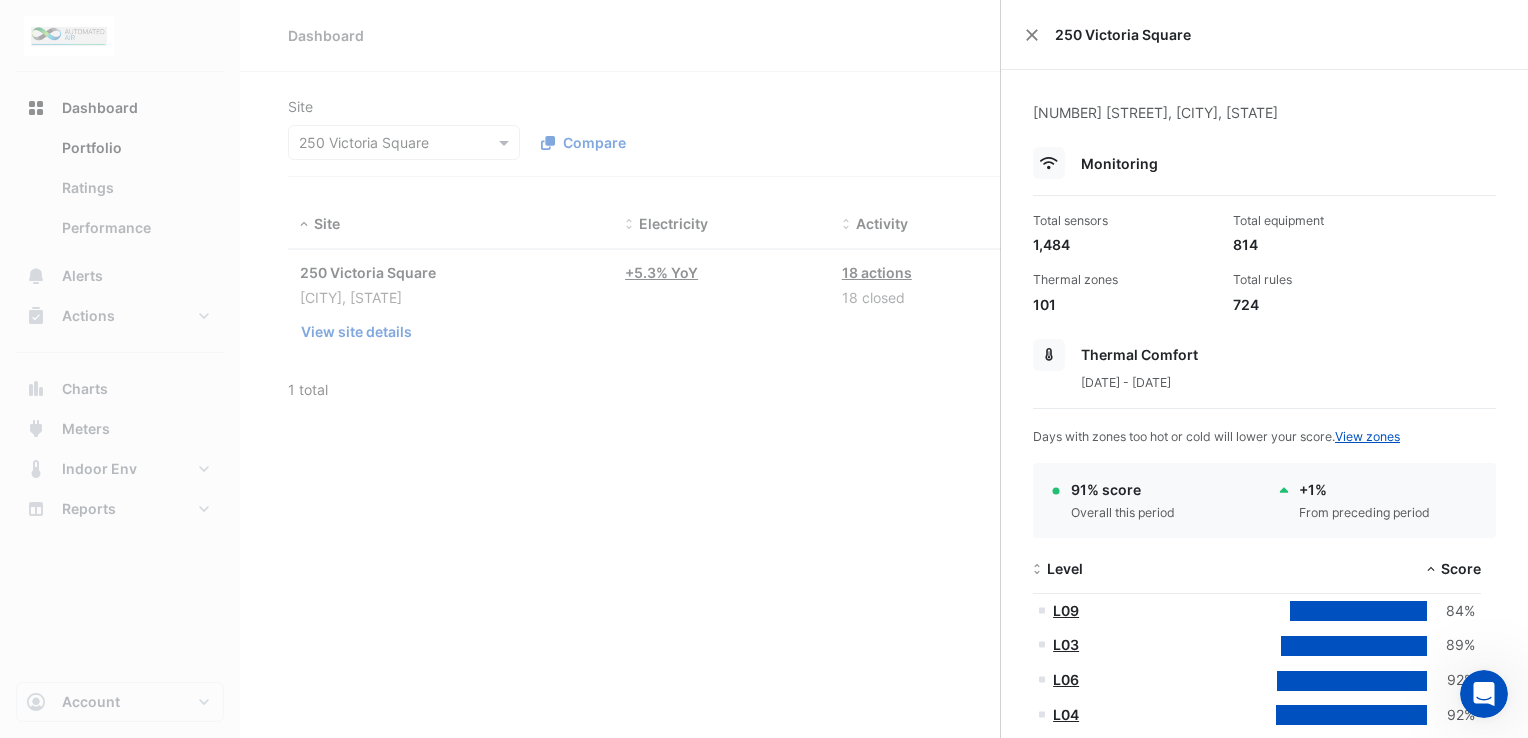 click 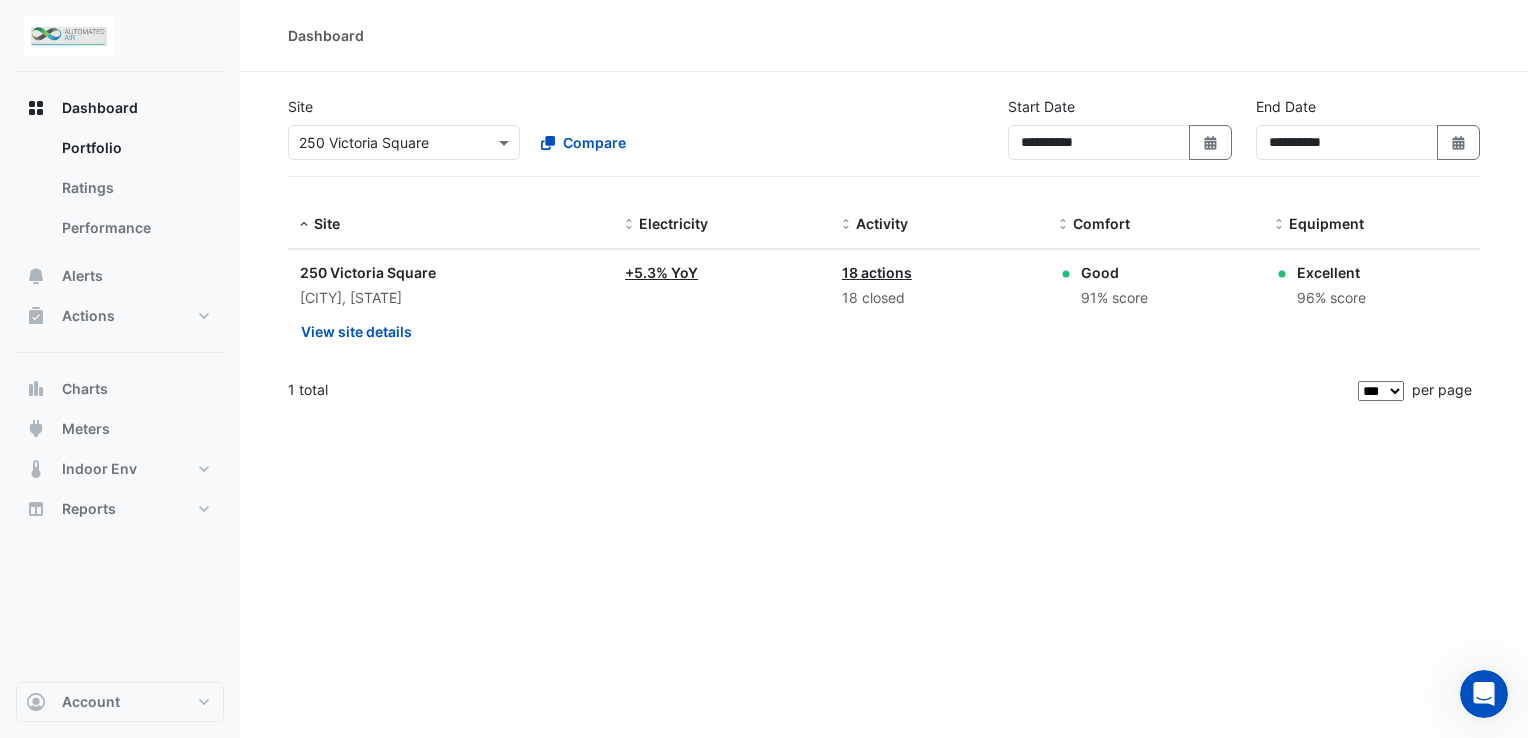 click at bounding box center (69, 36) 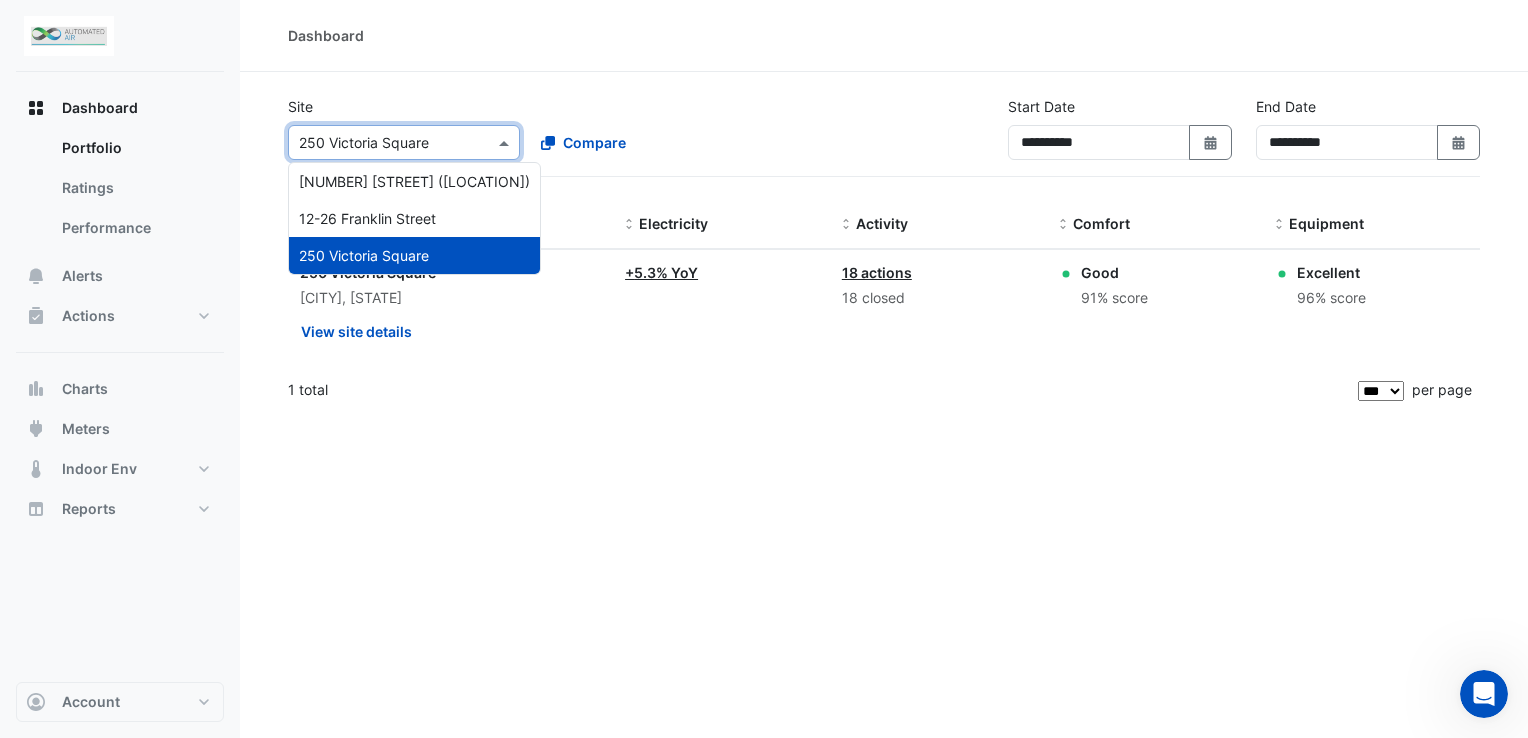 click at bounding box center (506, 142) 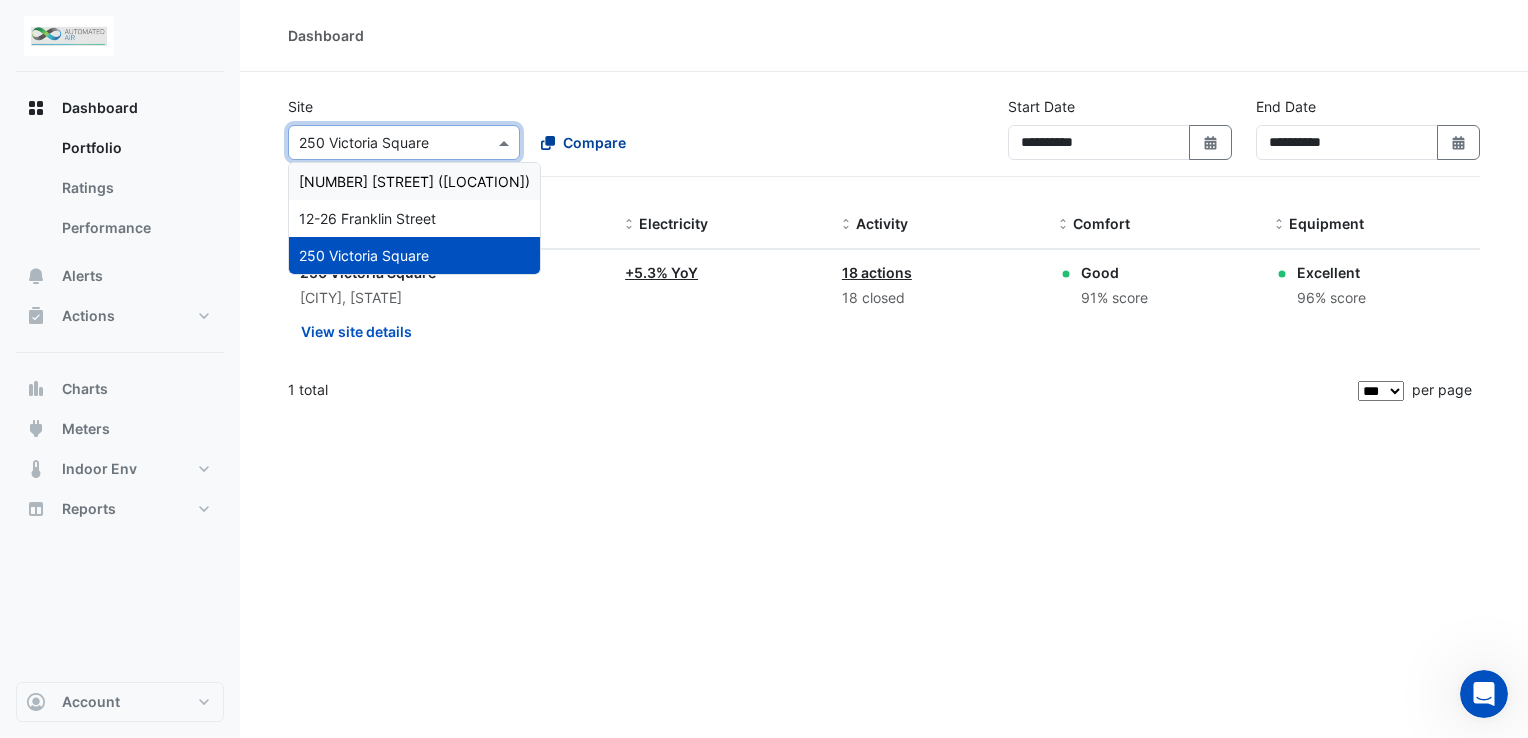 click on "Compare" at bounding box center [594, 142] 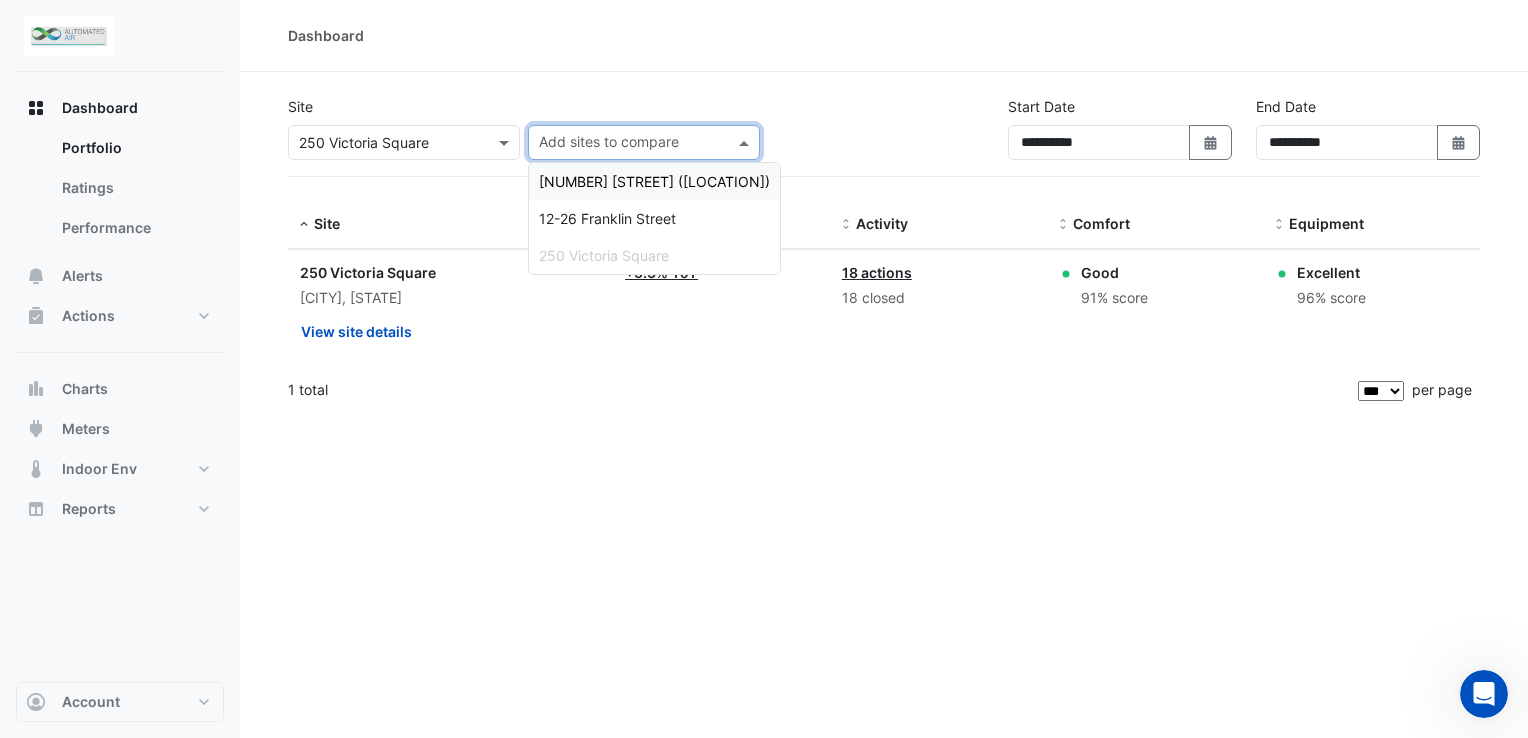 click at bounding box center (404, 142) 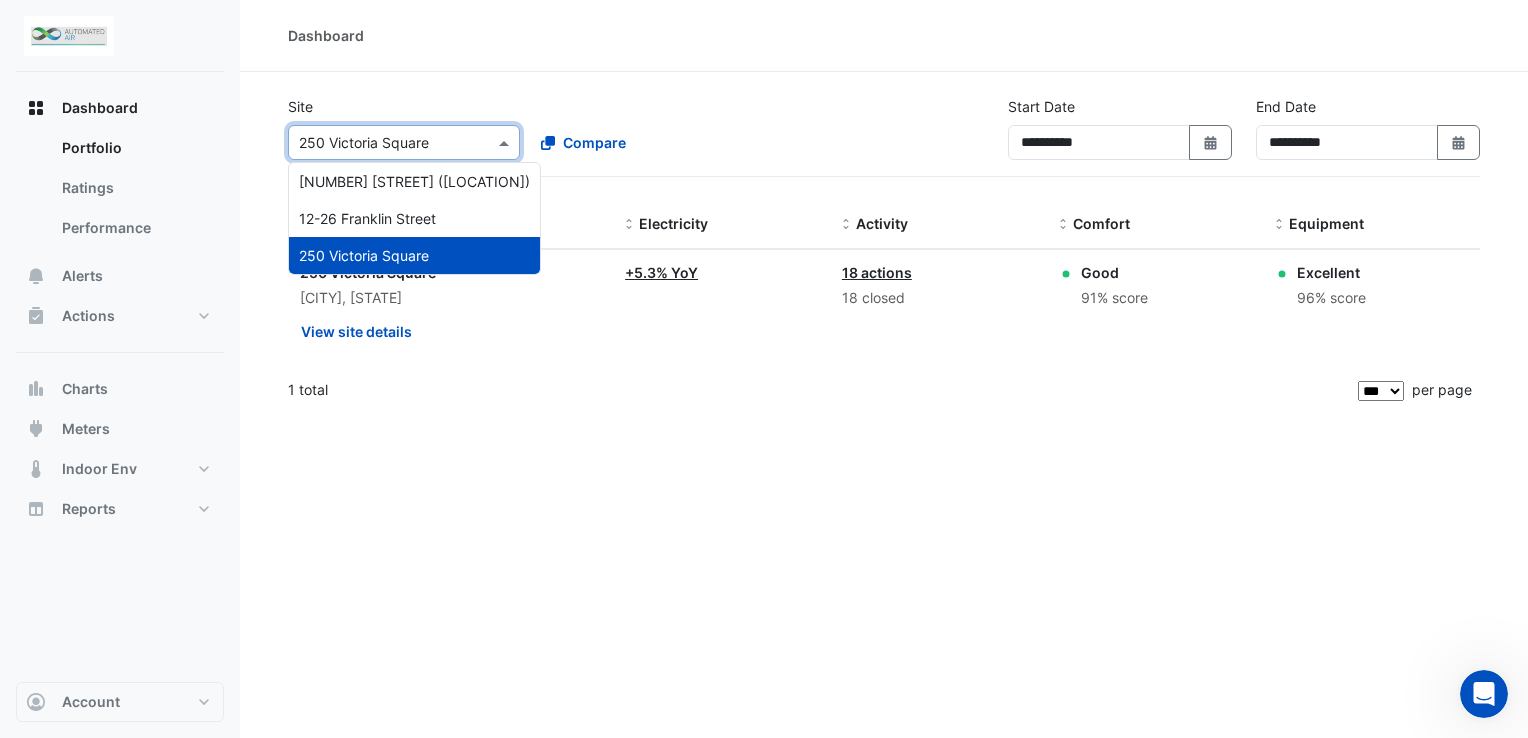 drag, startPoint x: 471, startPoint y: 139, endPoint x: 293, endPoint y: 141, distance: 178.01123 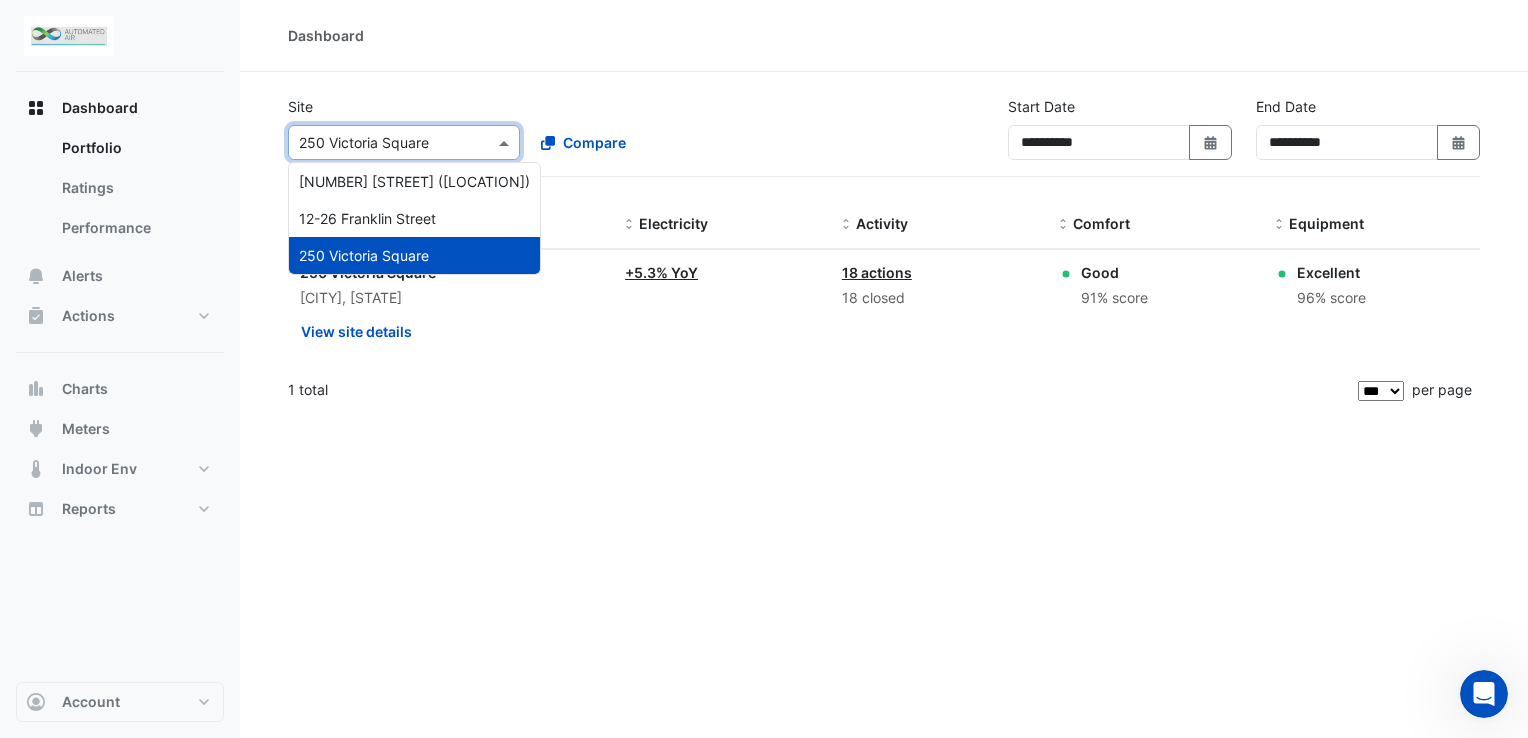 click at bounding box center [404, 142] 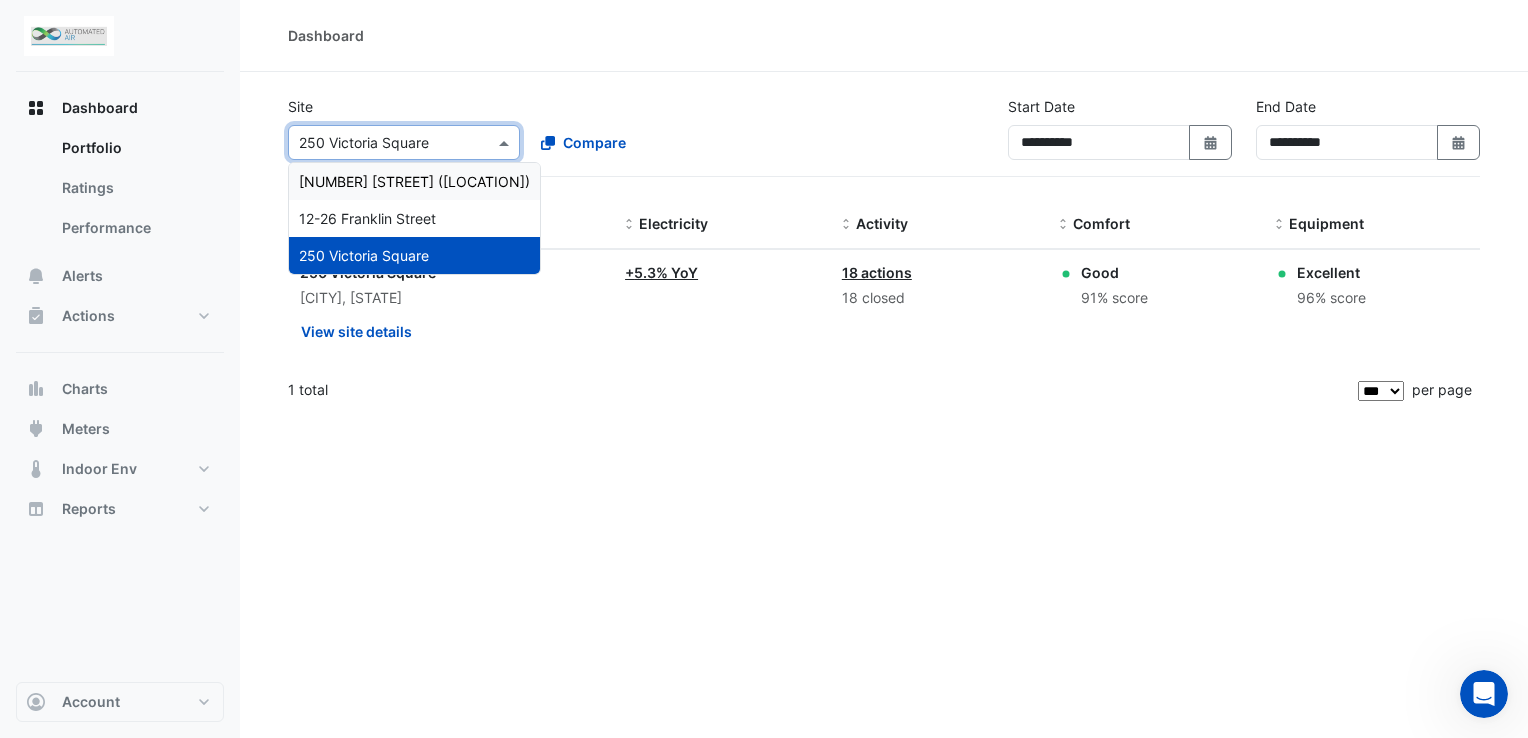 click on "Dashboard" 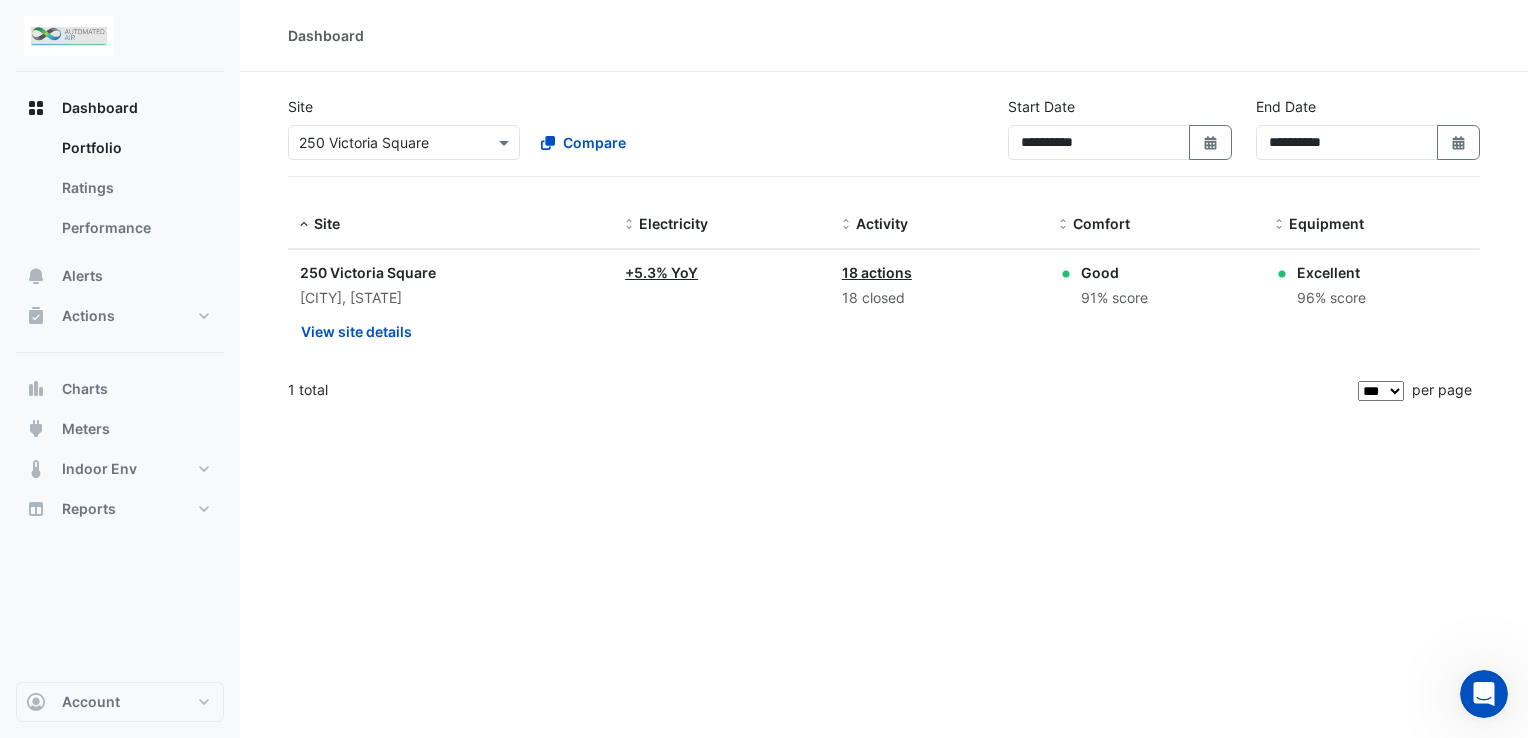 click at bounding box center (404, 142) 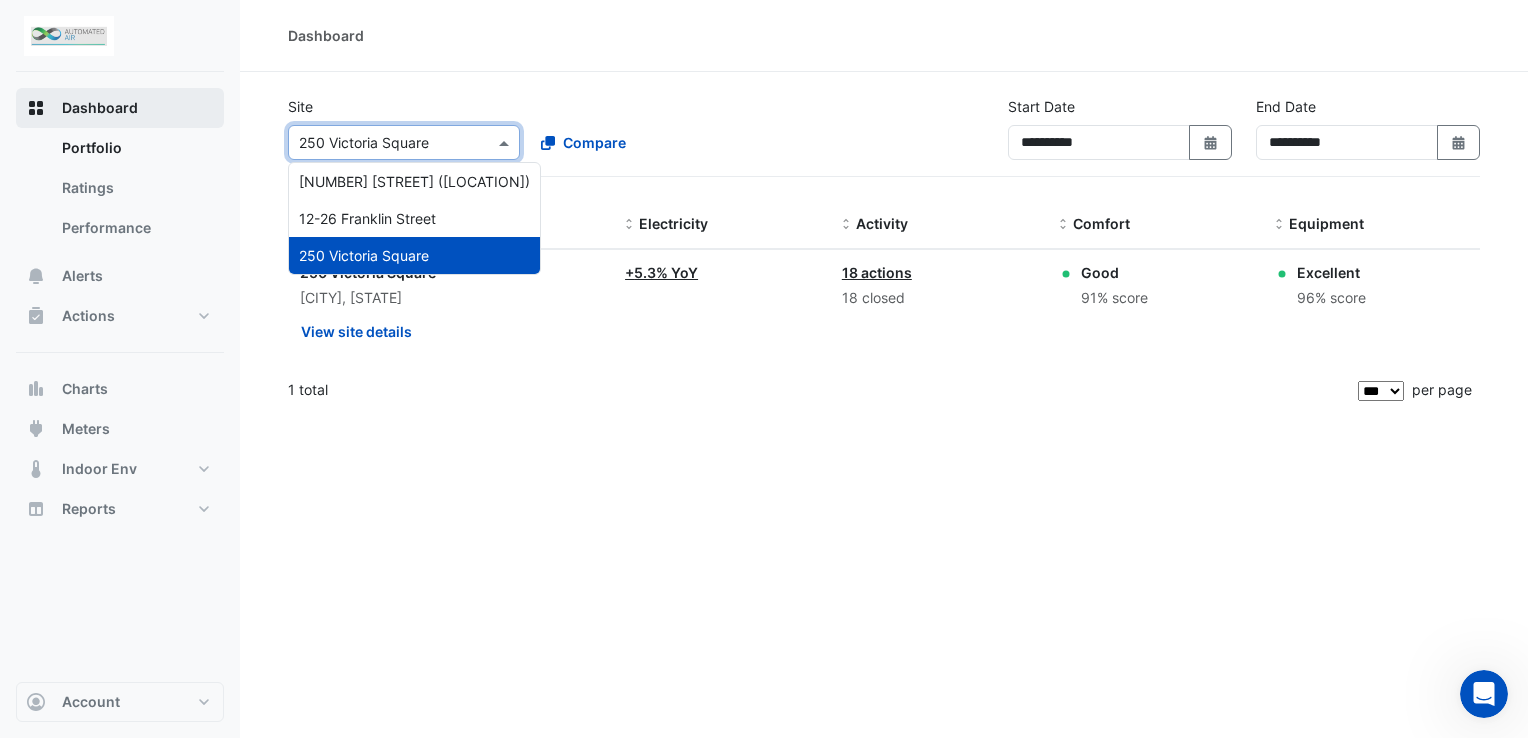 click on "Dashboard" at bounding box center [100, 108] 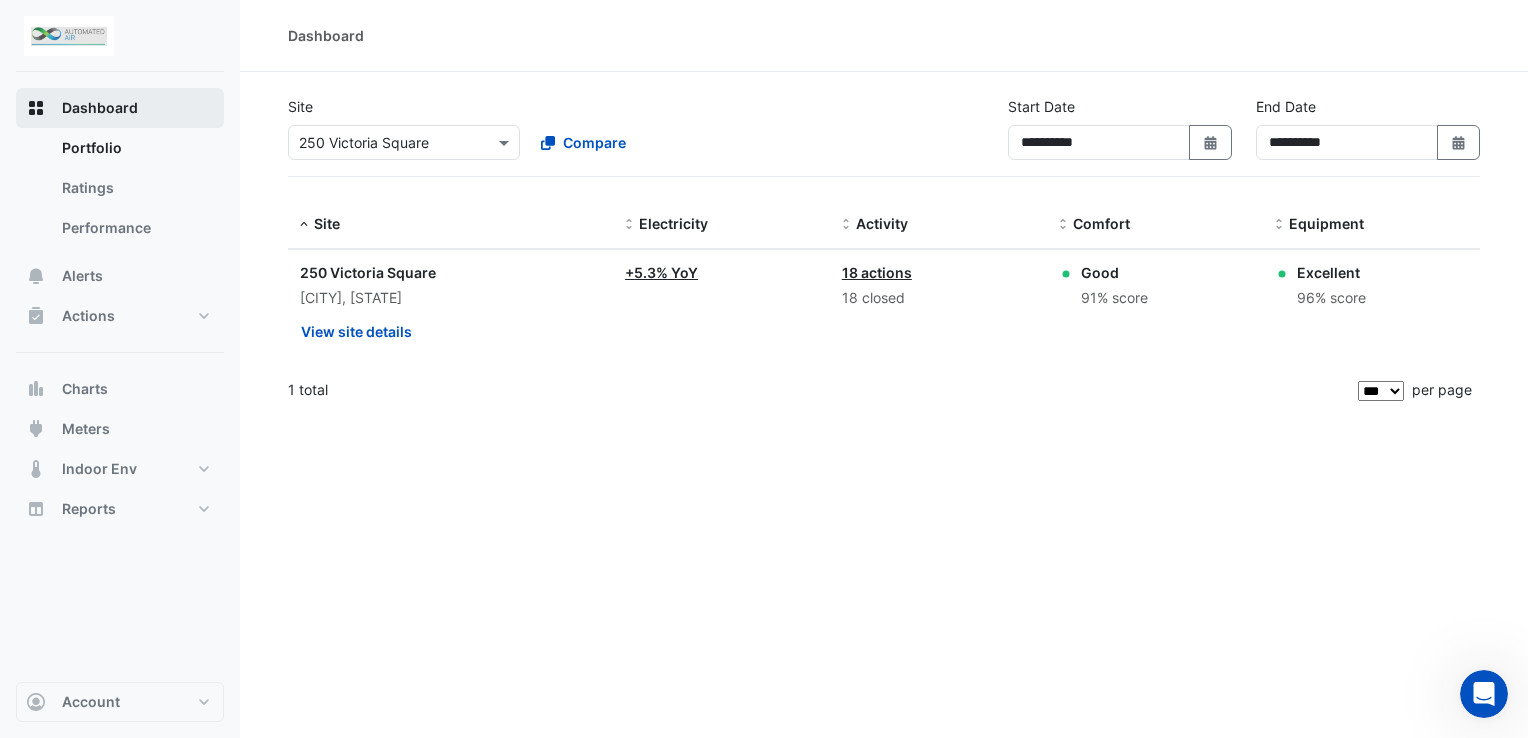 click on "Dashboard" at bounding box center [100, 108] 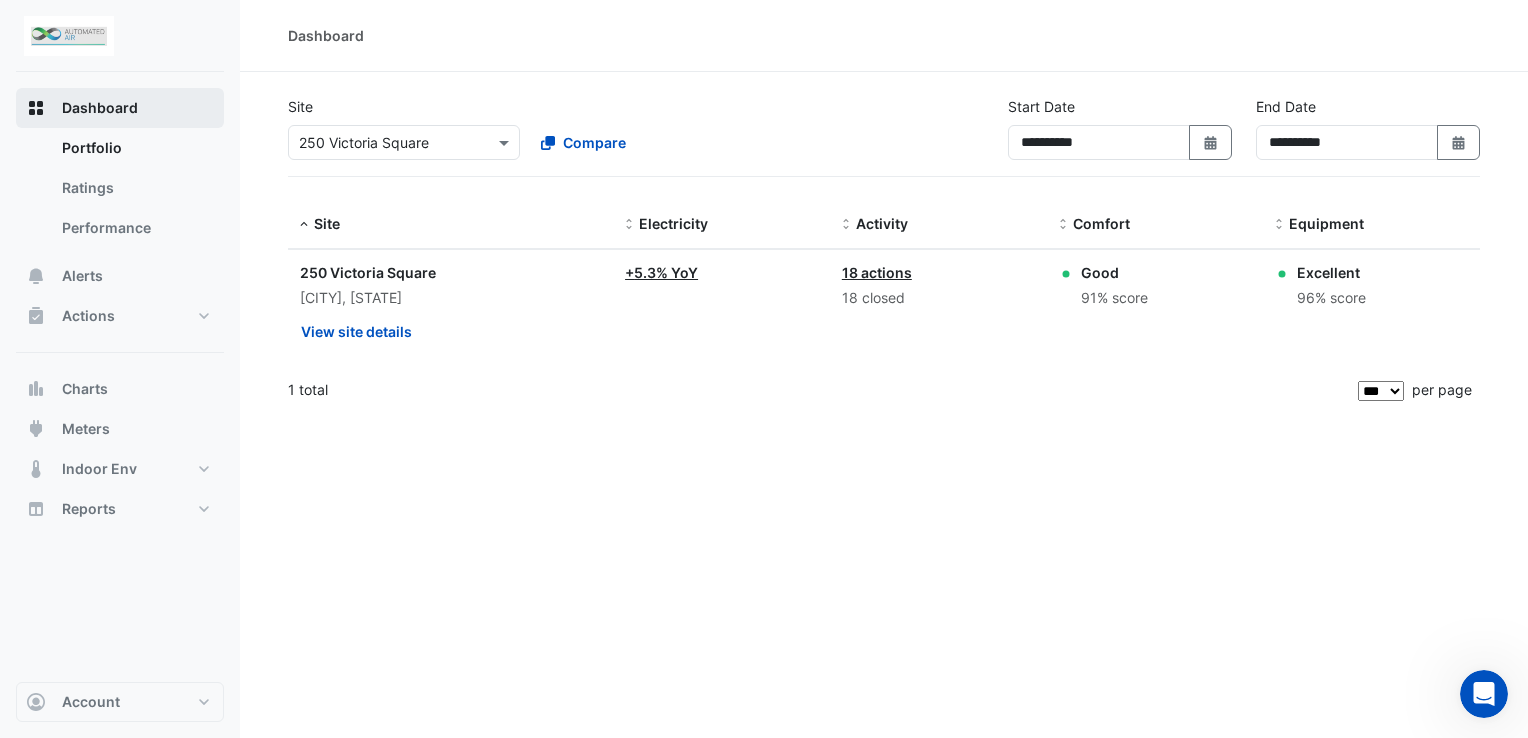 click on "Dashboard" at bounding box center [100, 108] 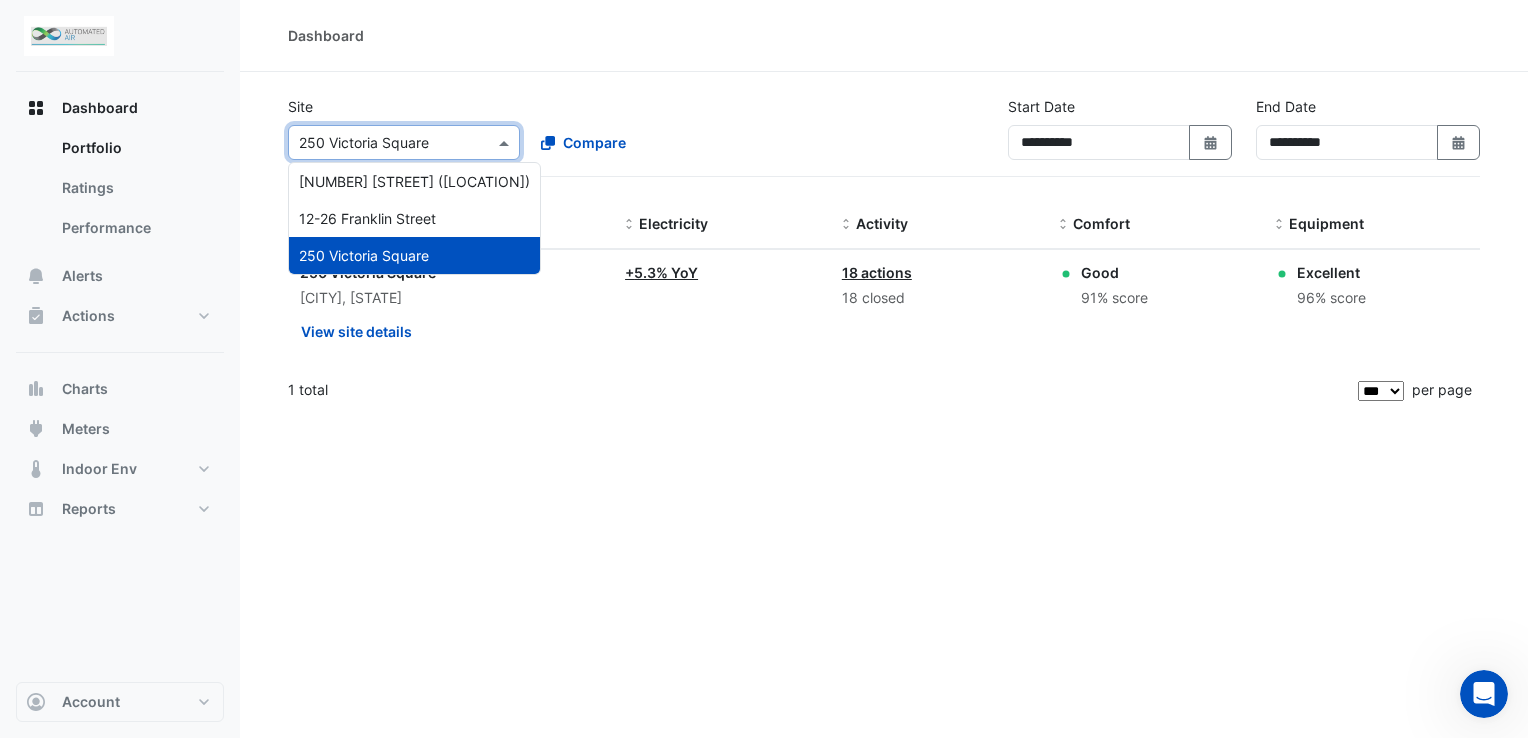 click at bounding box center [506, 142] 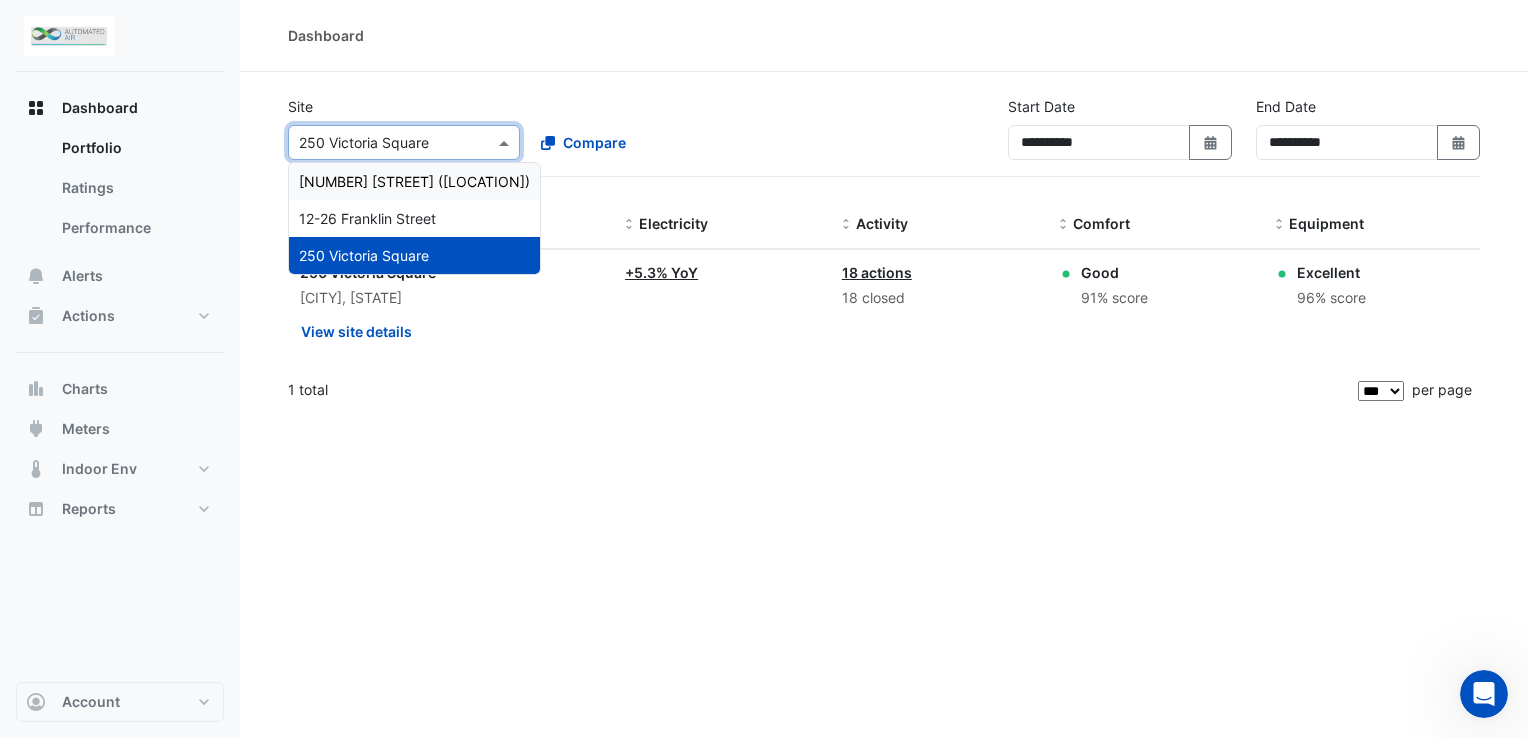 click on "Dashboard" 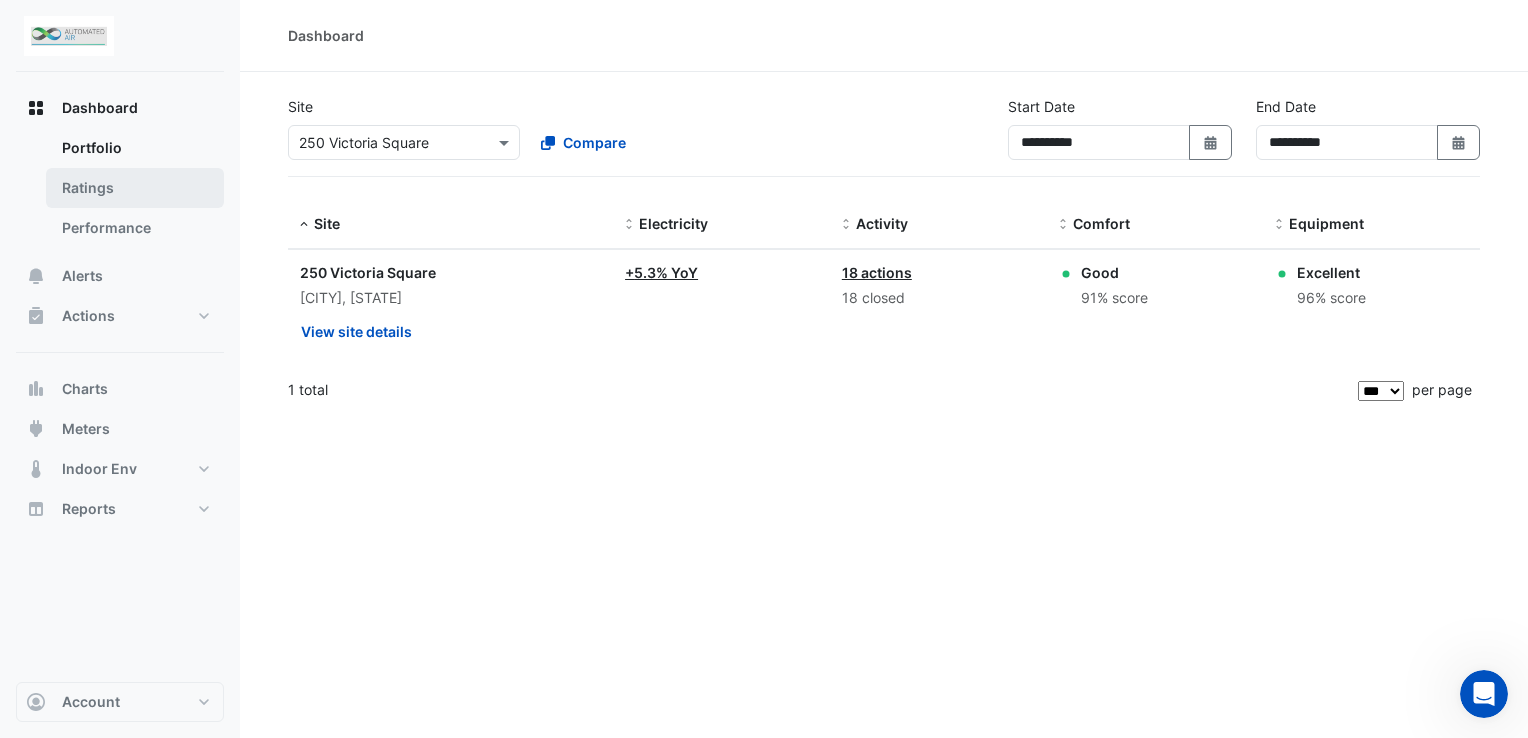 click on "Ratings" at bounding box center [135, 188] 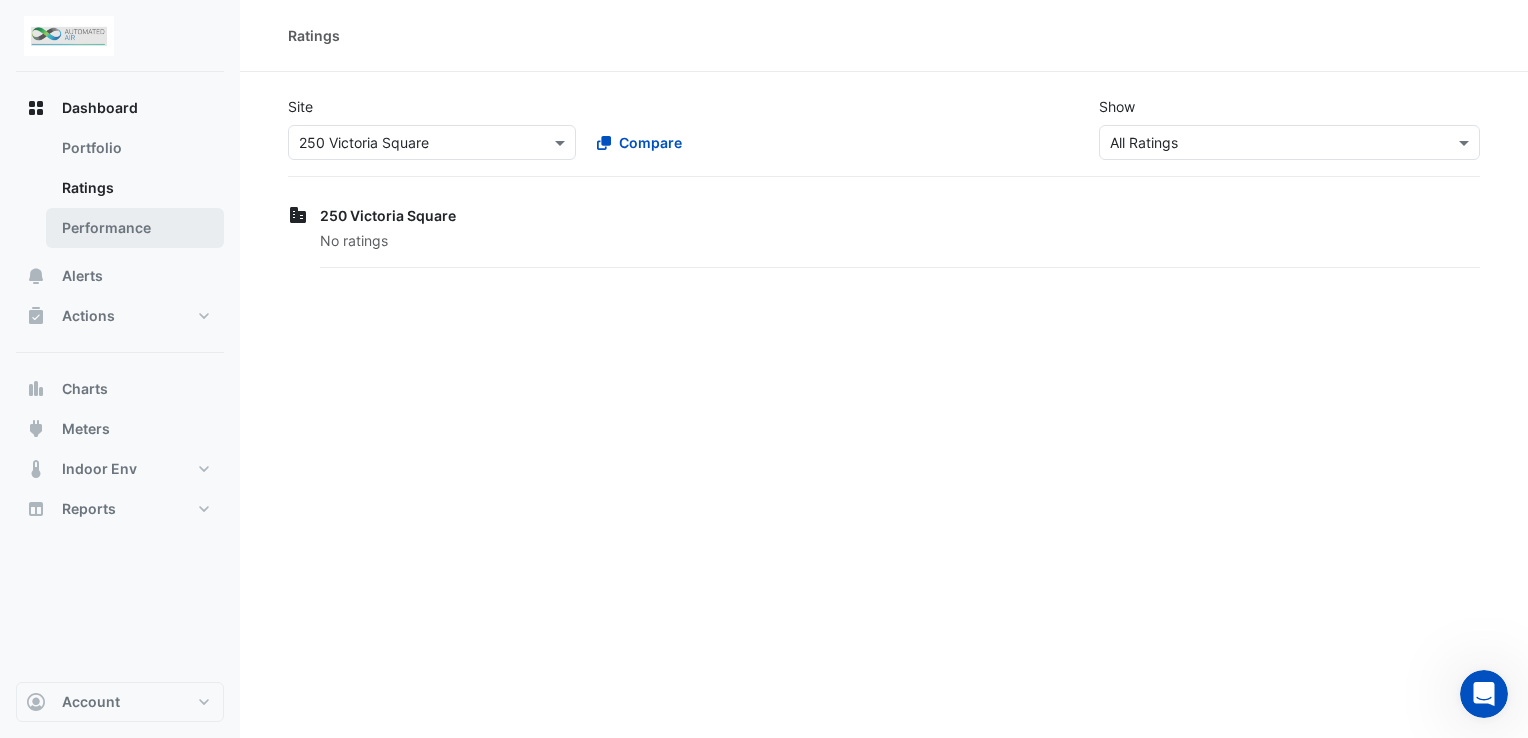 click on "Performance" at bounding box center (135, 228) 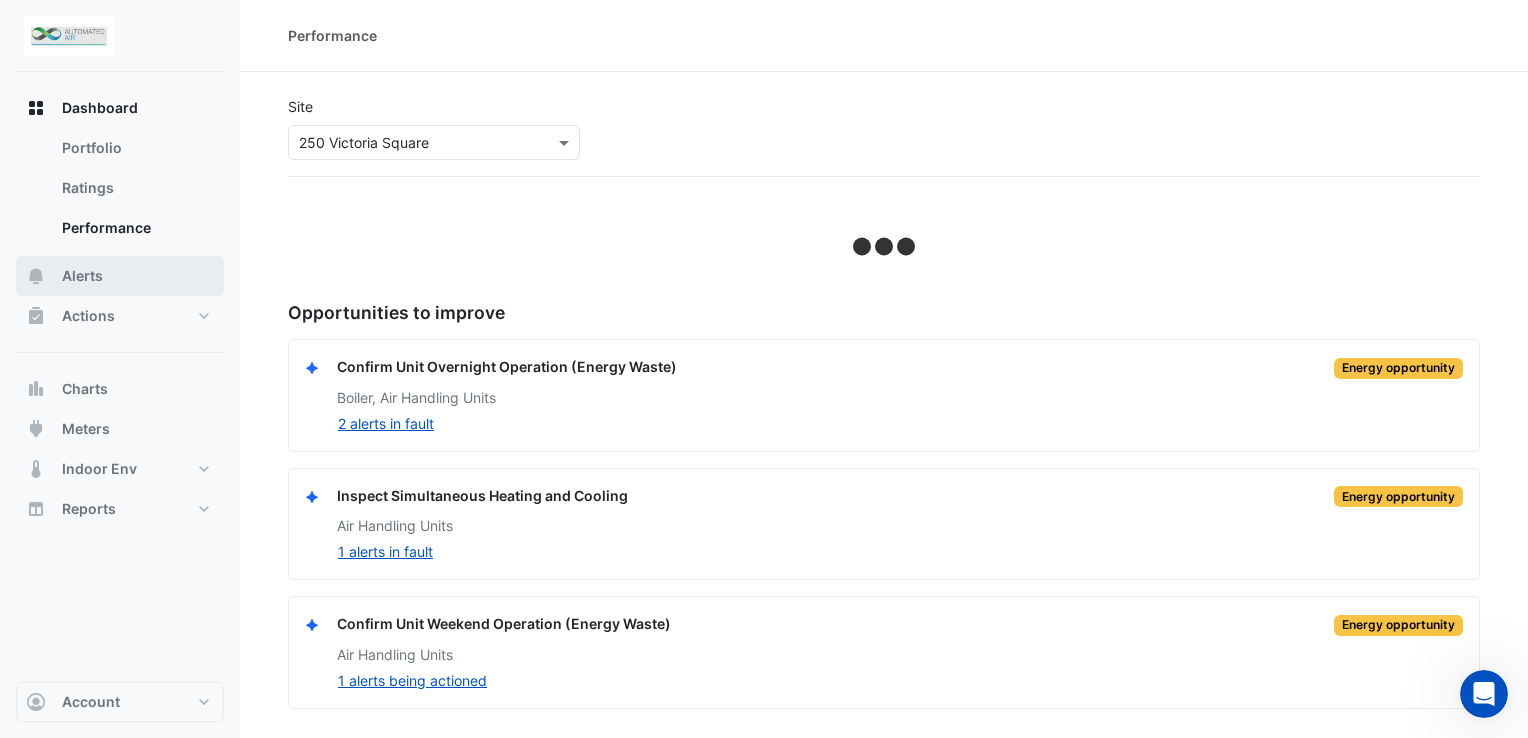 click on "Alerts" at bounding box center (120, 276) 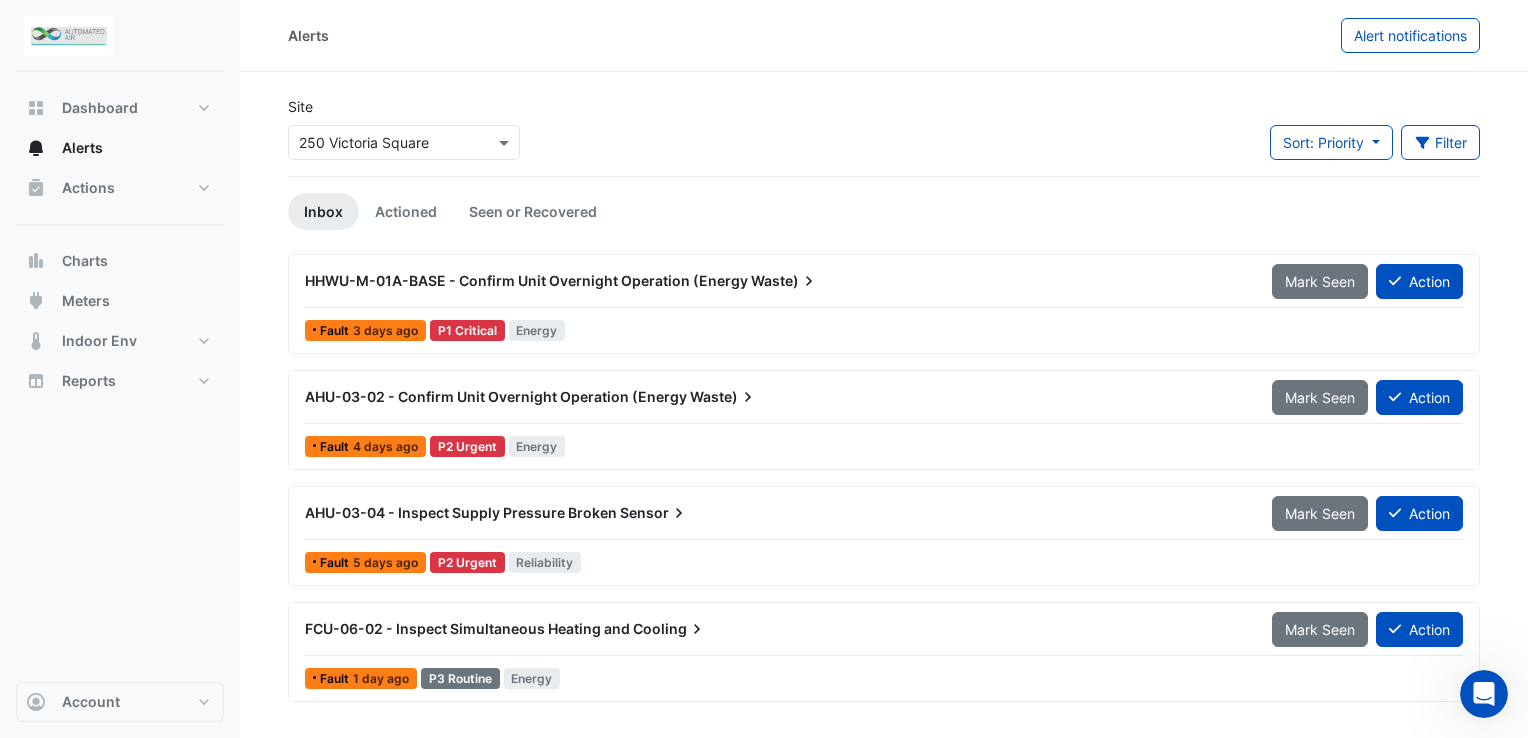click on "HHWU-M-01A-BASE - Confirm Unit Overnight Operation (Energy" at bounding box center (526, 280) 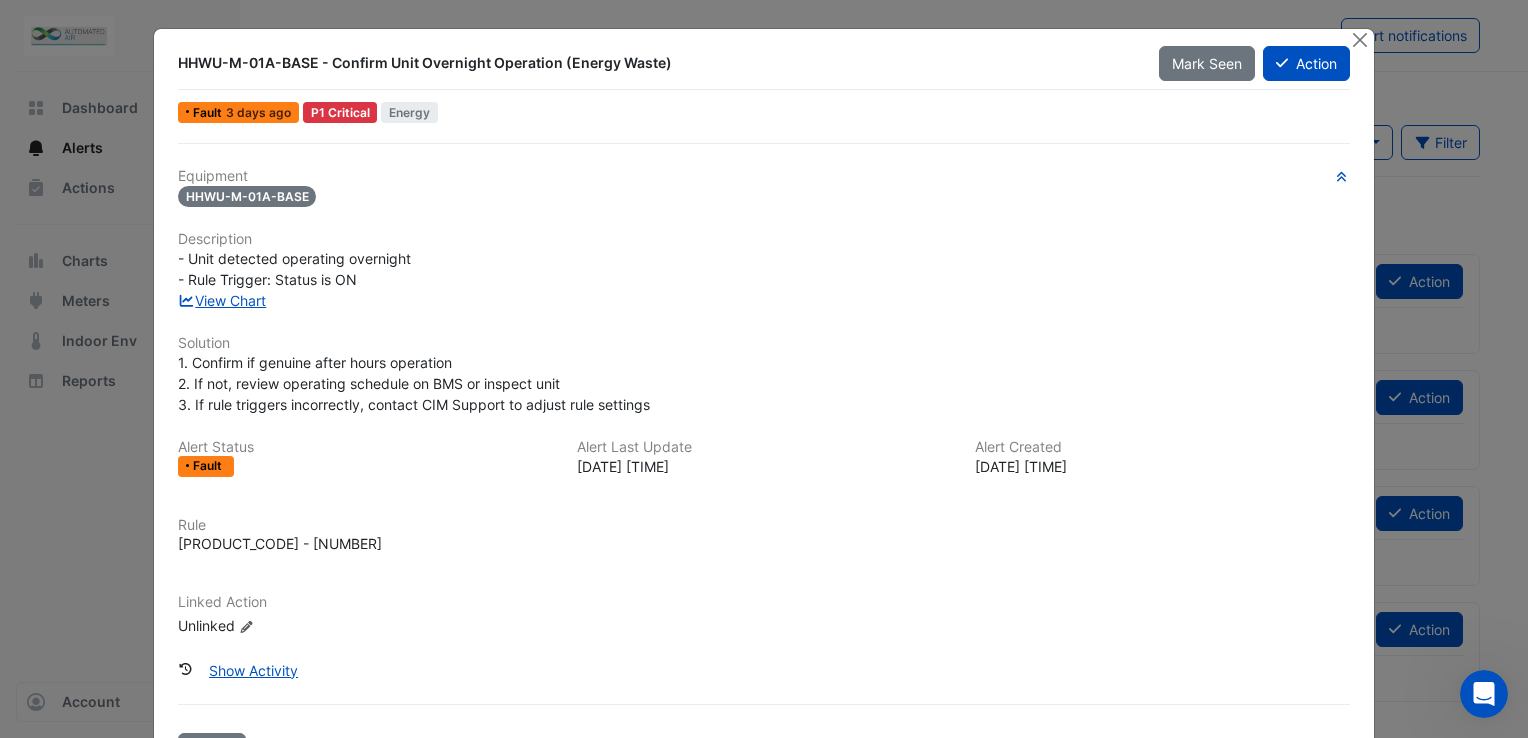 scroll, scrollTop: 0, scrollLeft: 0, axis: both 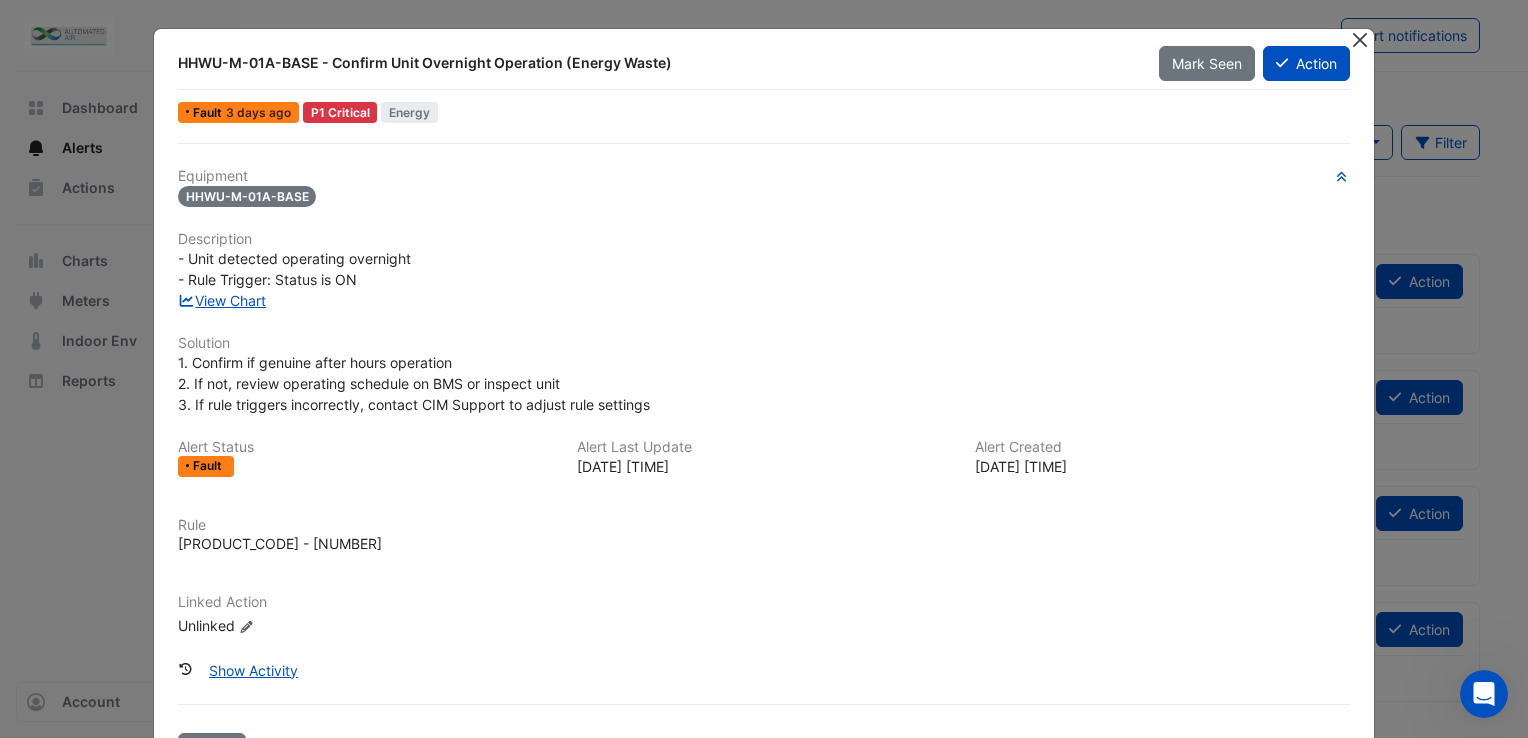 click 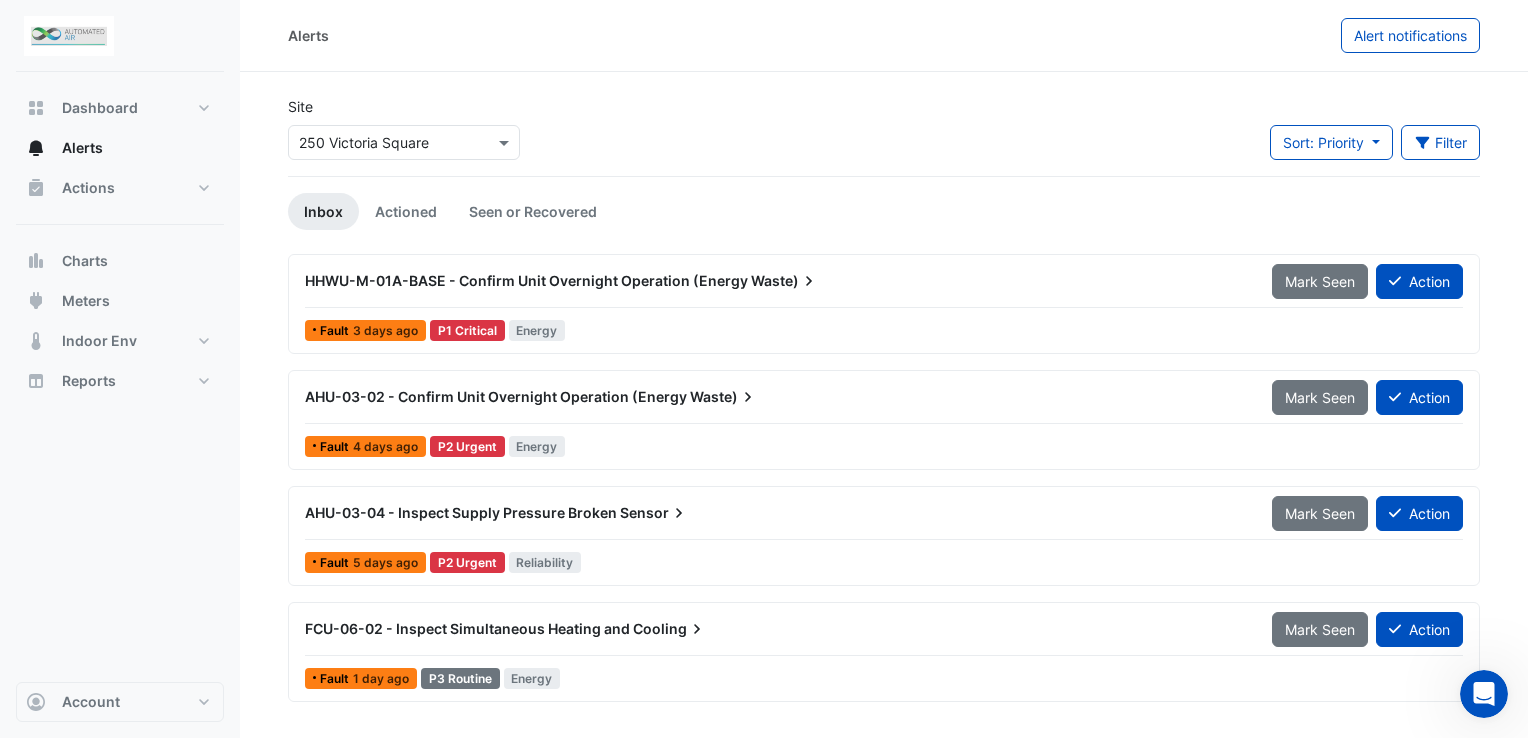 click on "HHWU-M-01A-BASE - Confirm Unit Overnight Operation (Energy
Waste)" at bounding box center [776, 281] 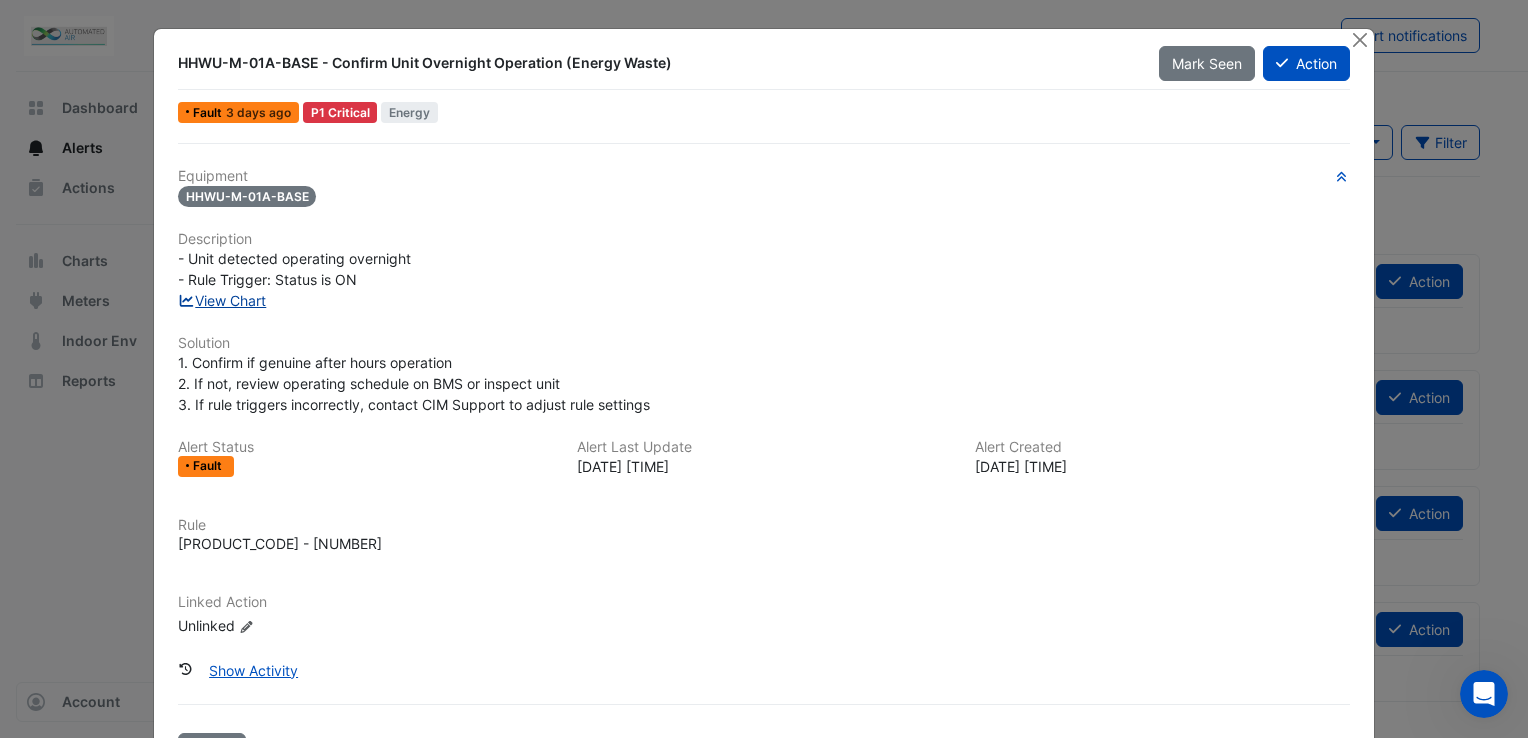 click on "View Chart" 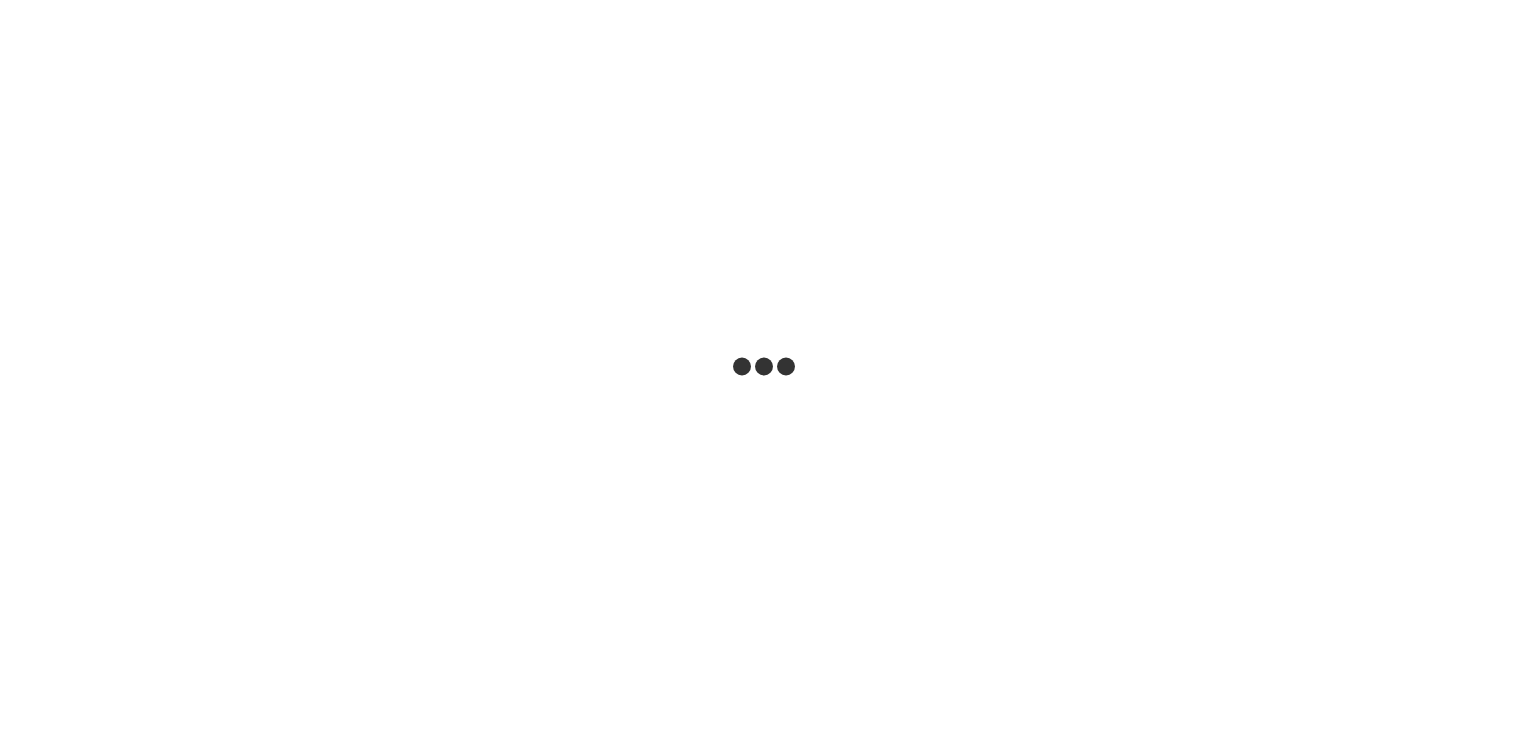 scroll, scrollTop: 0, scrollLeft: 0, axis: both 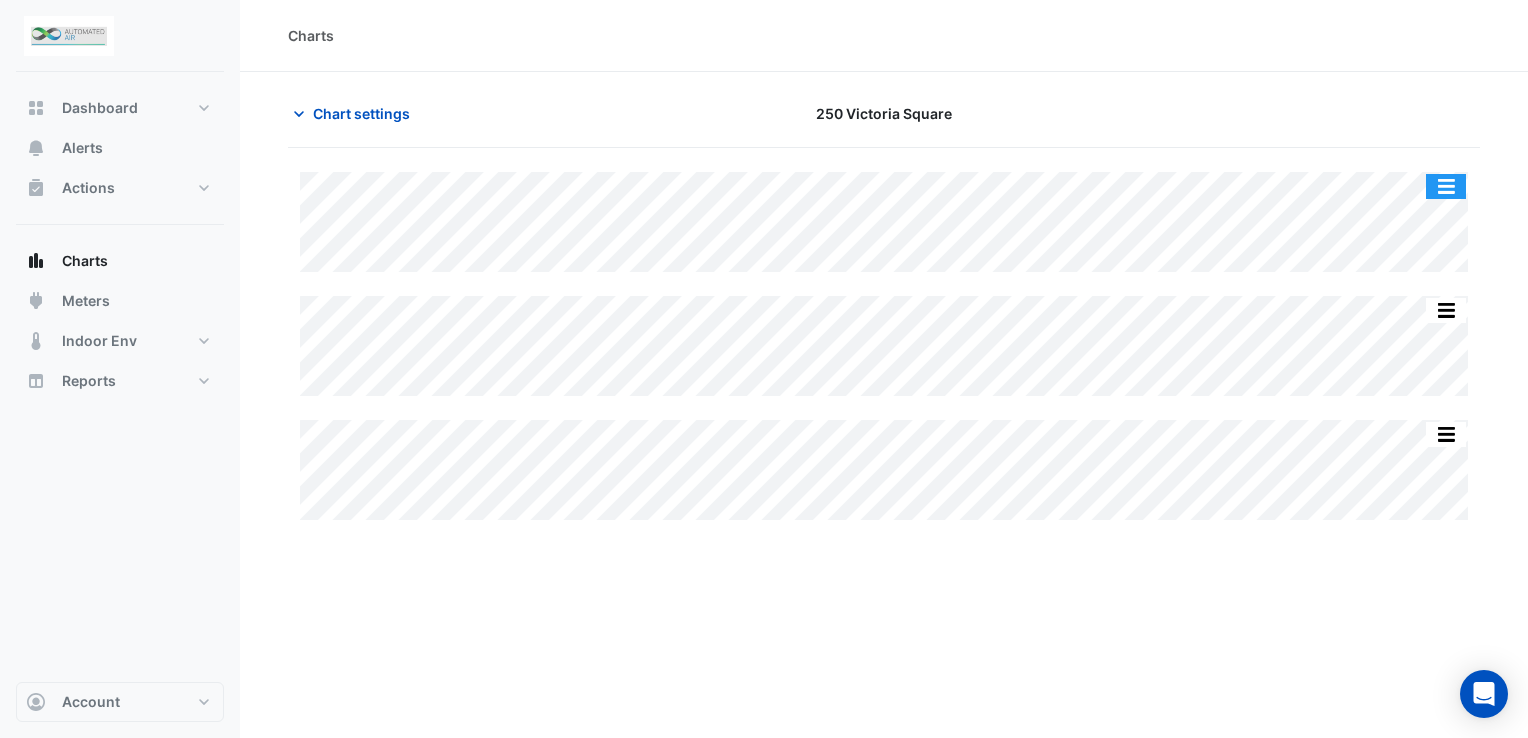 click 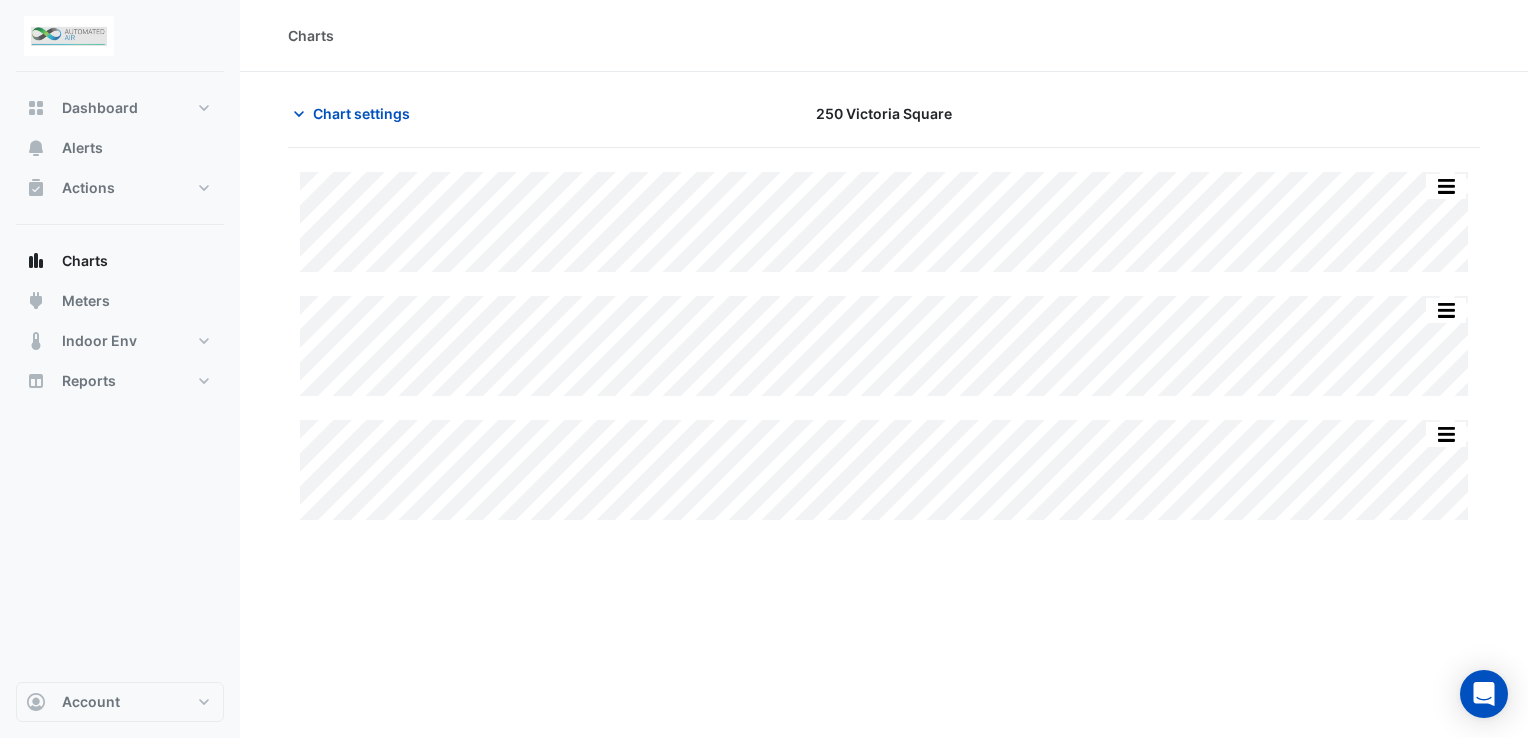 click on "Chart settings
[LOCATION]" 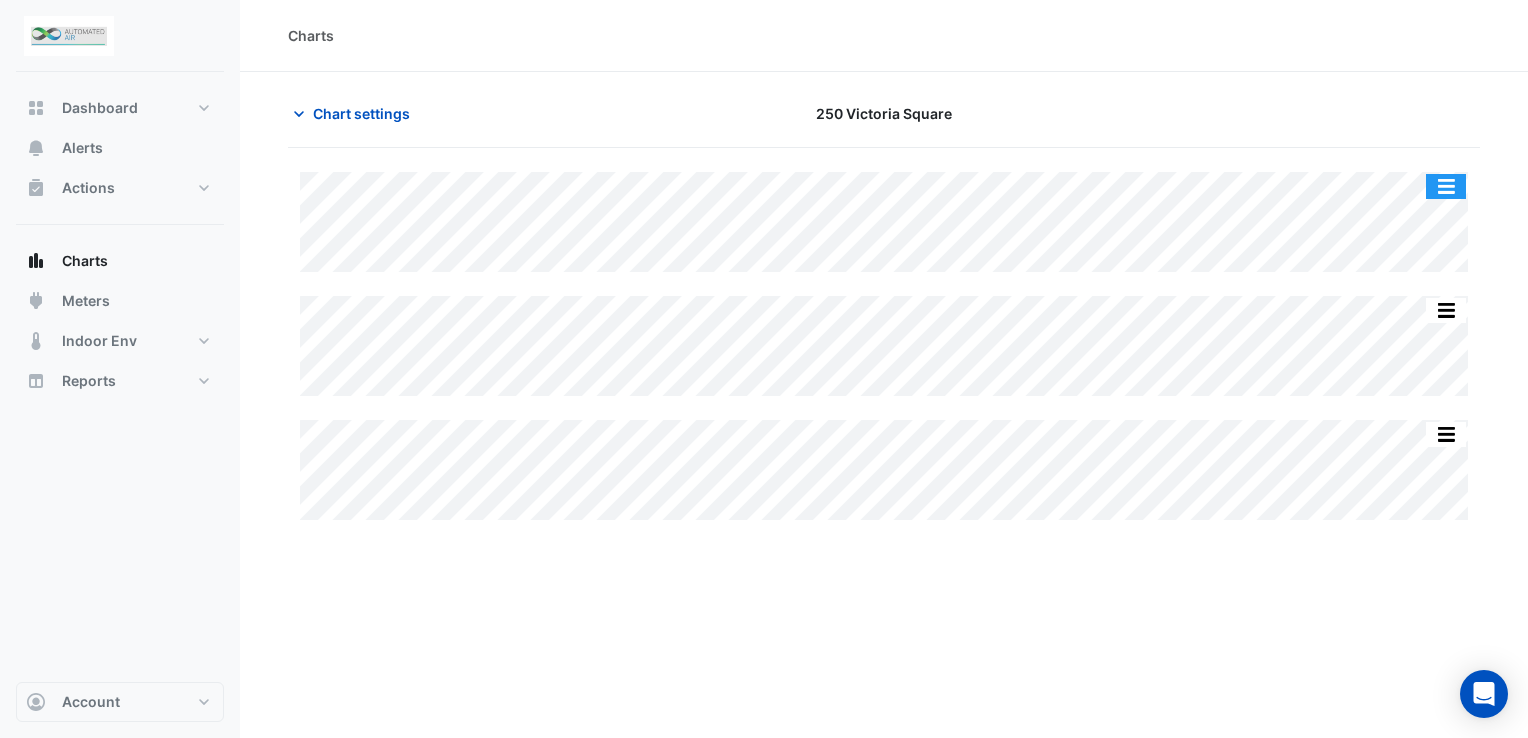 click 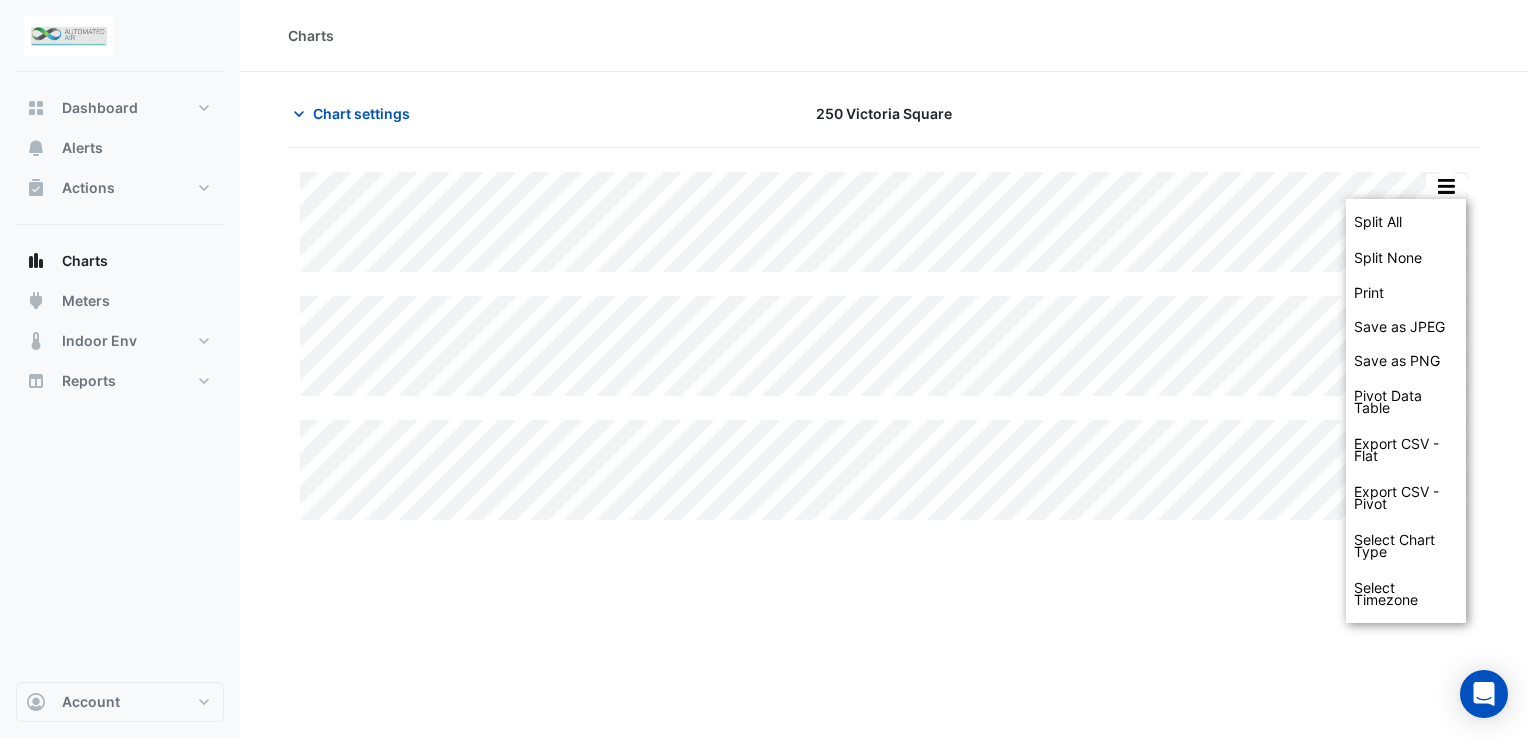 click on "Chart settings
[LOCATION]
Split All Split None Print Save as JPEG Save as PNG Pivot Data Table Export CSV - Flat Export CSV - Pivot Select Chart Type Select Timezone    ◼    [BRAND]    [STATUS]       [LOCATION]    [DAY] [DATE]-[MONTH]-[YEAR] [TIME]       [STATUS]    Timezone: [TIMEZONE]
Split All Split None Print Save as JPEG Save as PNG Pivot Data Table Export CSV - Flat Export CSV - Pivot Select Chart Type Select Timezone    ◼    [BRAND]    [STATUS]       [LOCATION]    [DAY] [DATE]-[MONTH]-[YEAR] [TIME]       [STATUS]    Timezone: [TIMEZONE]
Split All Split None Print" 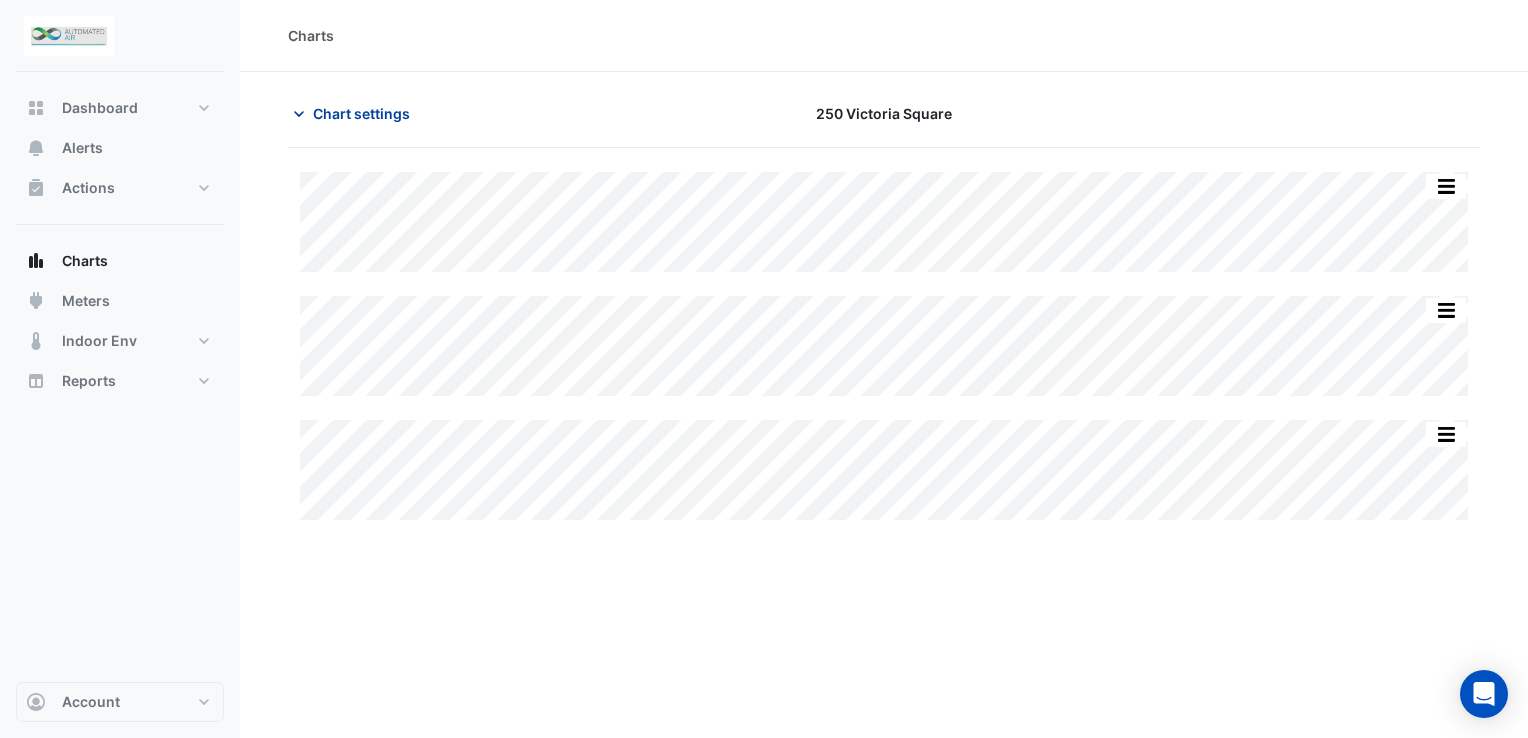 click on "Chart settings" 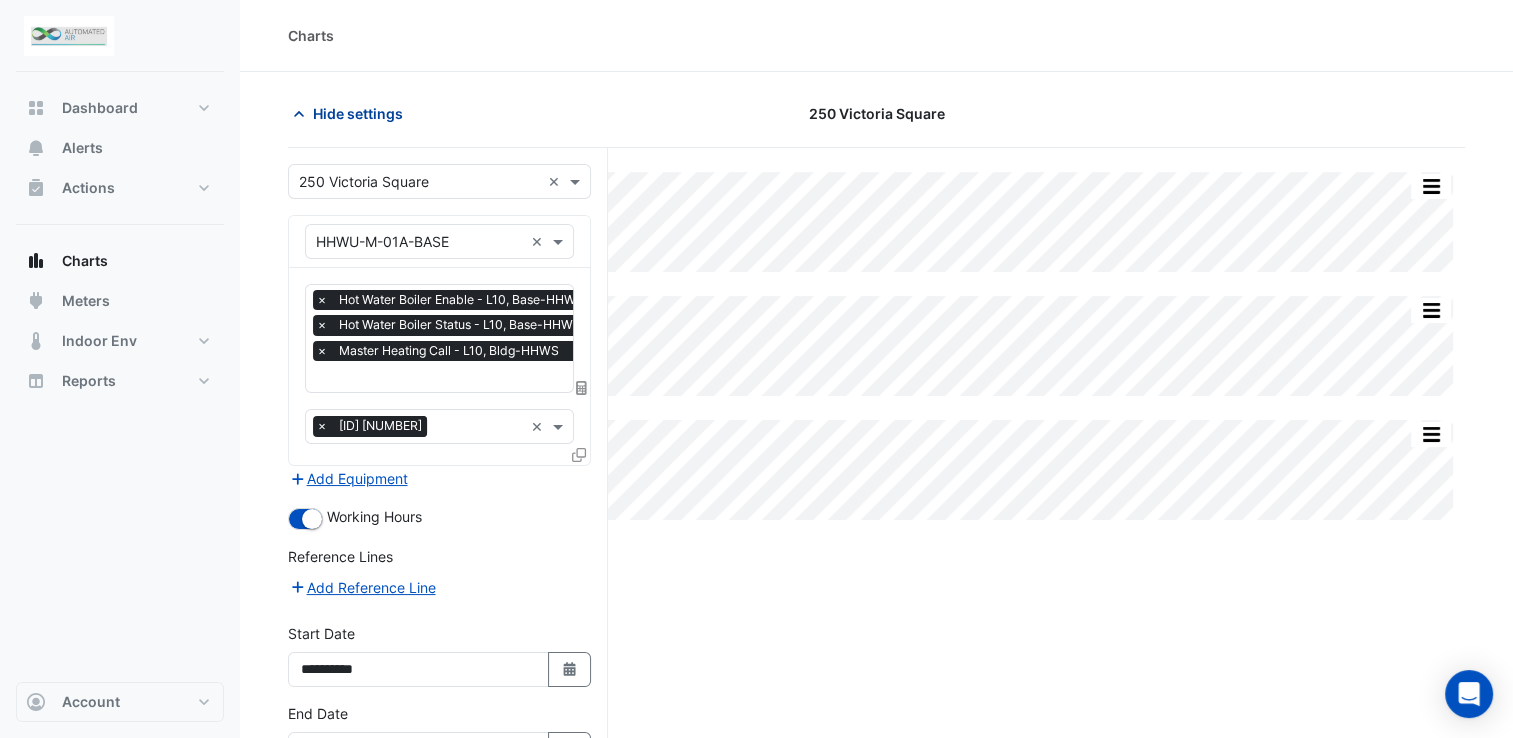click on "Hide settings" 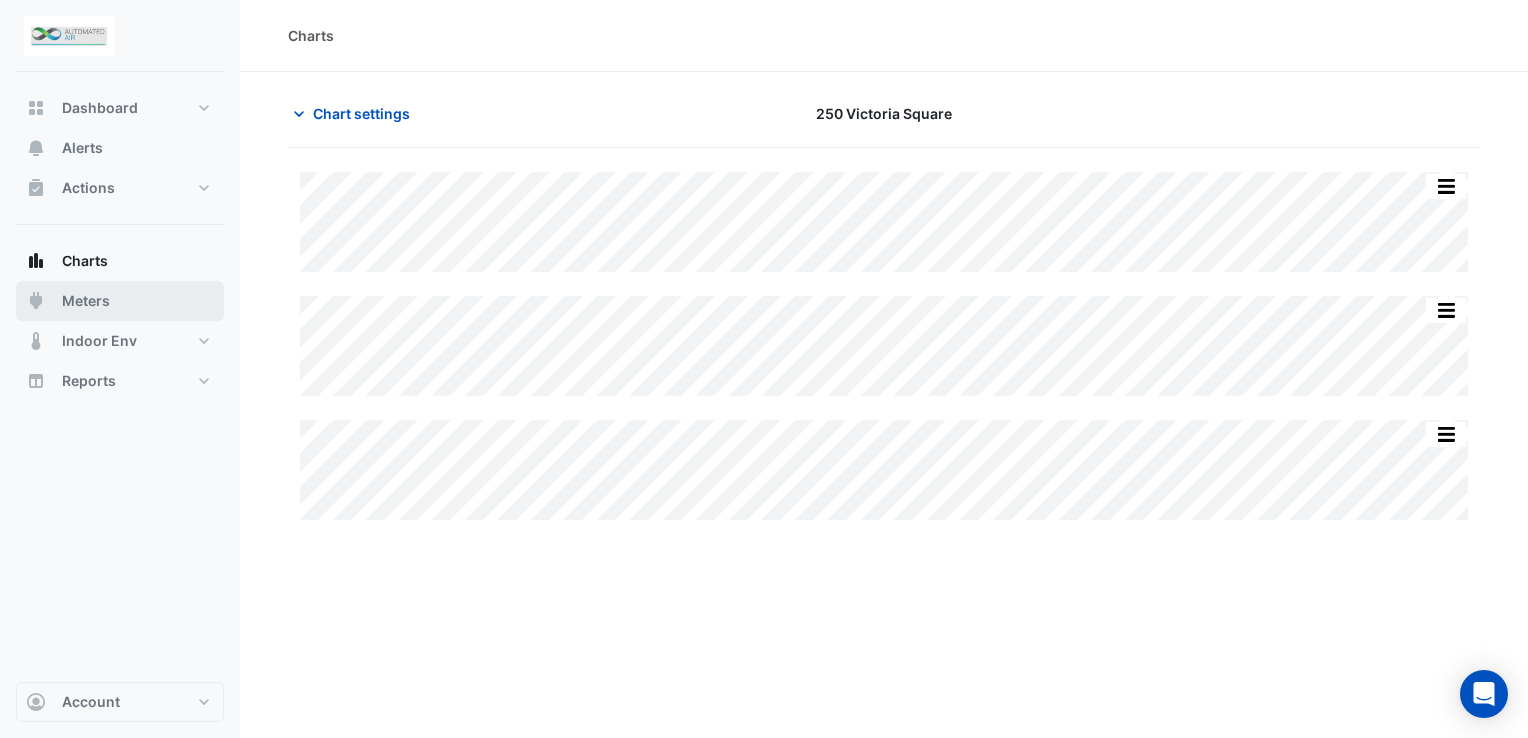 click on "Meters" at bounding box center [120, 301] 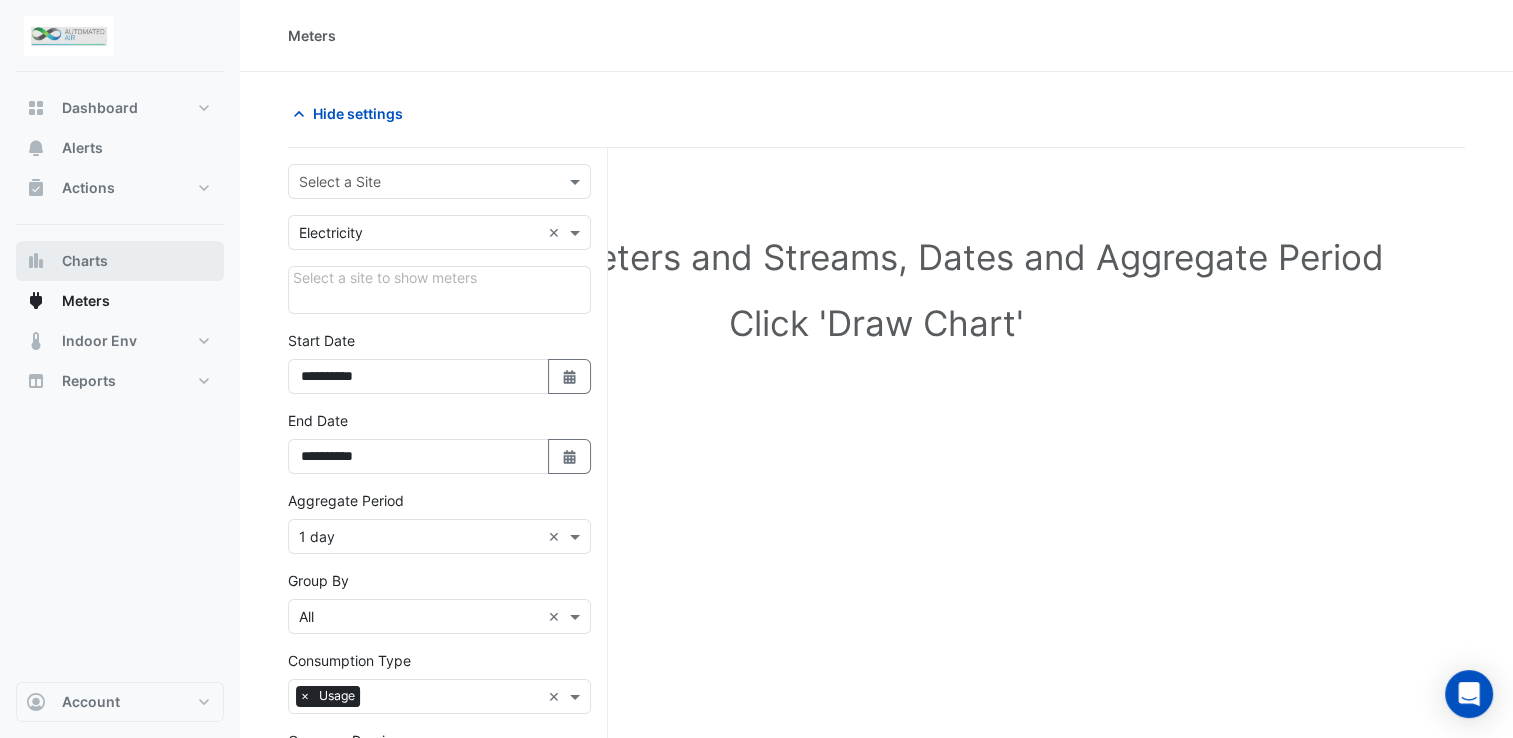 click on "Charts" at bounding box center [120, 261] 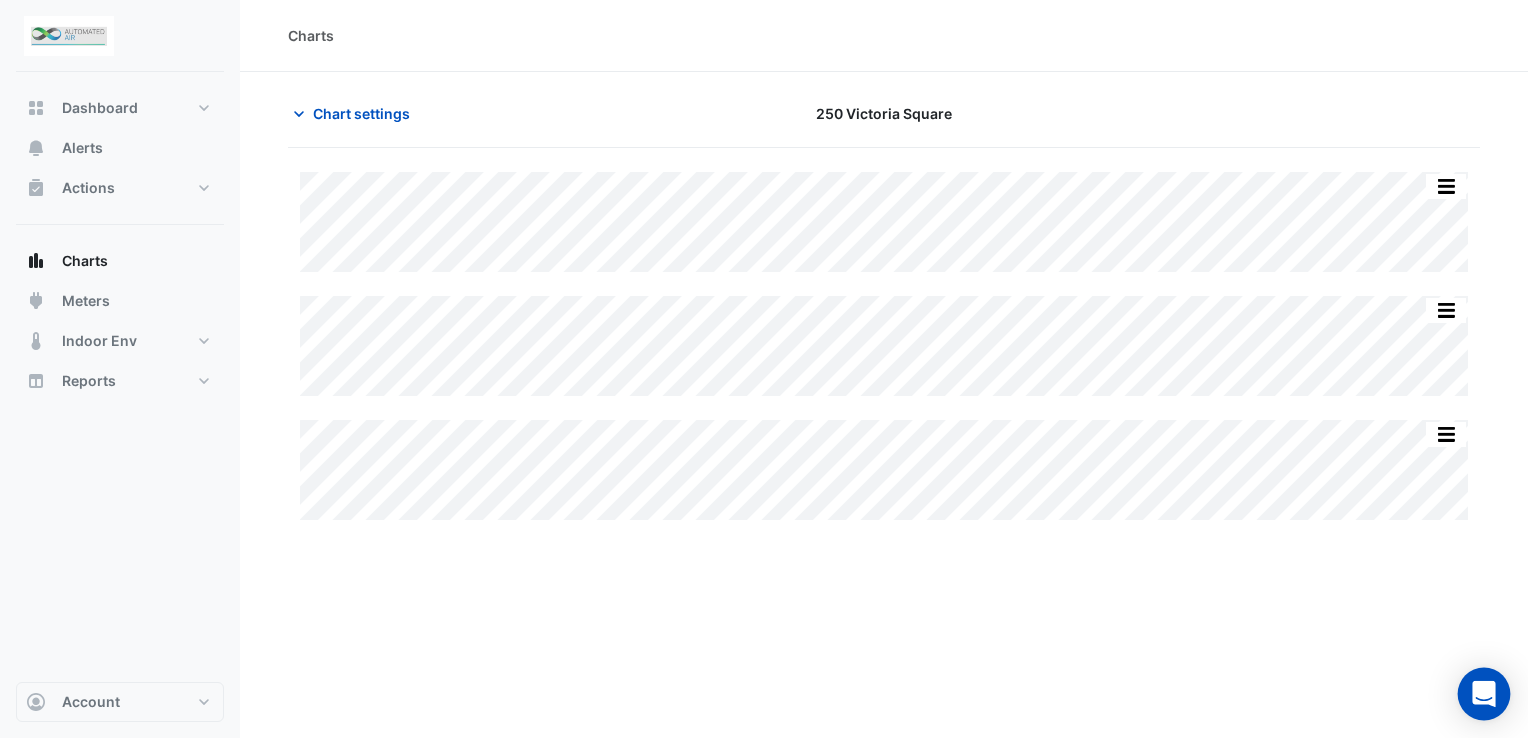 click 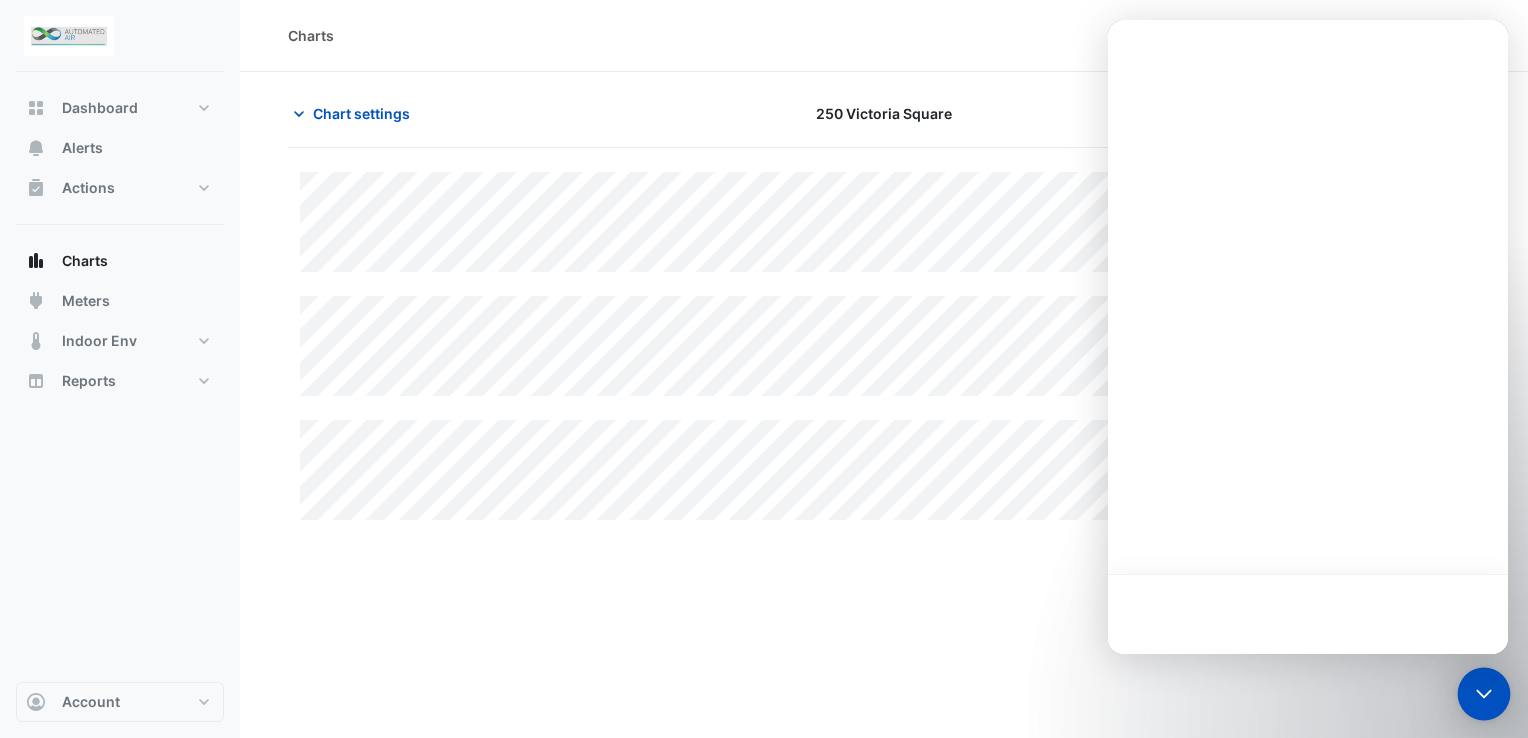 scroll, scrollTop: 0, scrollLeft: 0, axis: both 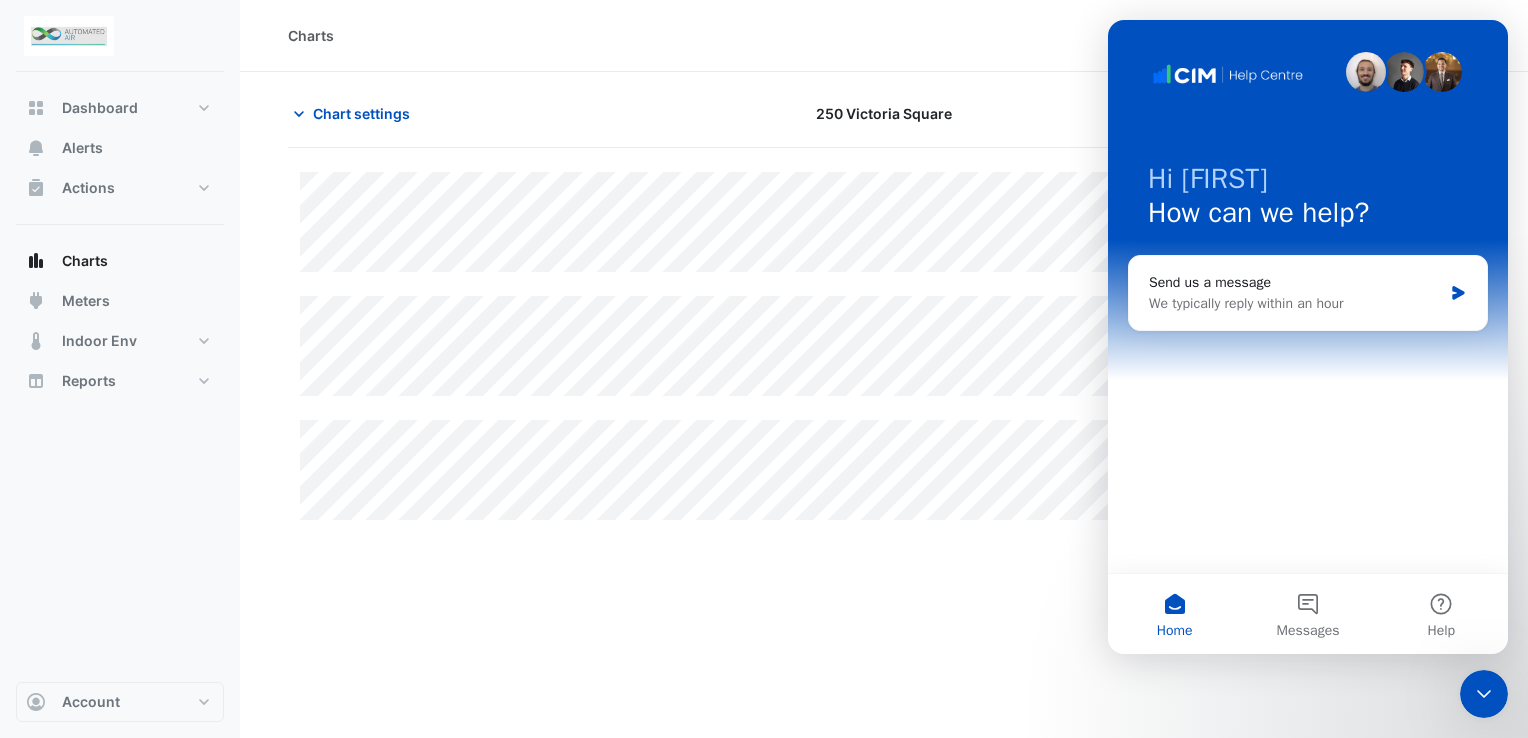 click 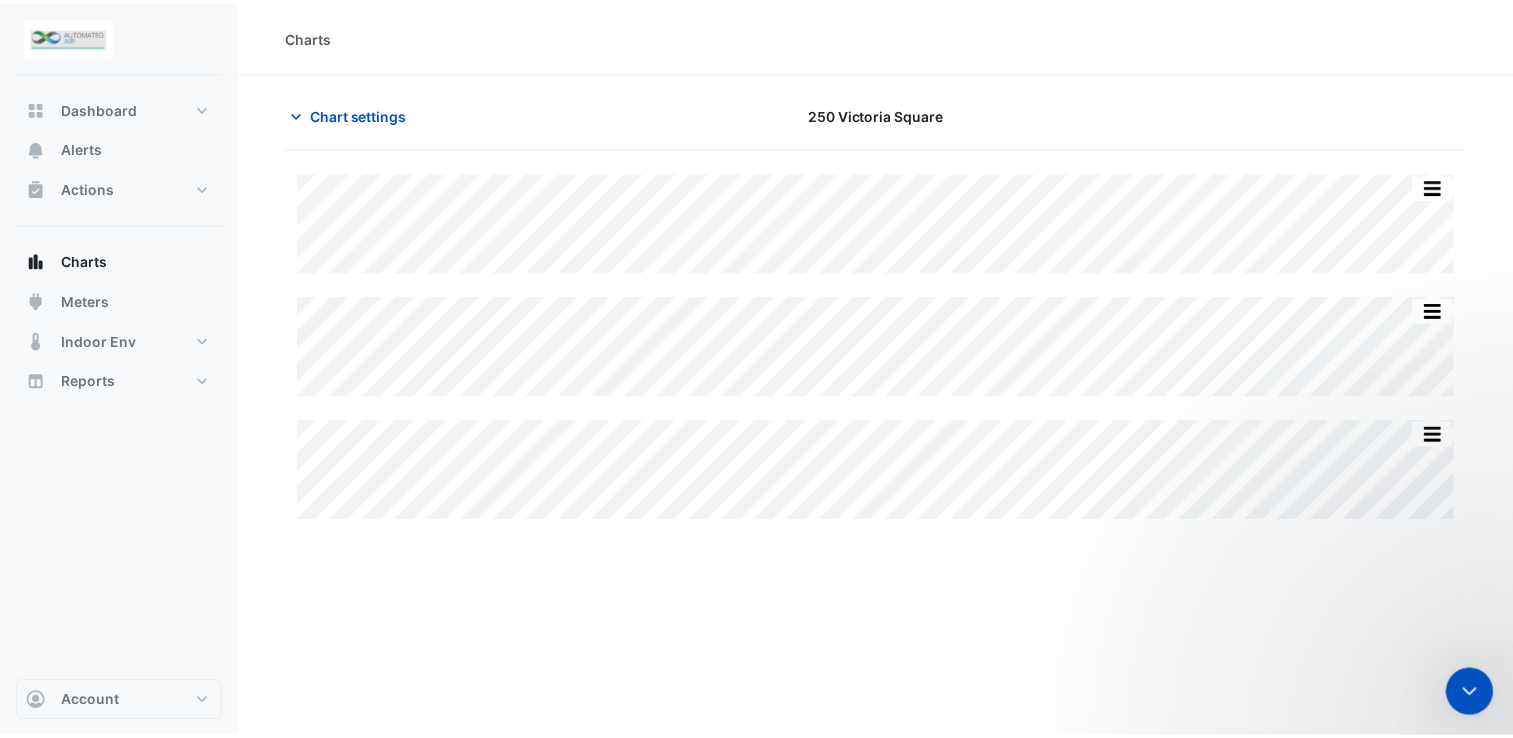 scroll, scrollTop: 0, scrollLeft: 0, axis: both 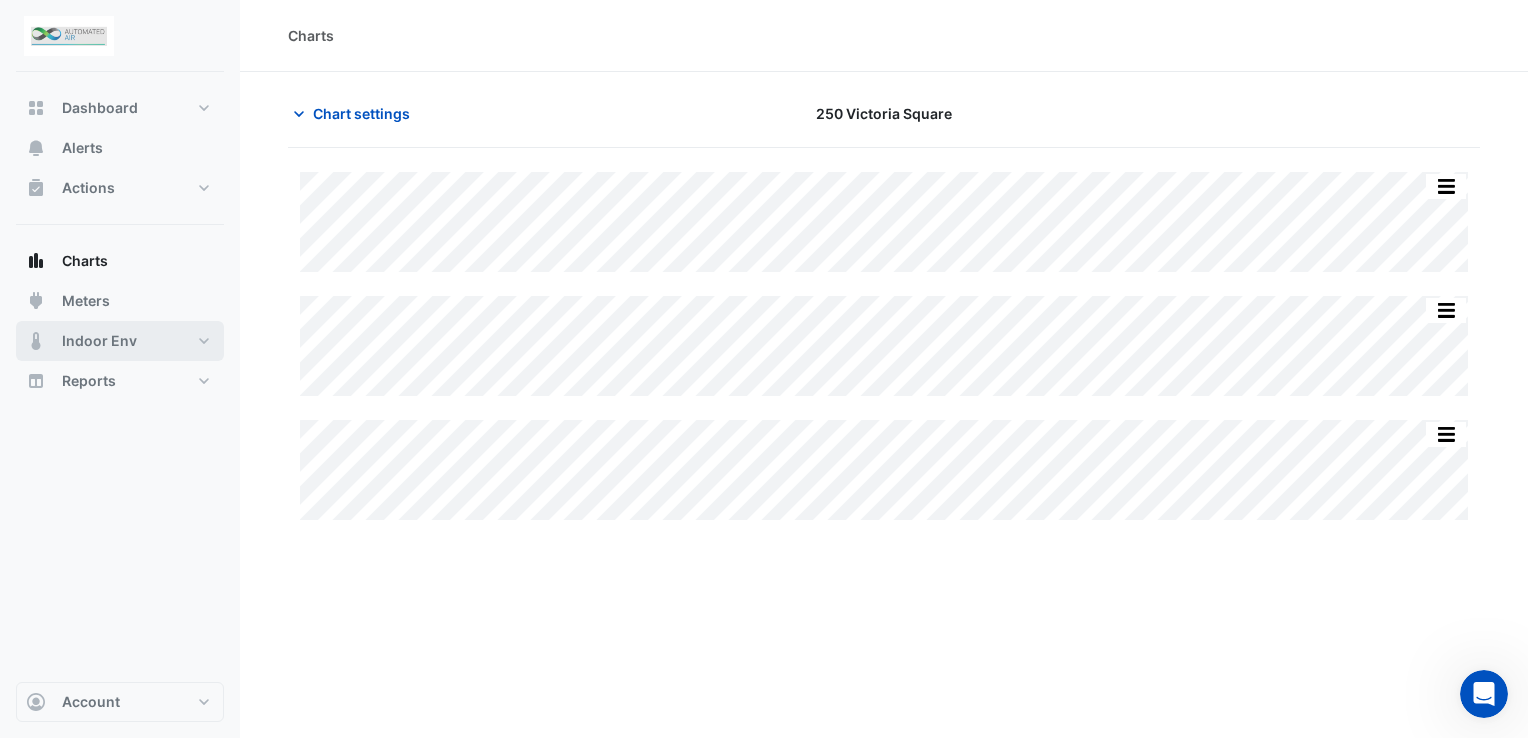 click on "Indoor Env" at bounding box center (120, 341) 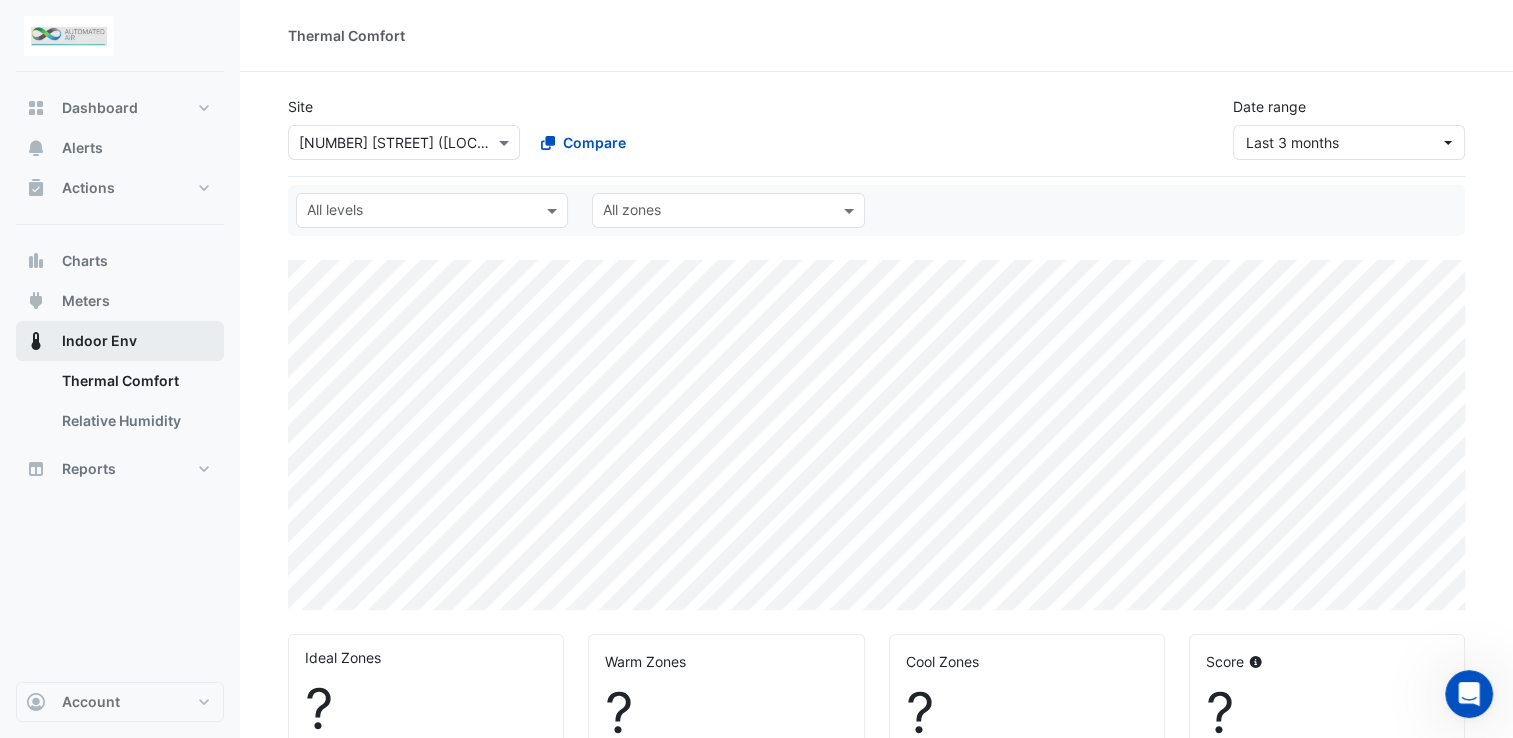 select on "***" 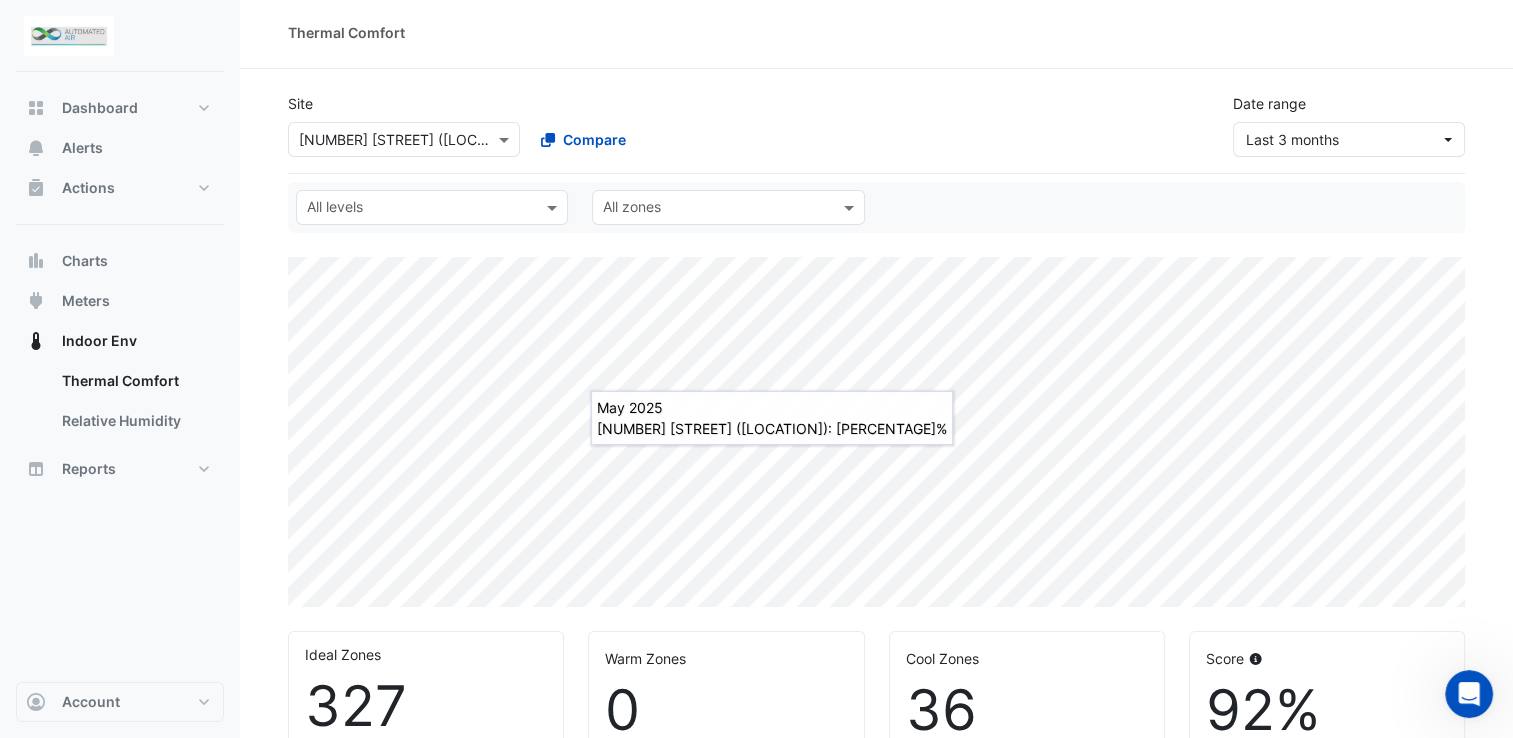 scroll, scrollTop: 0, scrollLeft: 0, axis: both 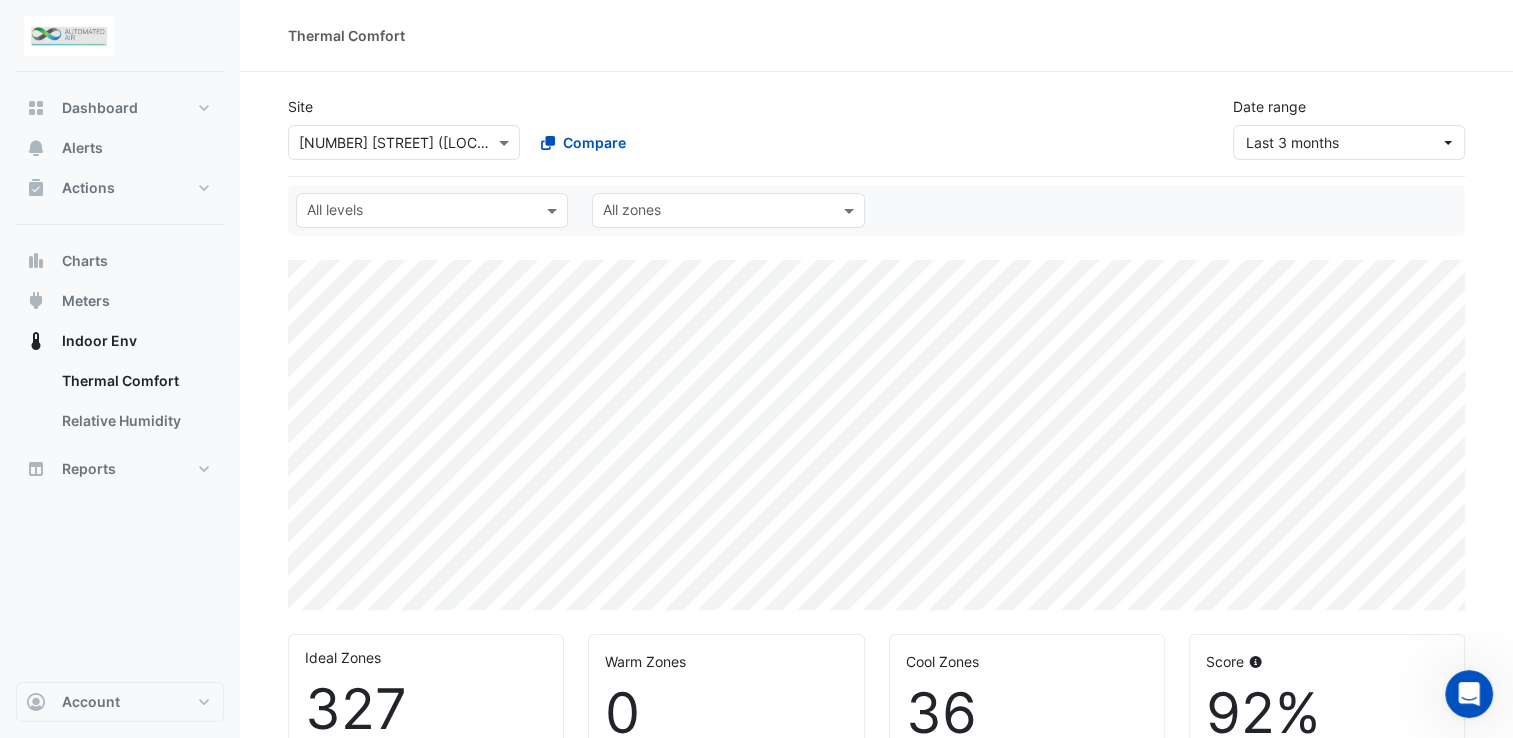 click at bounding box center [404, 142] 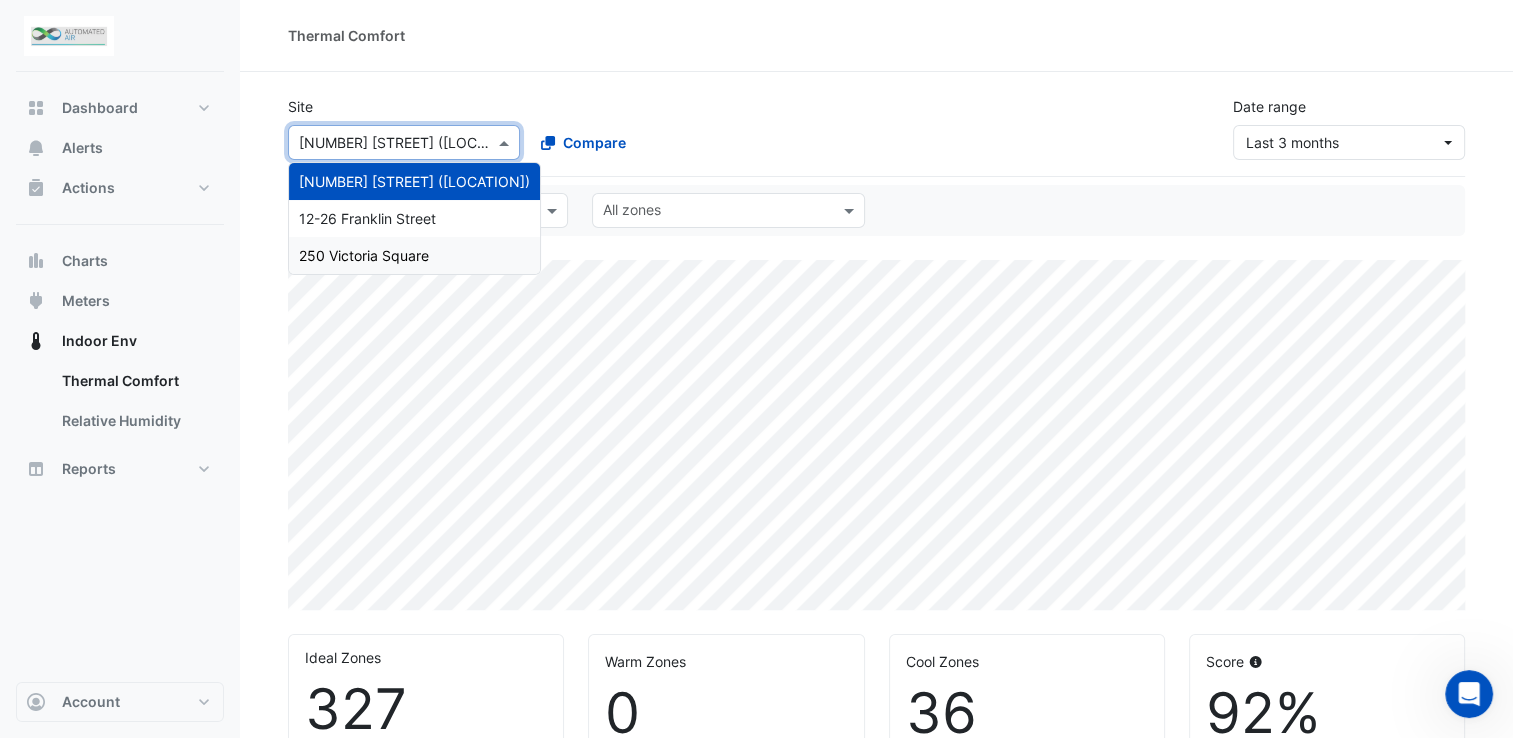 click on "250 Victoria Square" at bounding box center [364, 255] 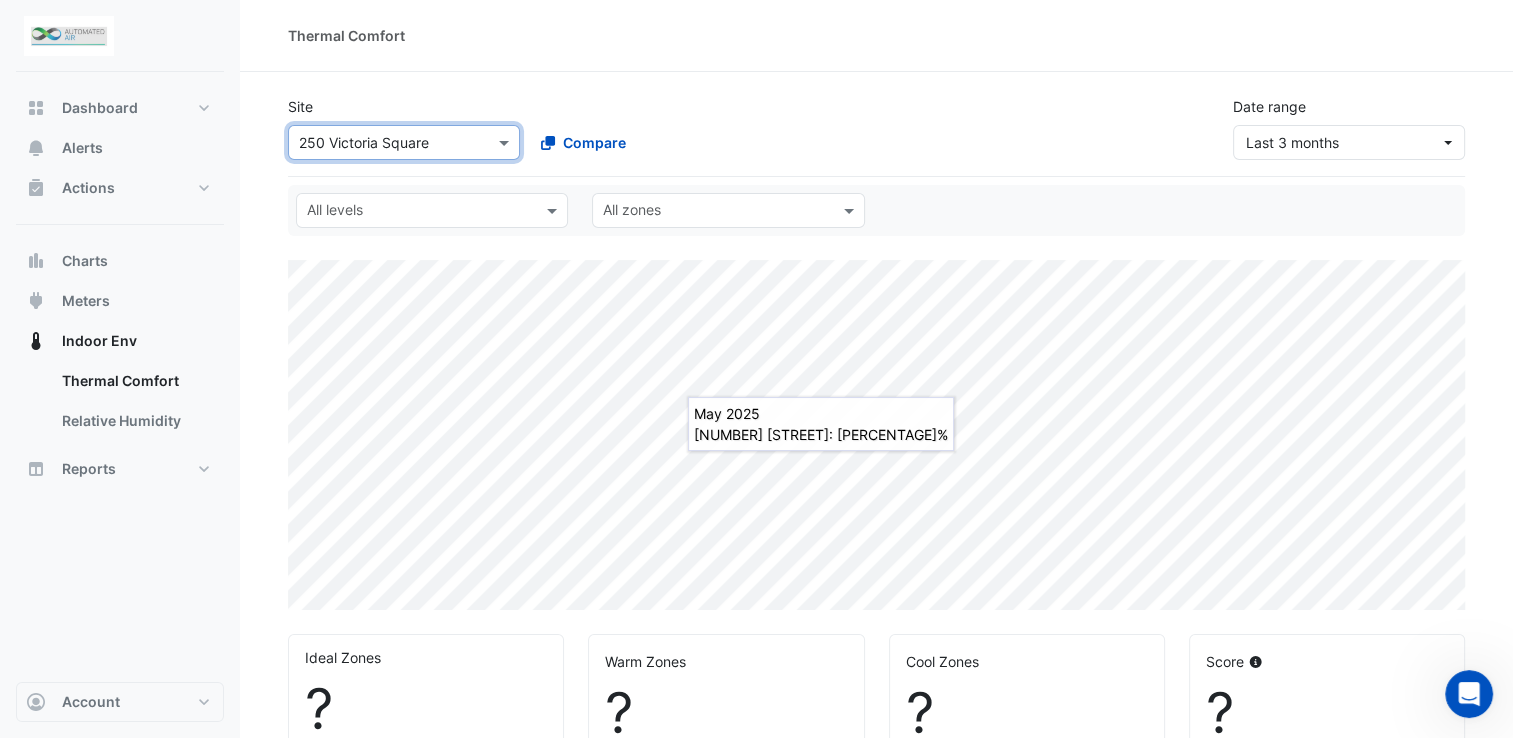select on "***" 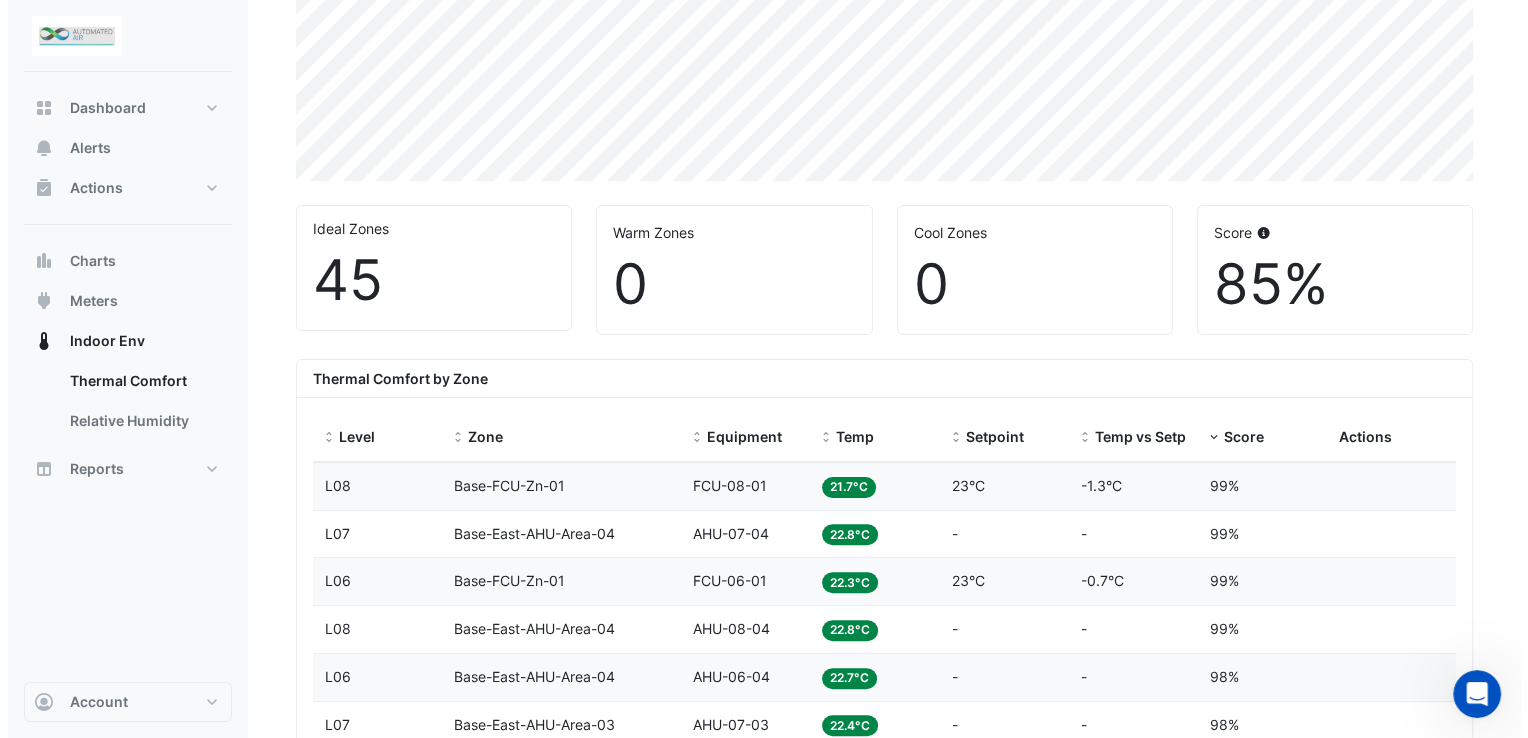 scroll, scrollTop: 0, scrollLeft: 0, axis: both 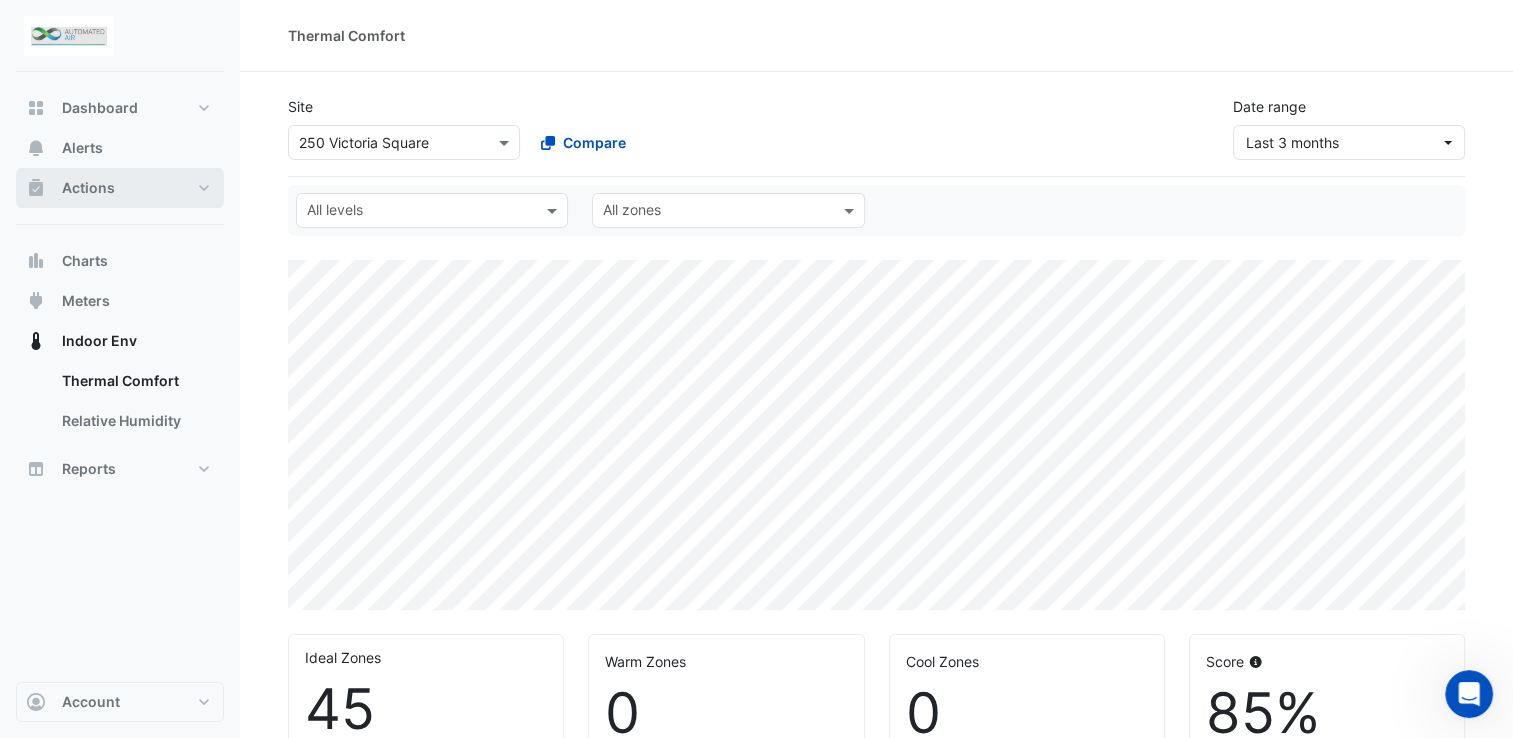 click on "Actions" at bounding box center (88, 188) 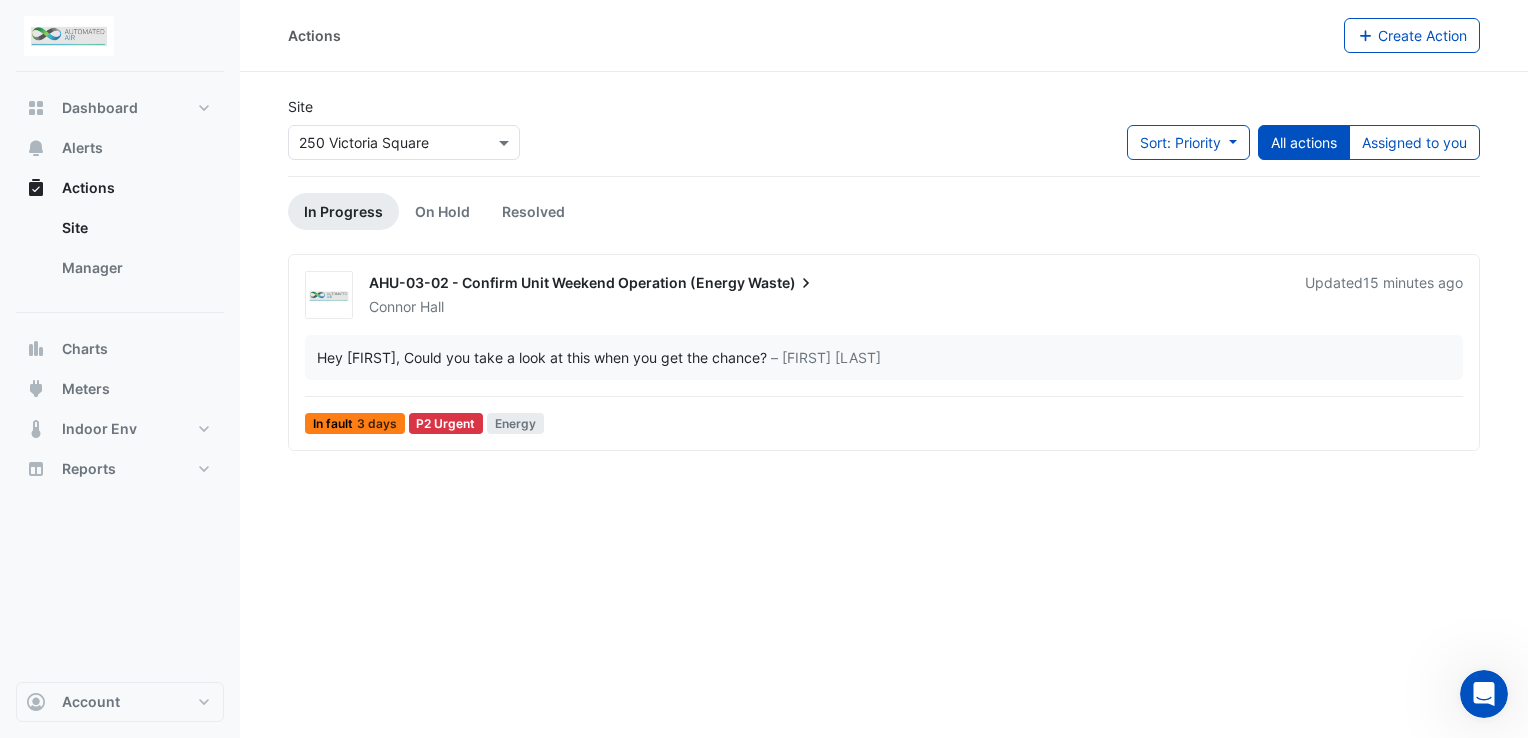 click on "AHU-03-02 - Confirm Unit Weekend Operation (Energy" at bounding box center [557, 282] 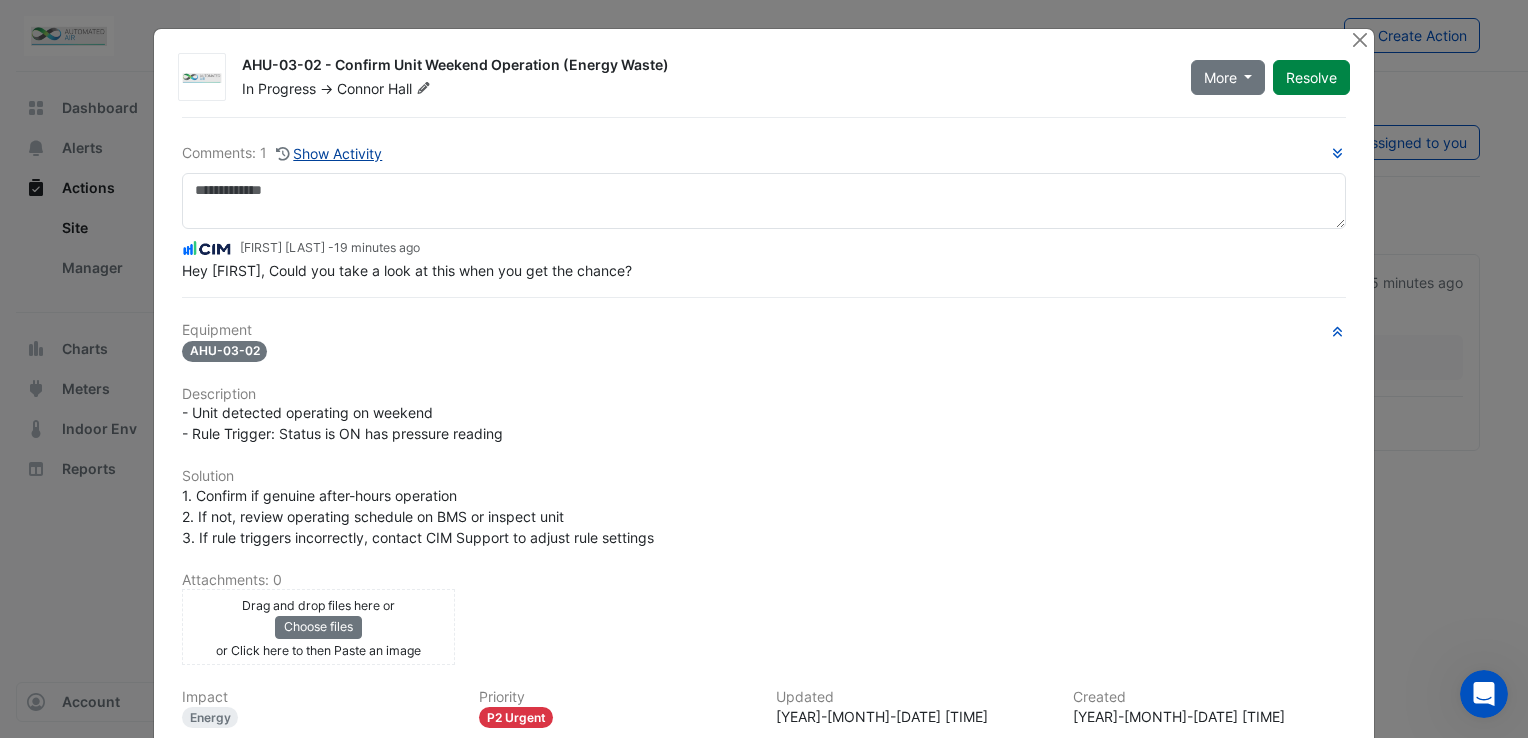 click on "Show Activity" 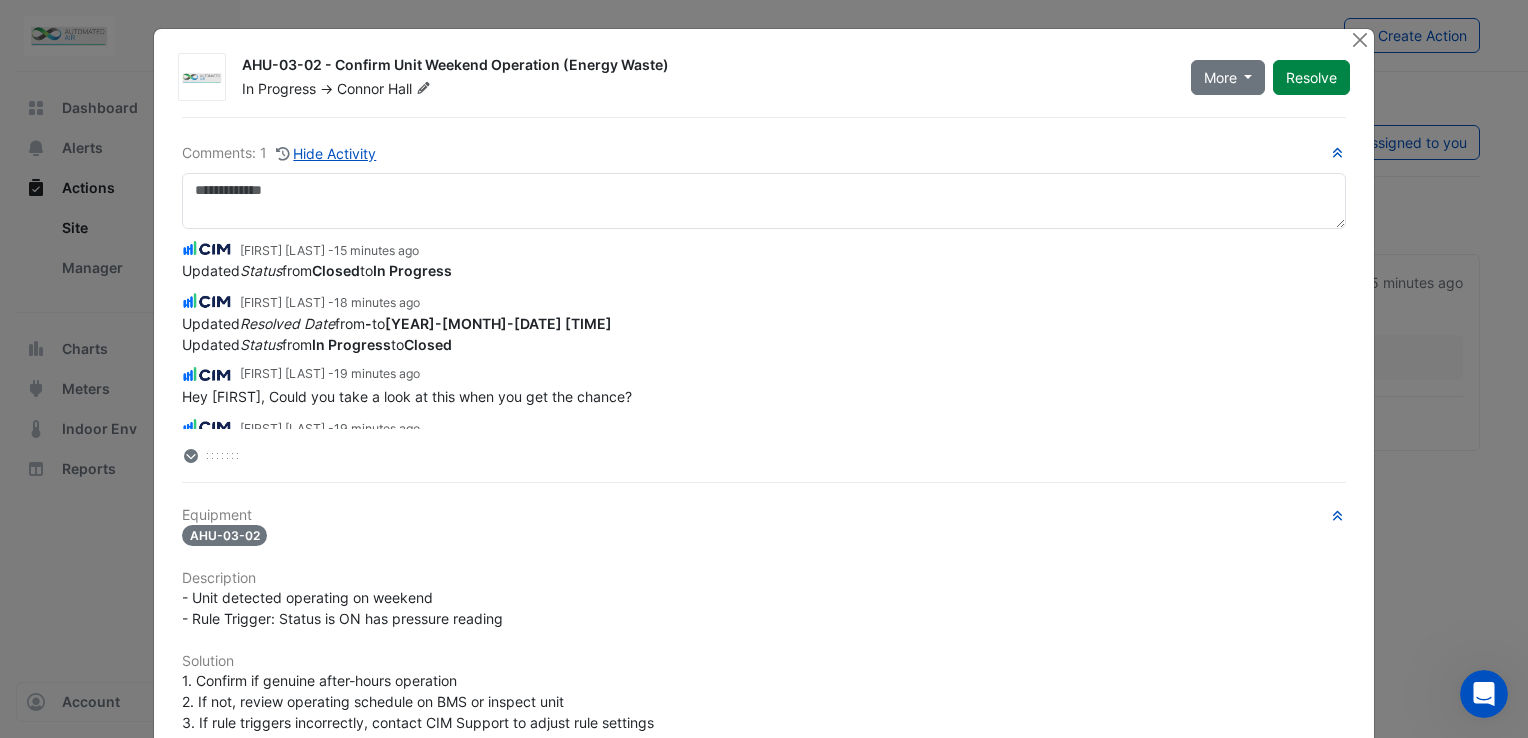 scroll, scrollTop: 26, scrollLeft: 0, axis: vertical 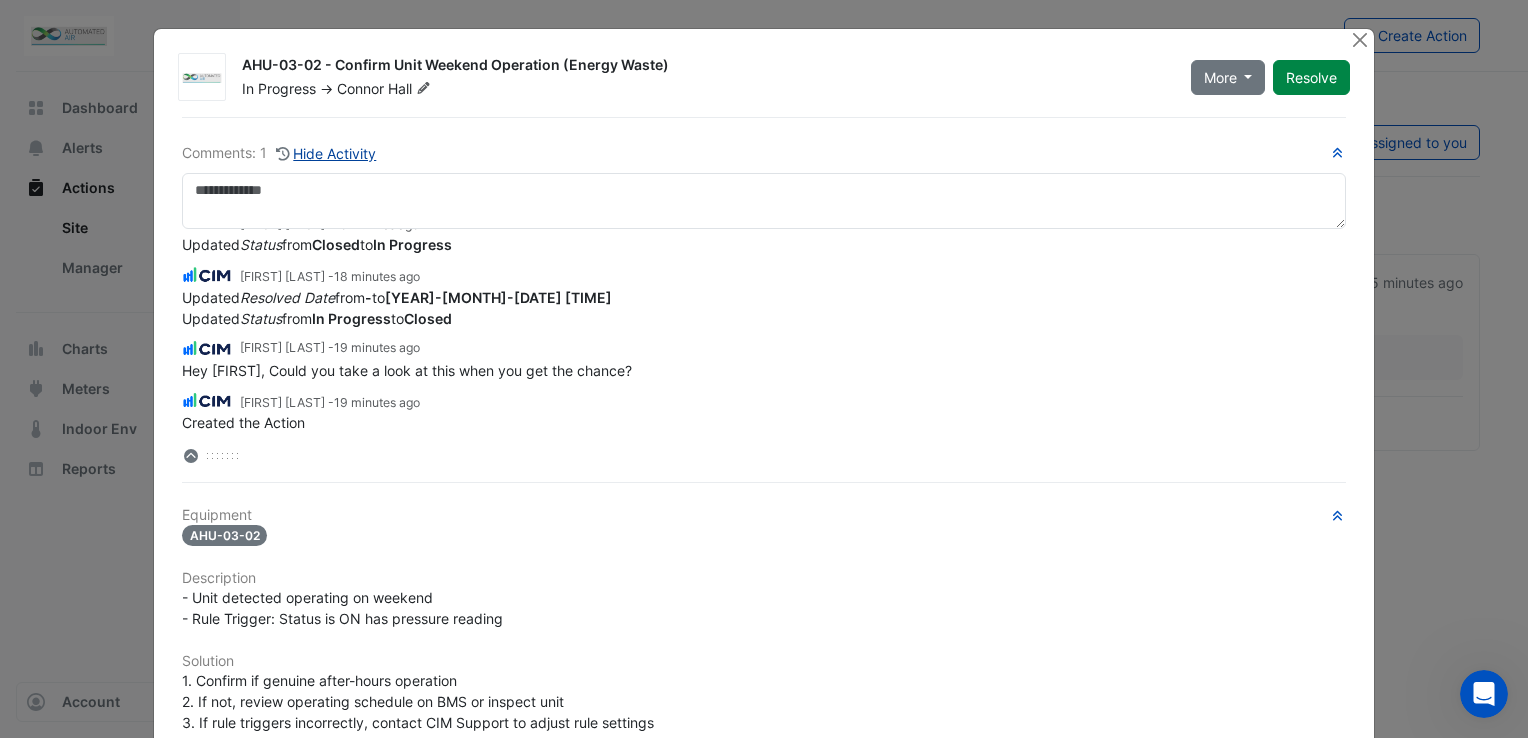 click on "Hide Activity" 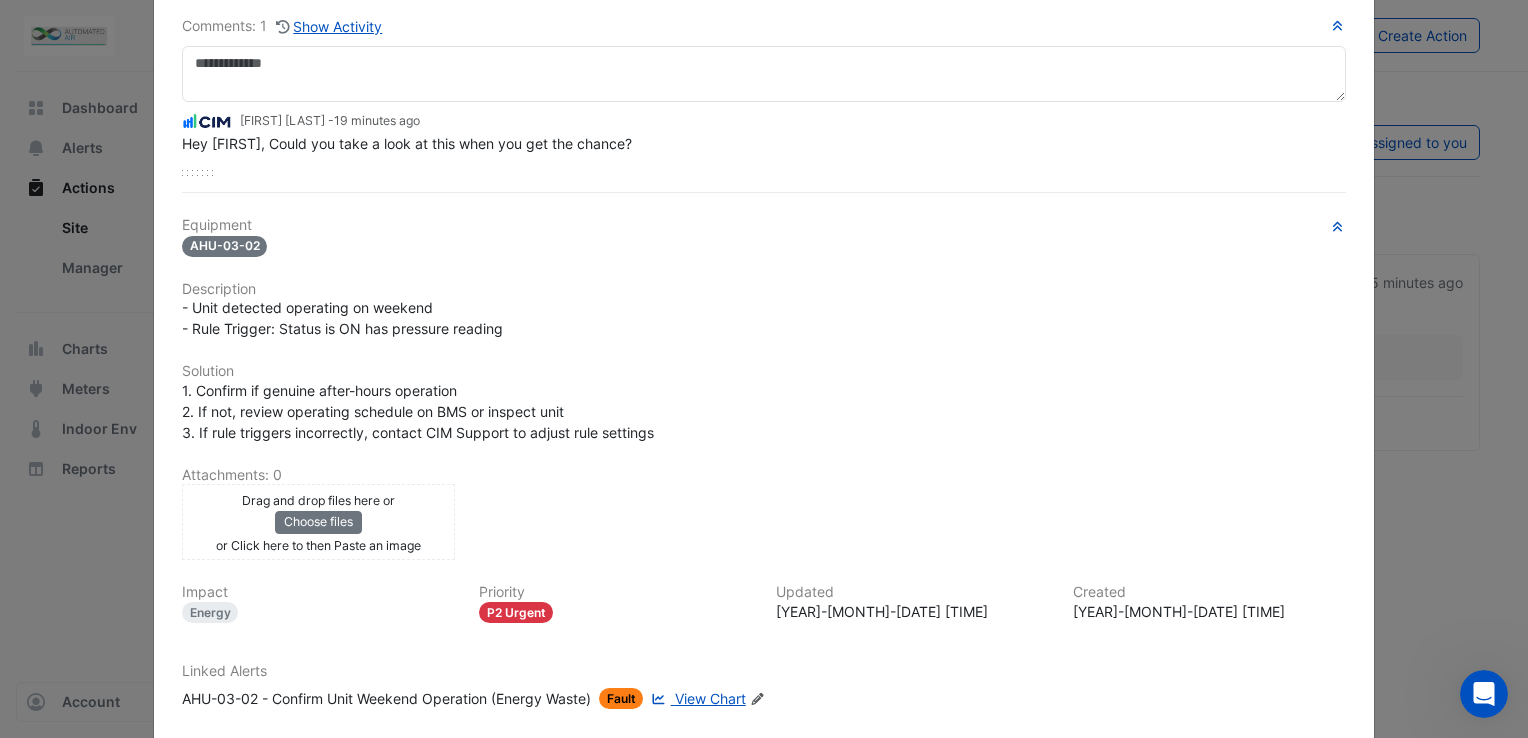 scroll, scrollTop: 227, scrollLeft: 0, axis: vertical 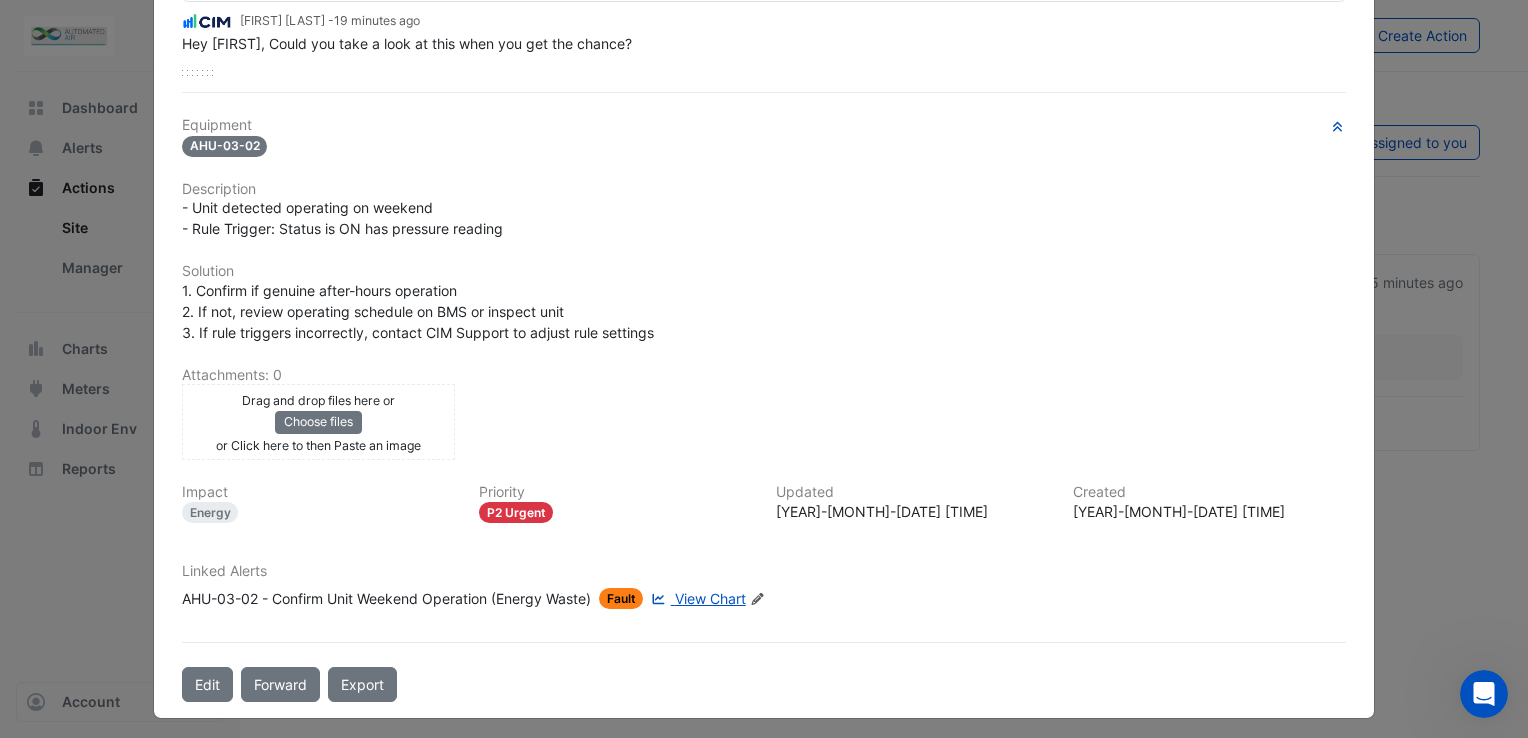 click on "View Chart" 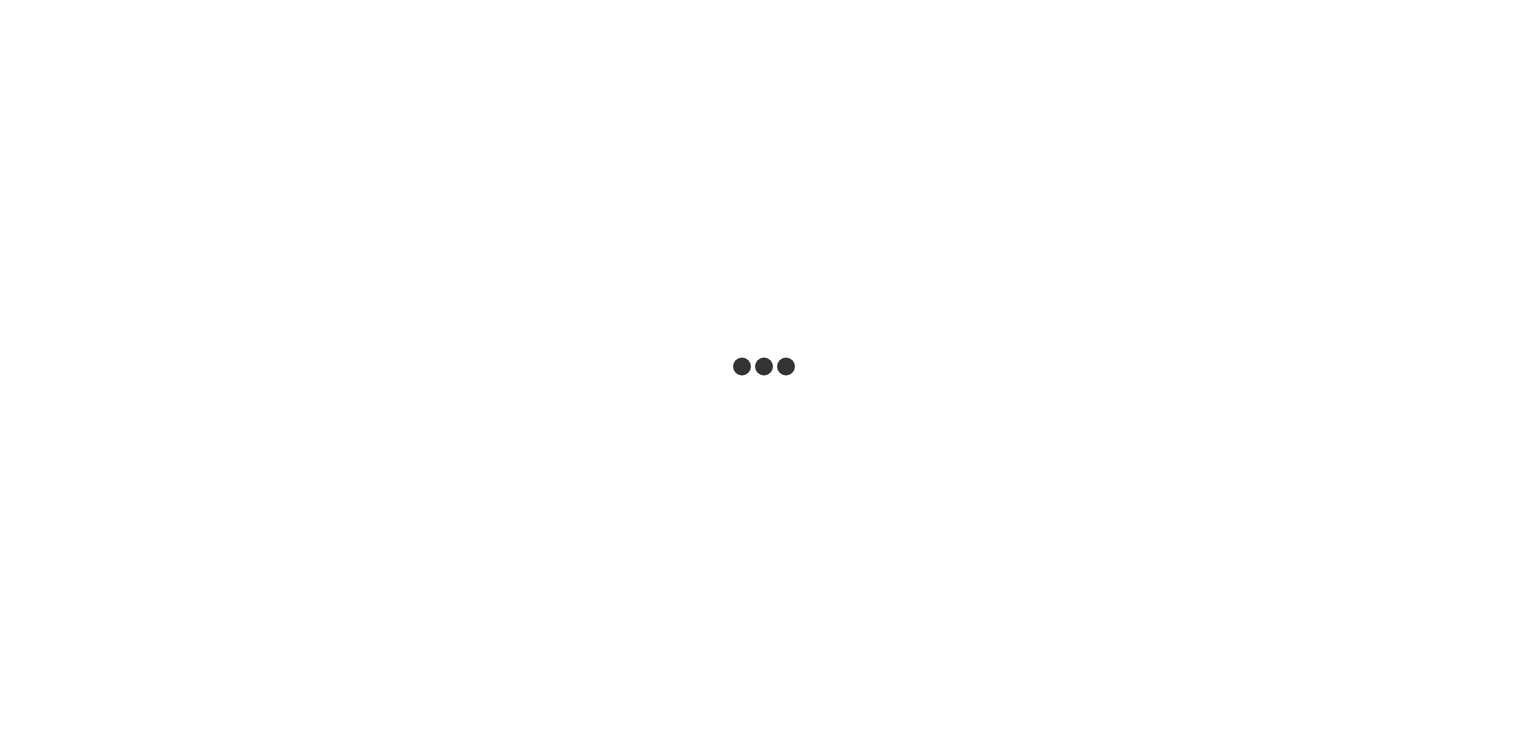 scroll, scrollTop: 0, scrollLeft: 0, axis: both 